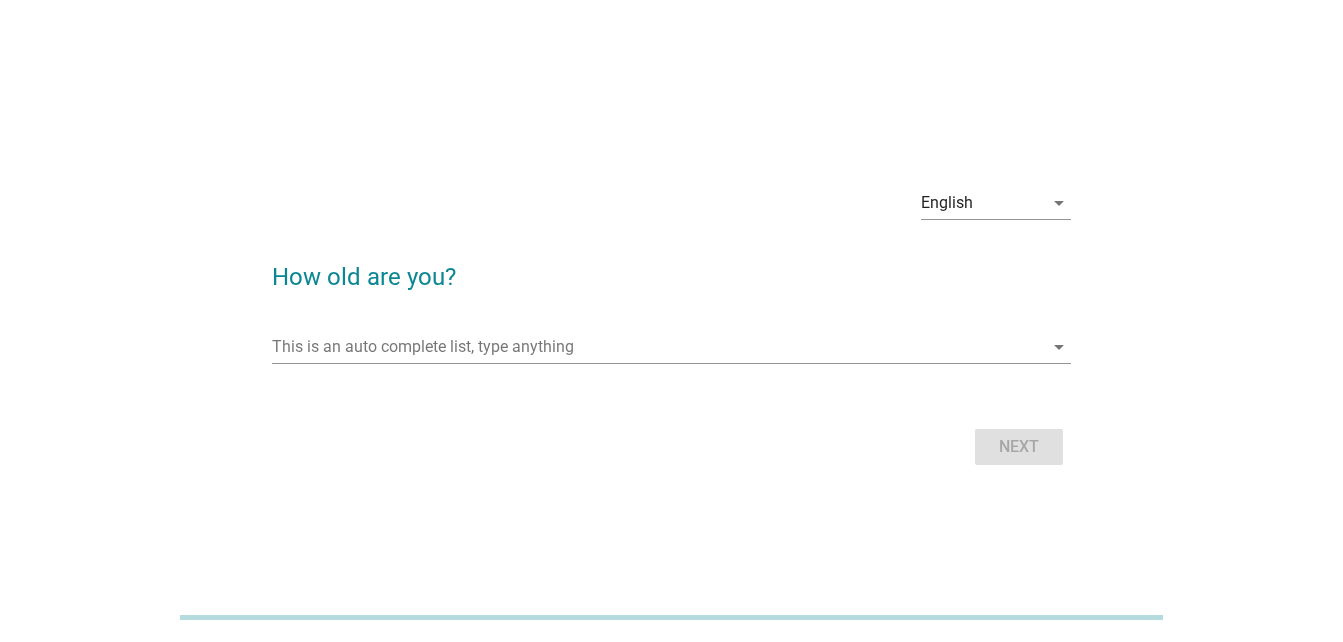 scroll, scrollTop: 0, scrollLeft: 0, axis: both 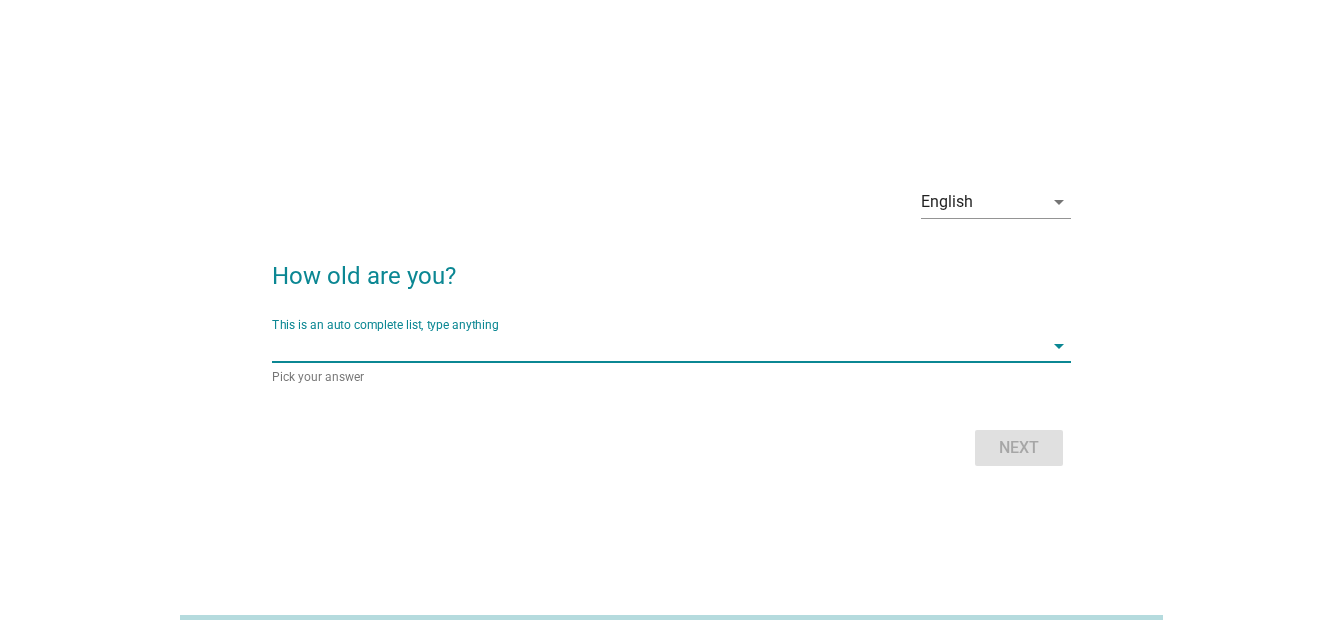 click at bounding box center (657, 346) 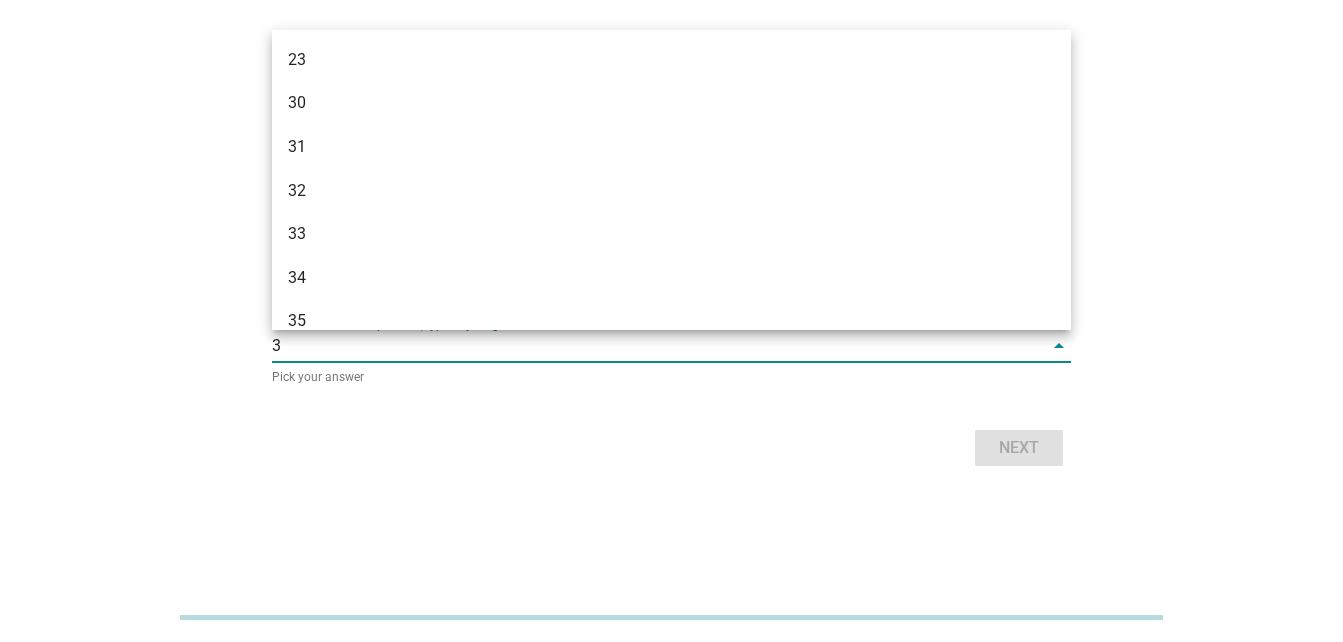 type on "38" 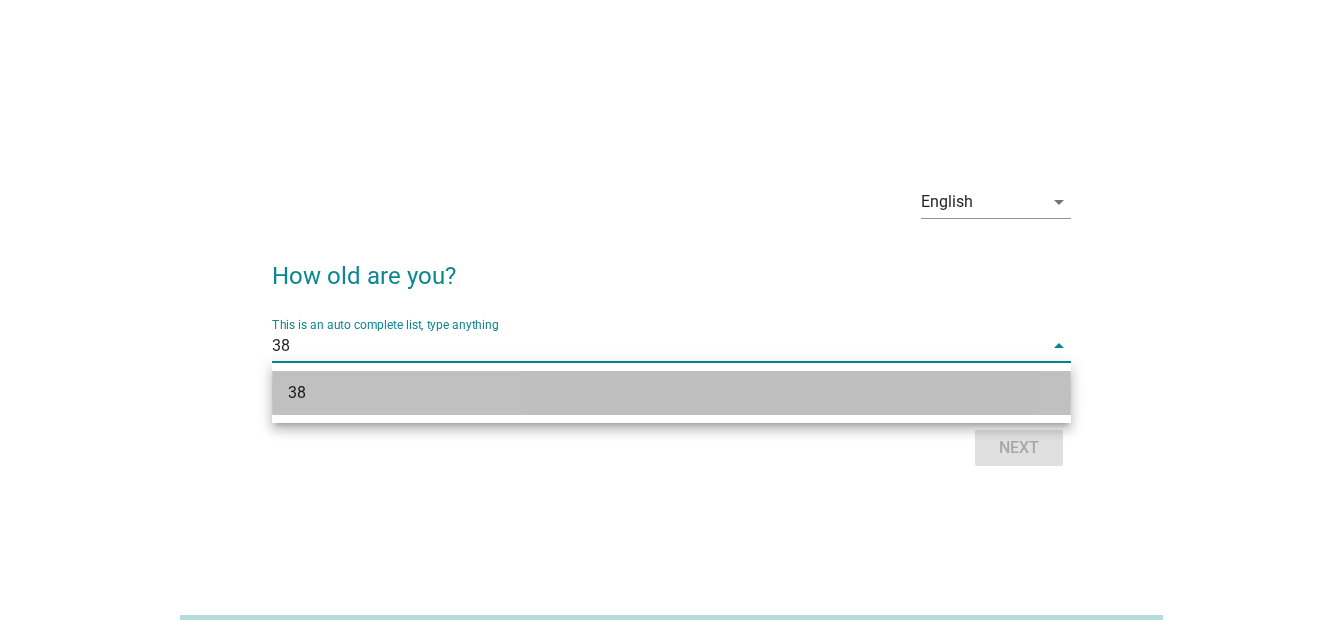 click on "38" at bounding box center (639, 393) 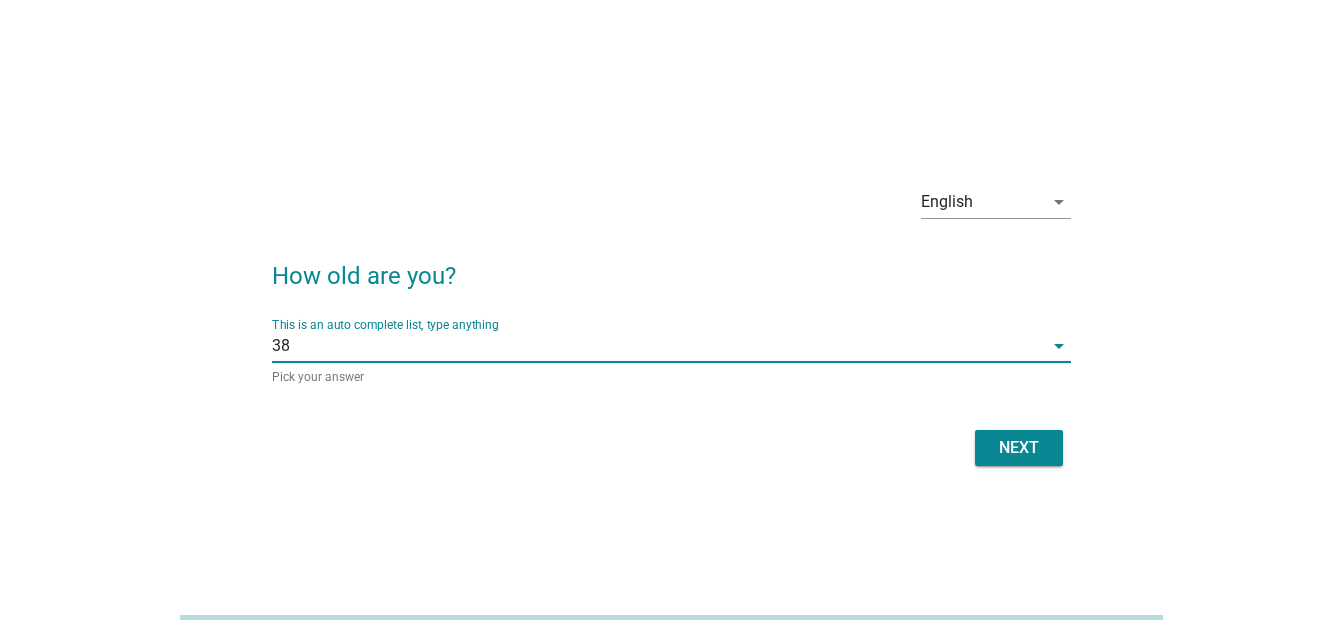 click on "Next" at bounding box center (1019, 448) 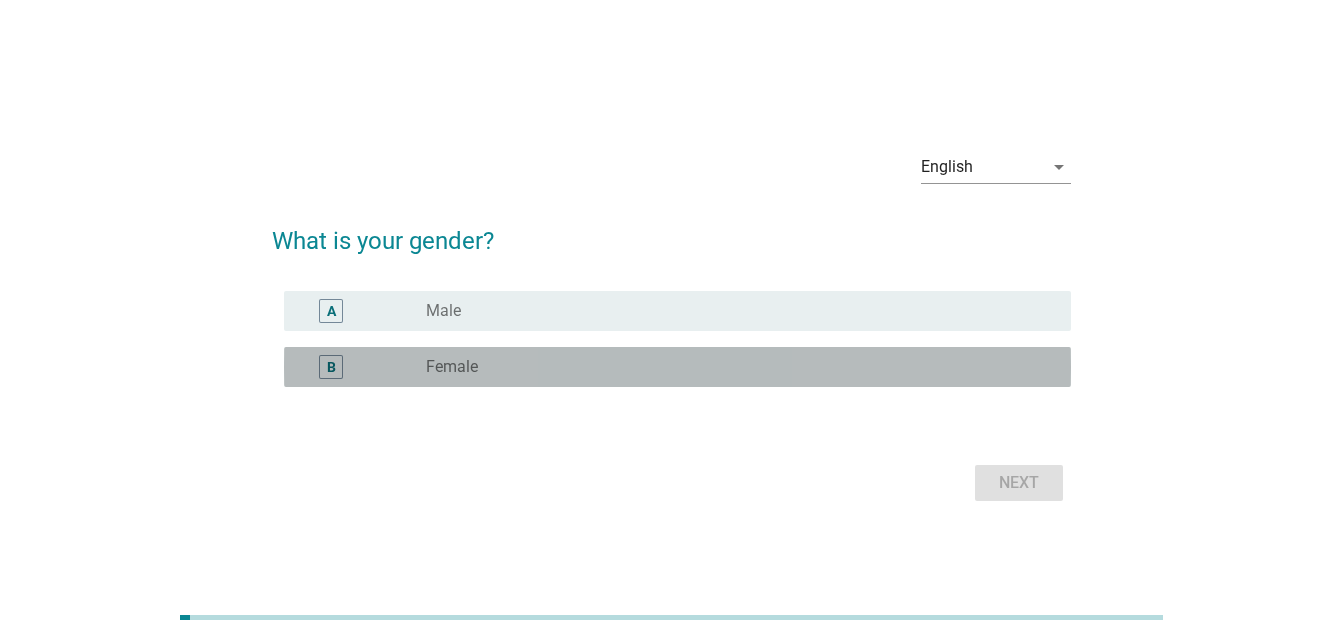 click on "radio_button_unchecked Female" at bounding box center [732, 367] 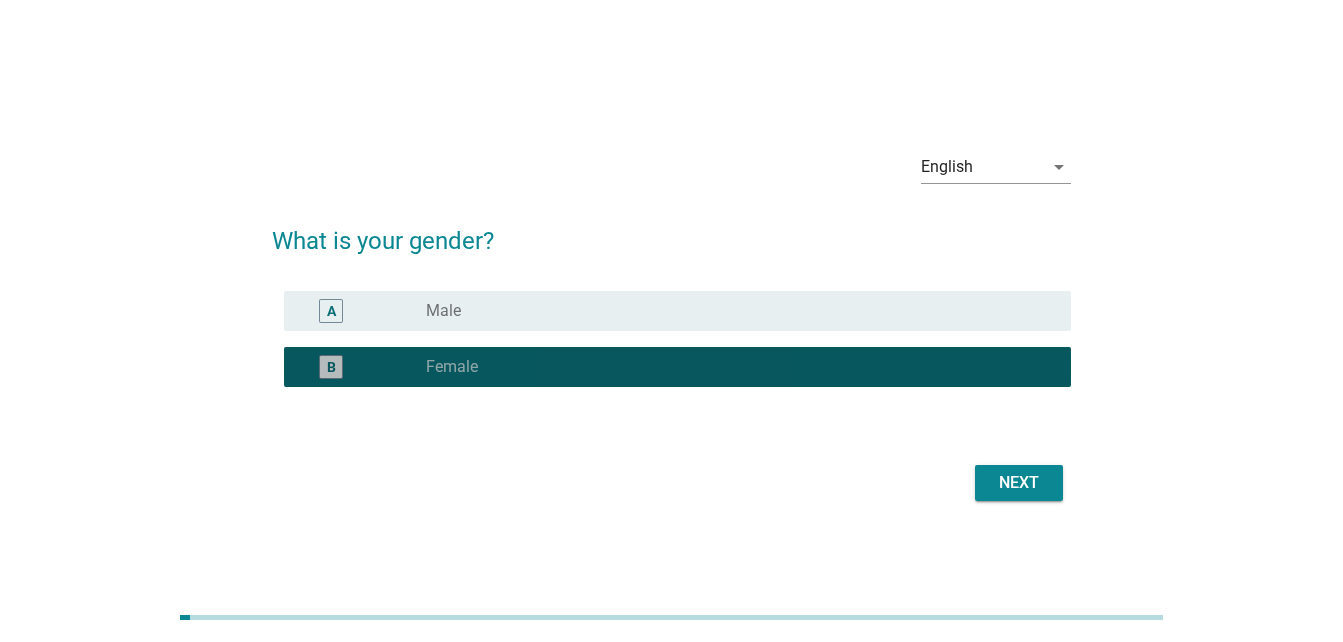 click on "B" at bounding box center [363, 367] 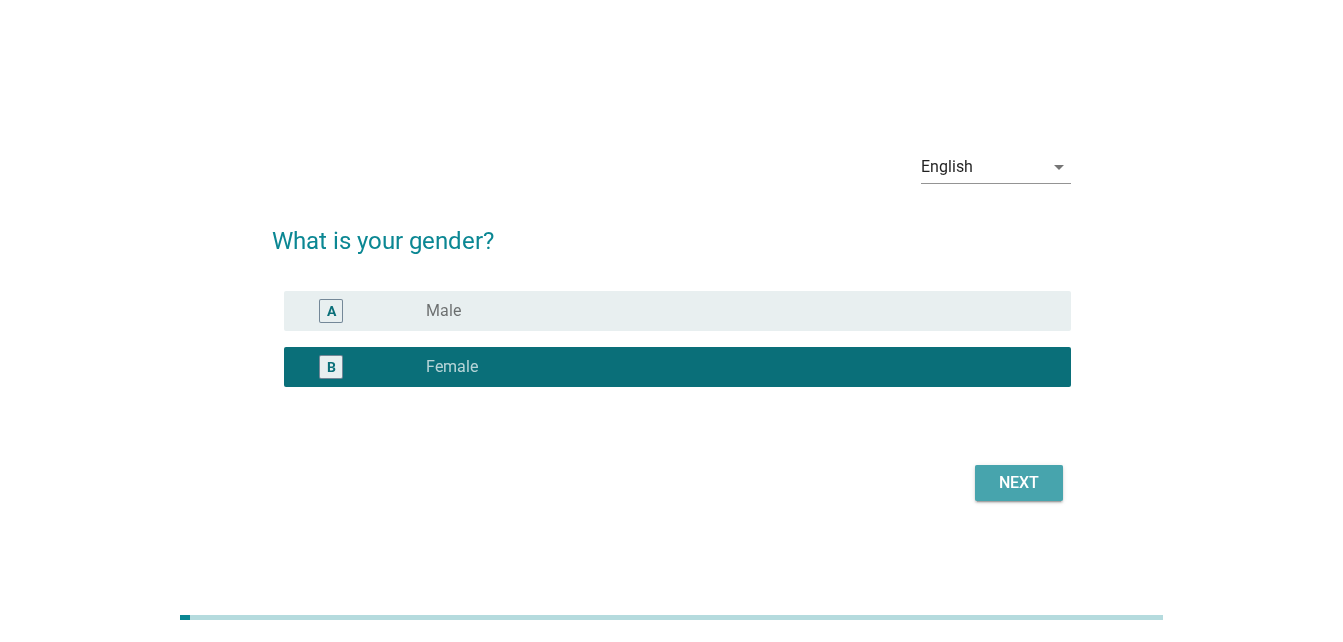click on "Next" at bounding box center [1019, 483] 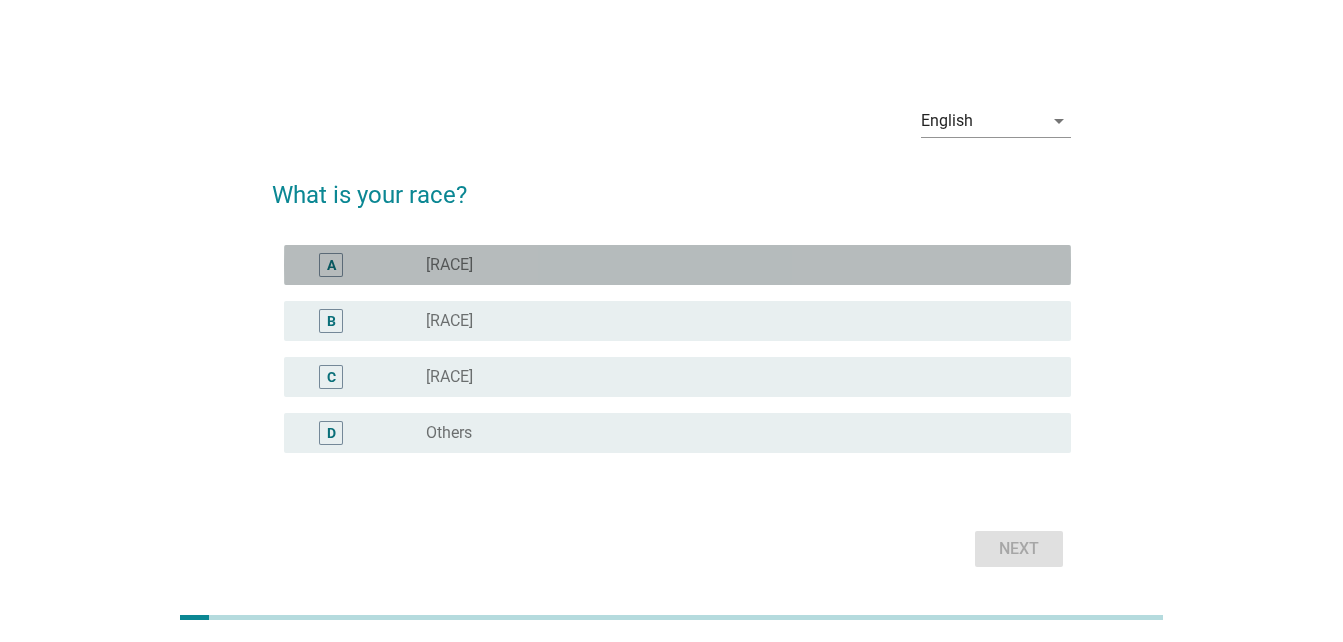 click on "[RACE]" at bounding box center [732, 265] 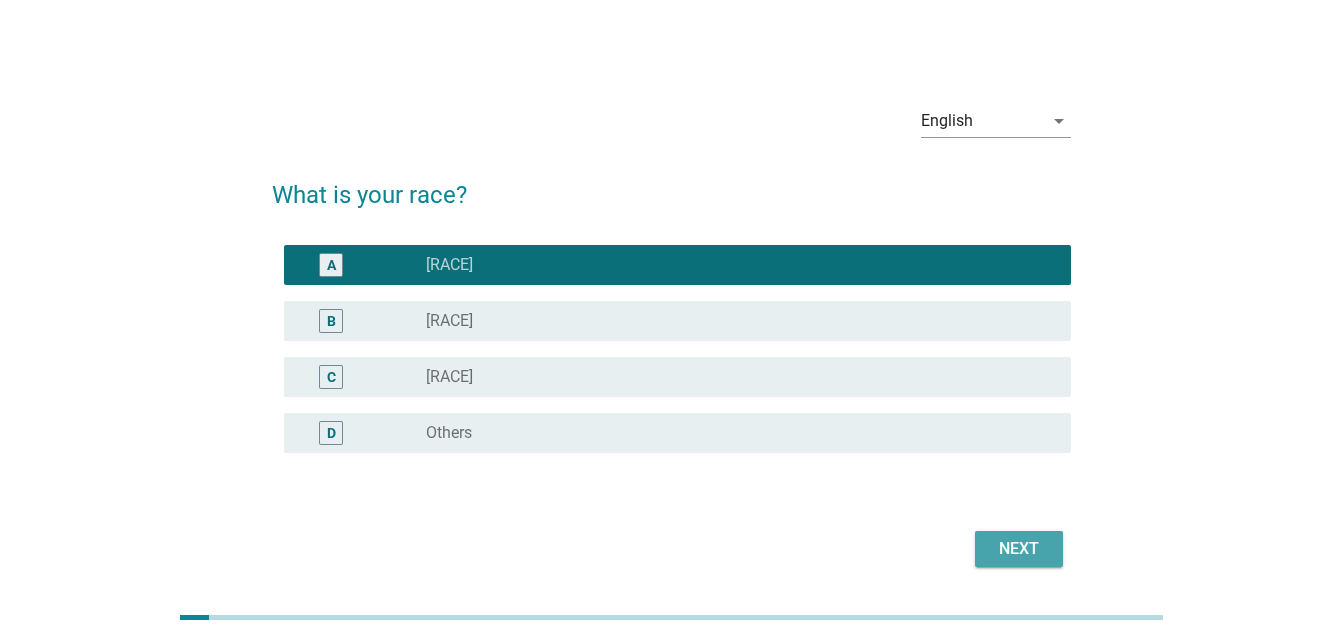 click on "Next" at bounding box center [1019, 549] 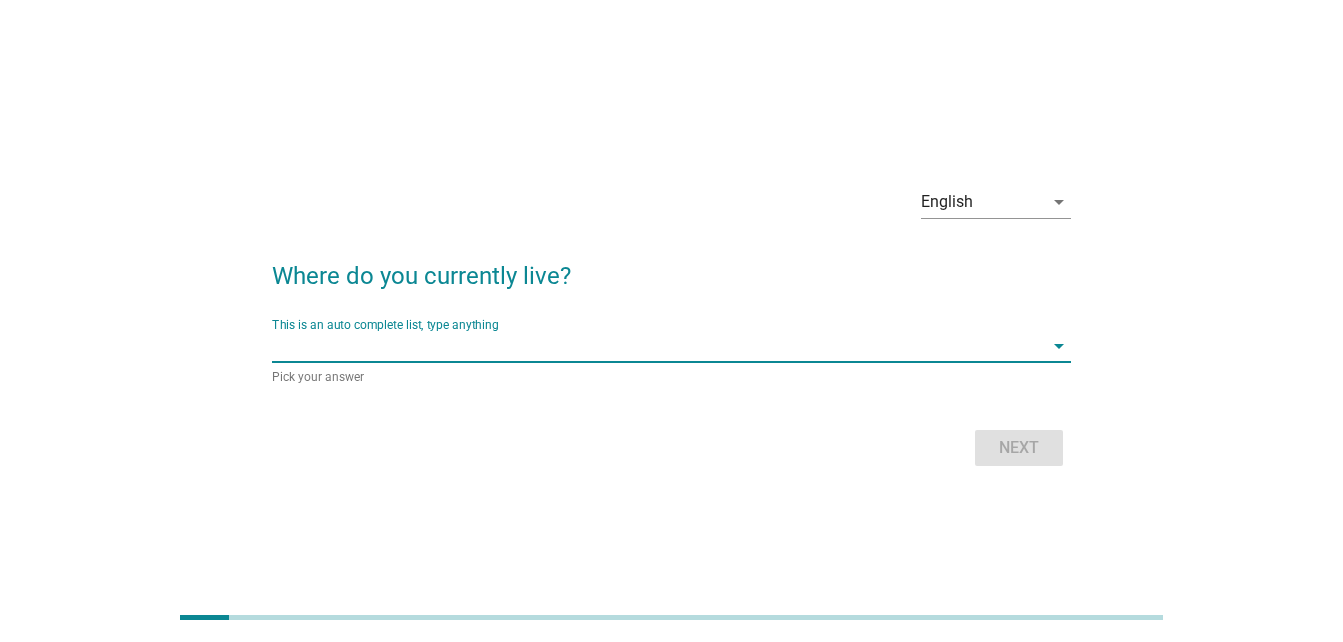 click on "This is an auto complete list, type anything arrow_drop_down" at bounding box center (671, 346) 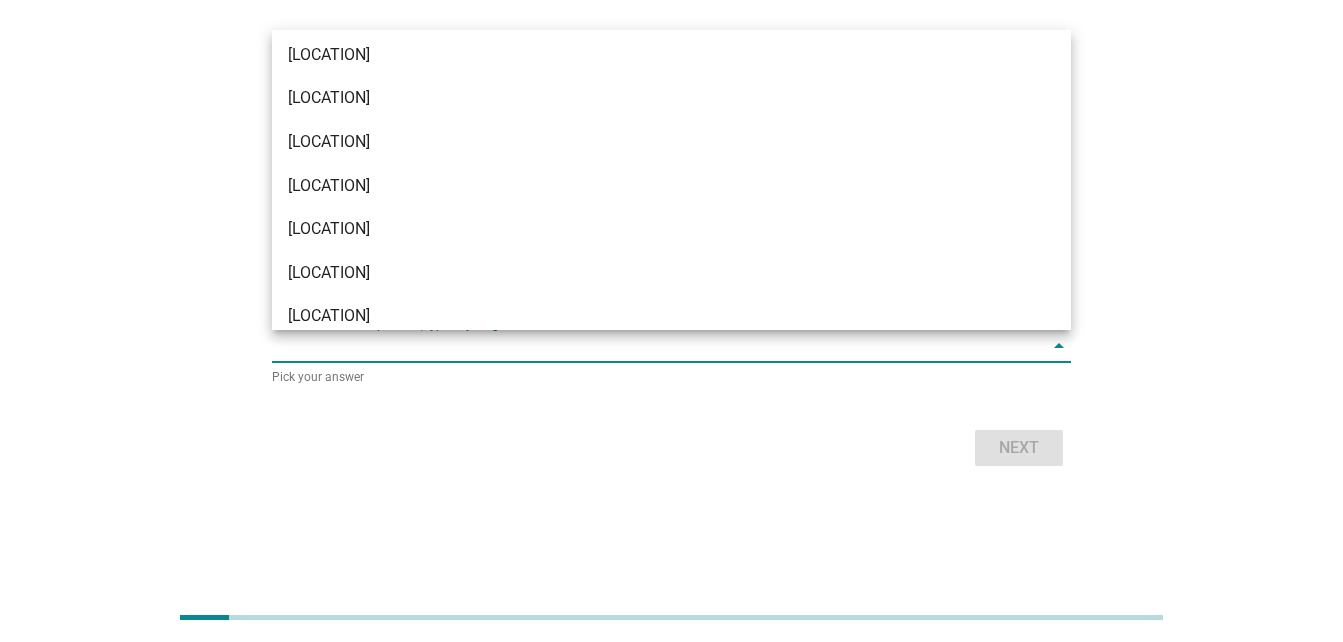 scroll, scrollTop: 262, scrollLeft: 0, axis: vertical 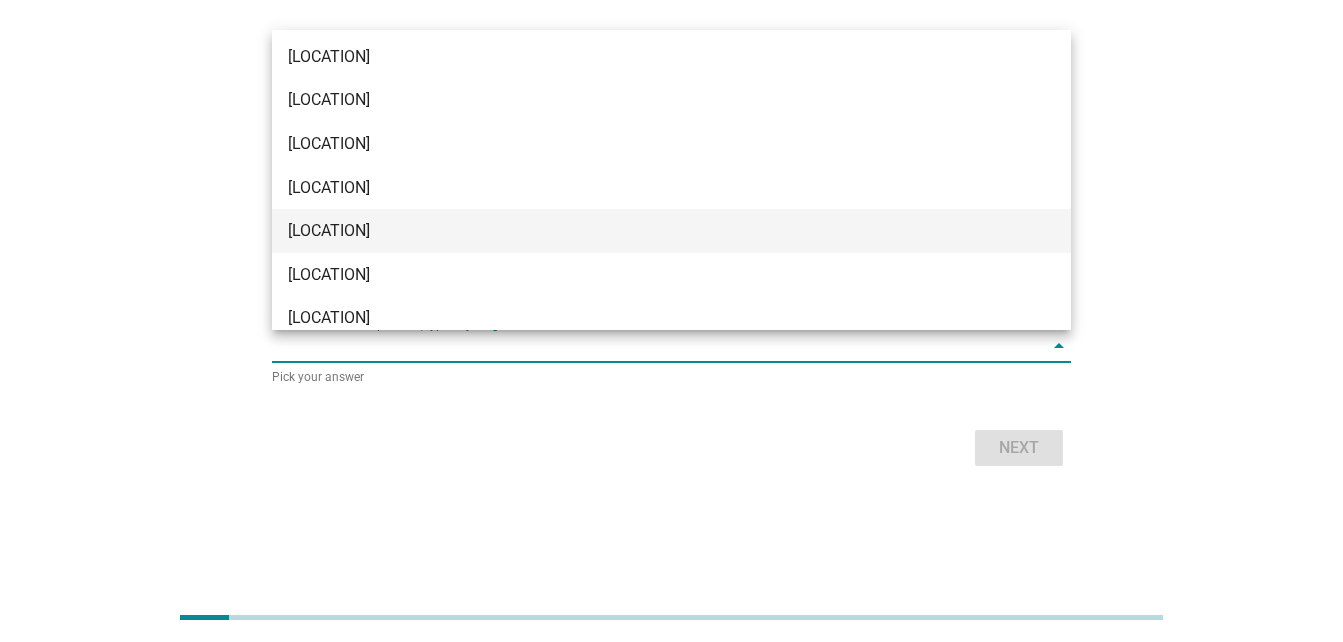 click on "[LOCATION]" at bounding box center (639, 231) 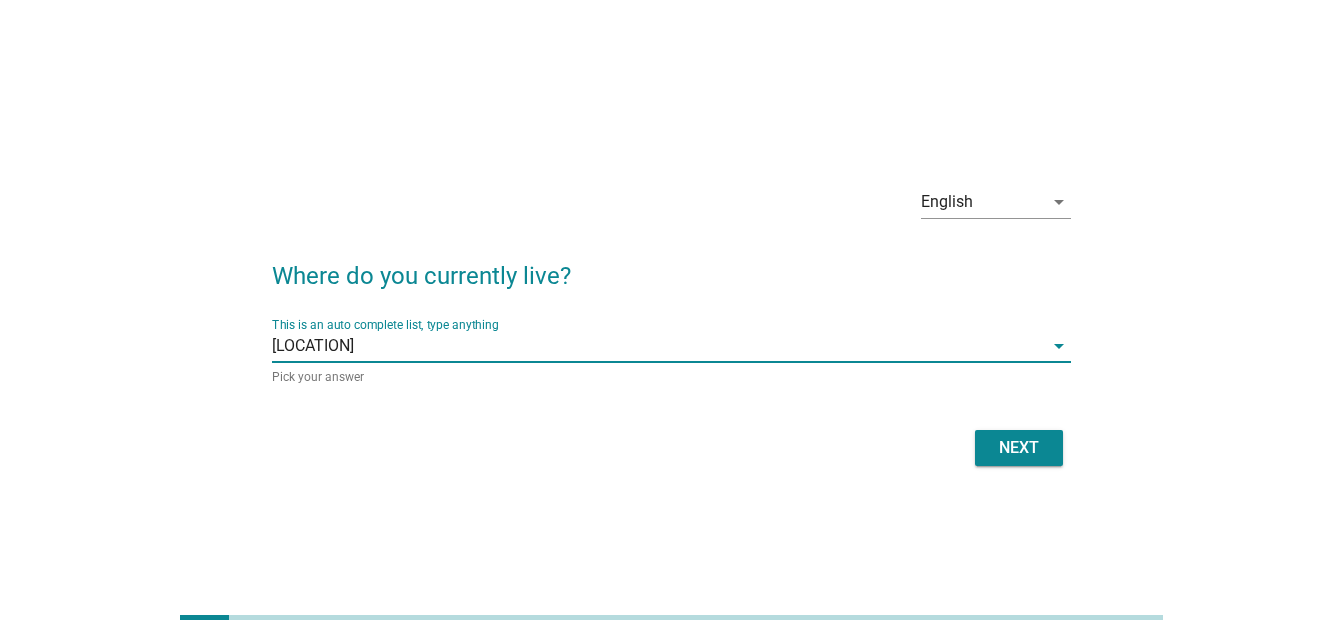 click on "Next" at bounding box center [1019, 448] 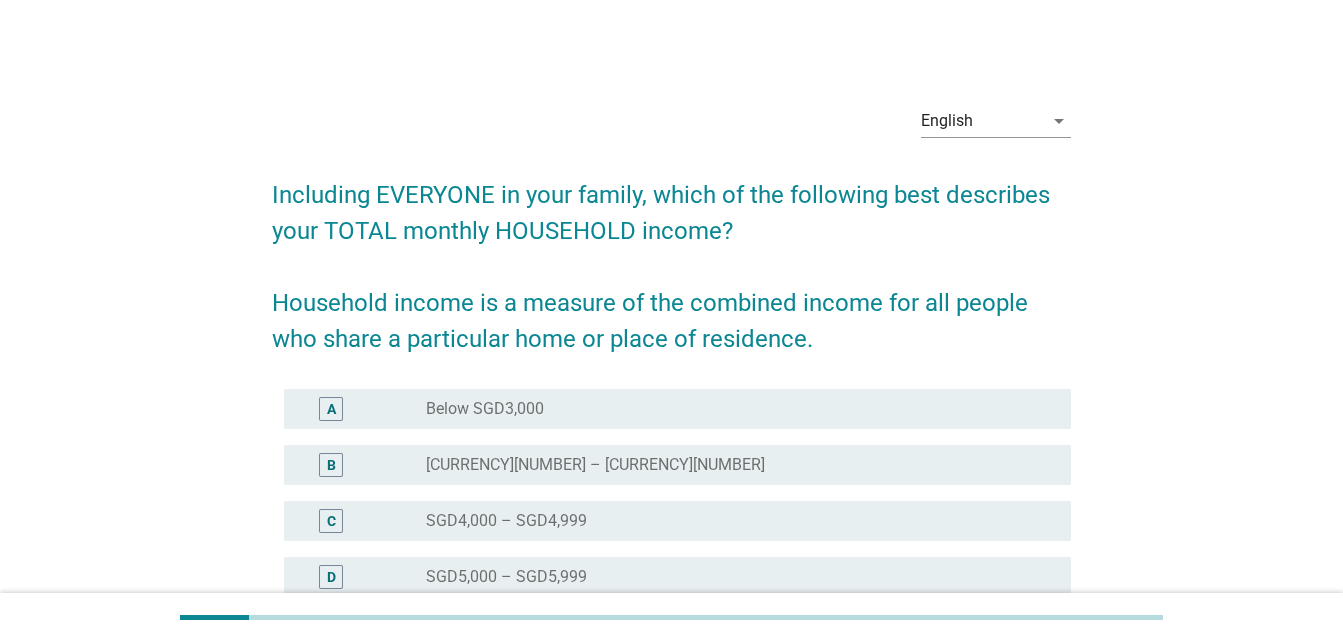 scroll, scrollTop: 492, scrollLeft: 0, axis: vertical 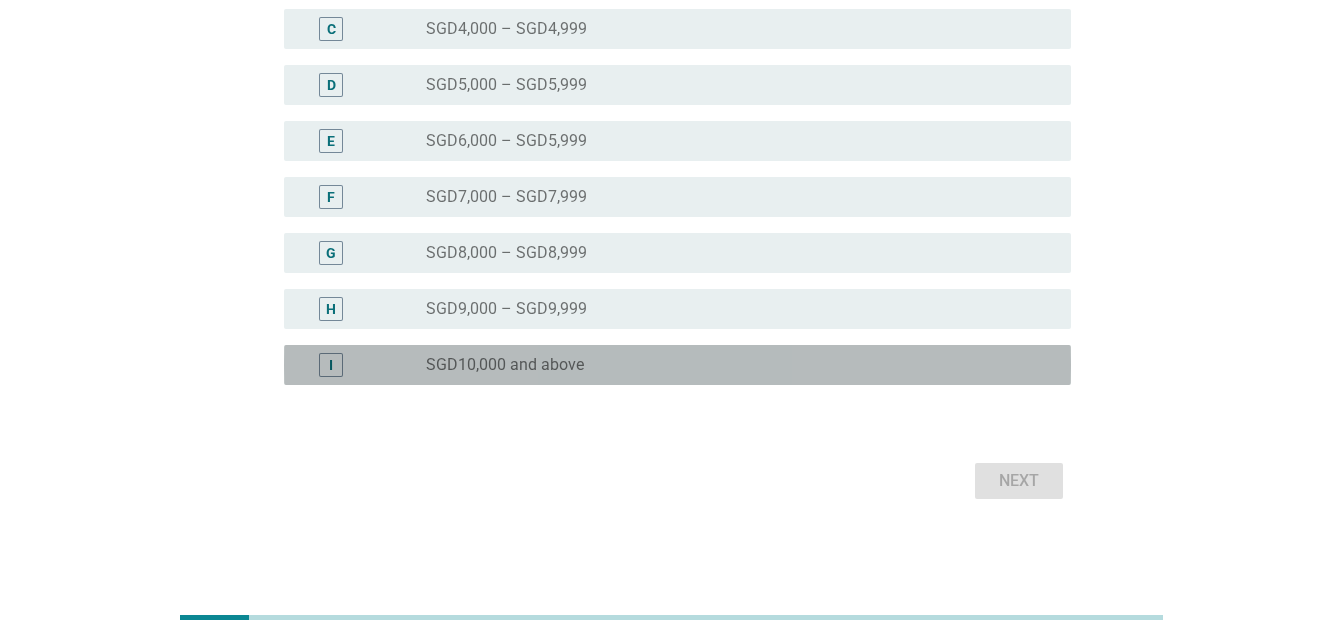 click on "radio_button_unchecked SGD10,000 and above" at bounding box center (732, 365) 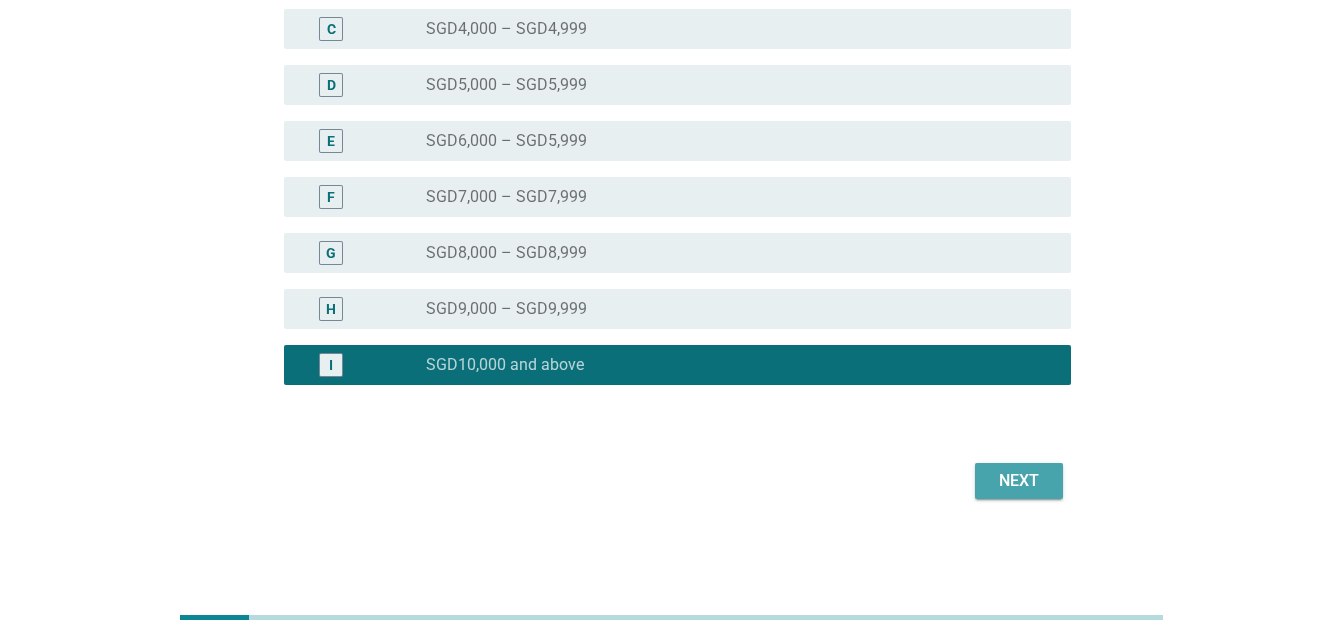 click on "Next" at bounding box center (1019, 481) 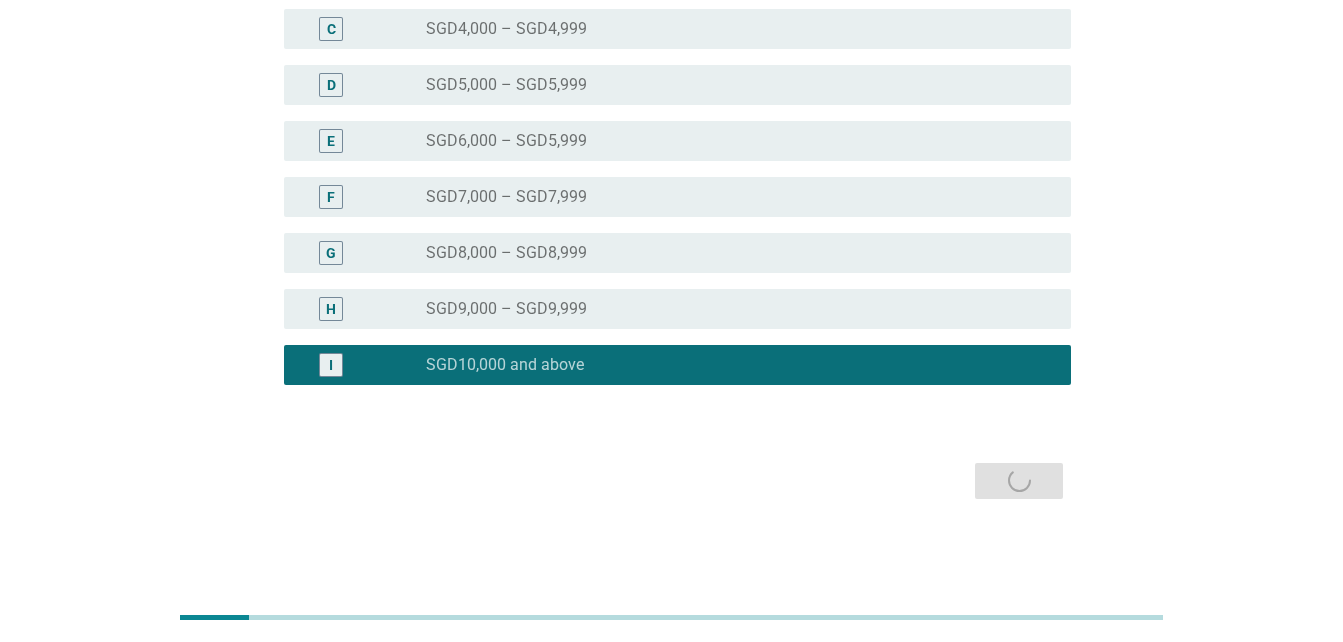scroll, scrollTop: 0, scrollLeft: 0, axis: both 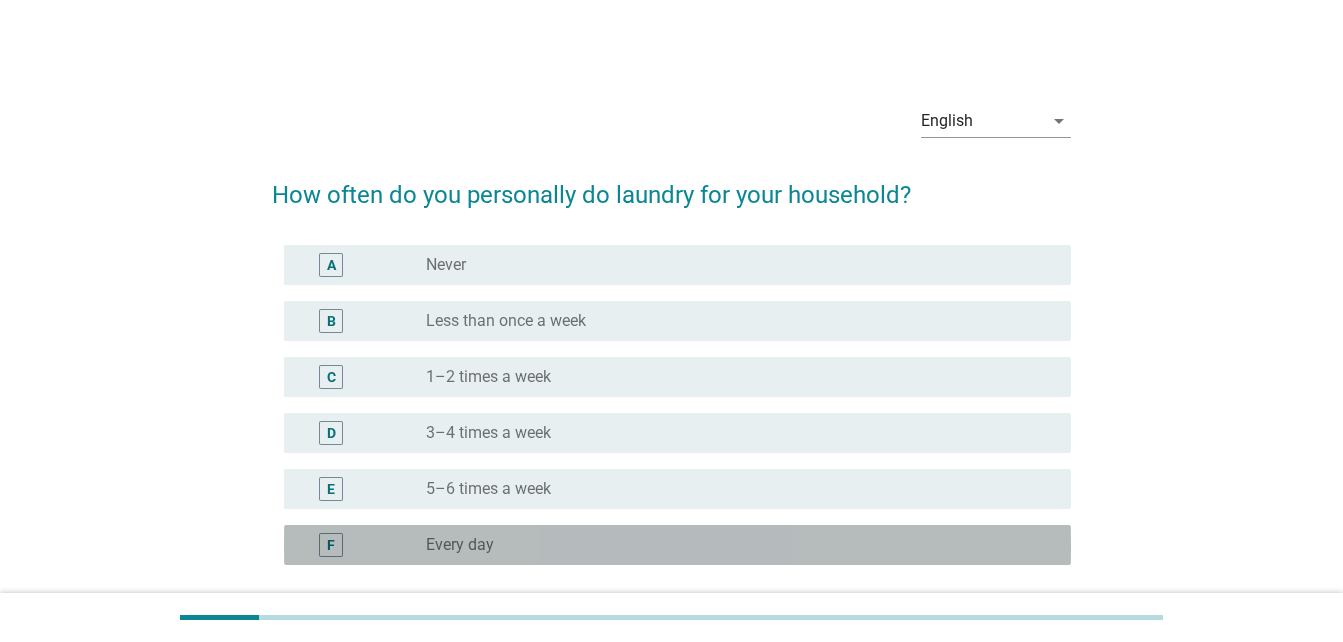 click on "radio_button_unchecked Every day" at bounding box center [732, 545] 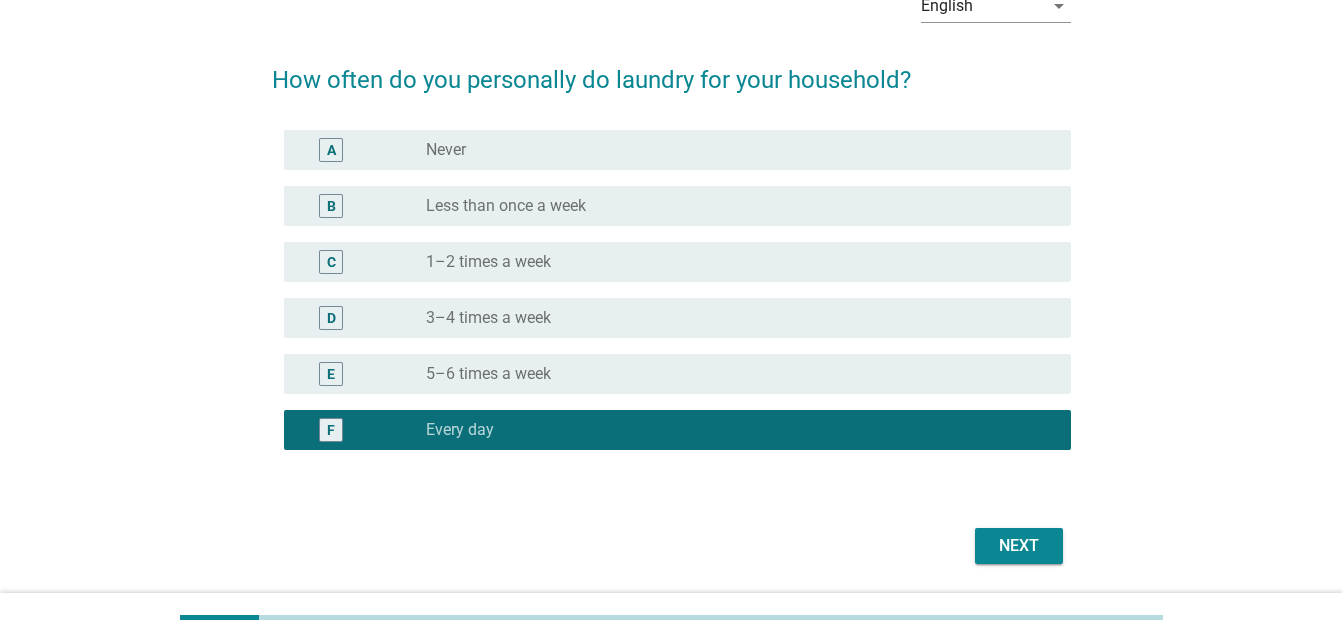 scroll, scrollTop: 180, scrollLeft: 0, axis: vertical 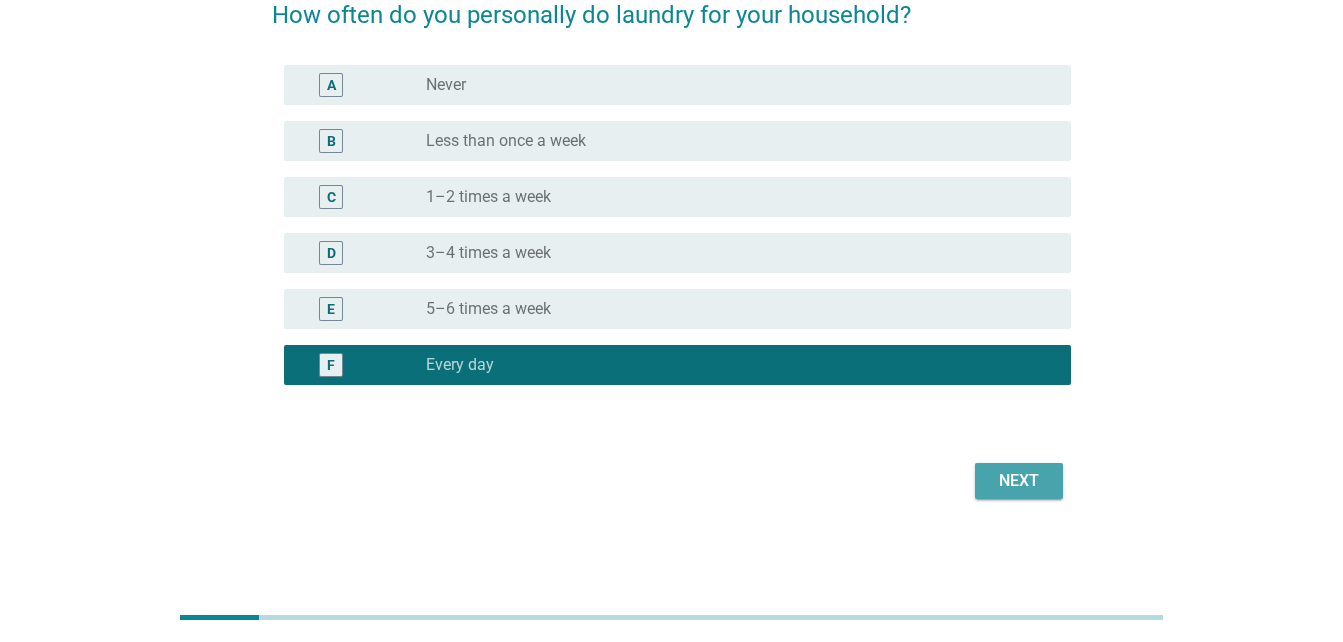click on "Next" at bounding box center [1019, 481] 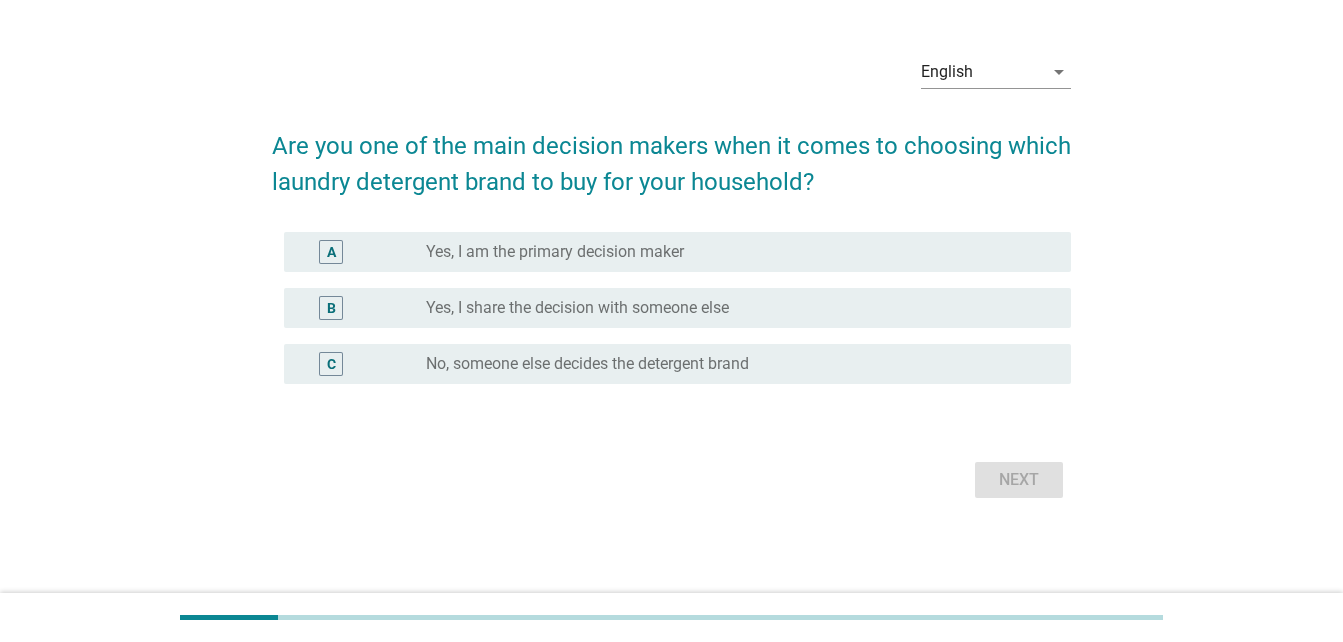 scroll, scrollTop: 0, scrollLeft: 0, axis: both 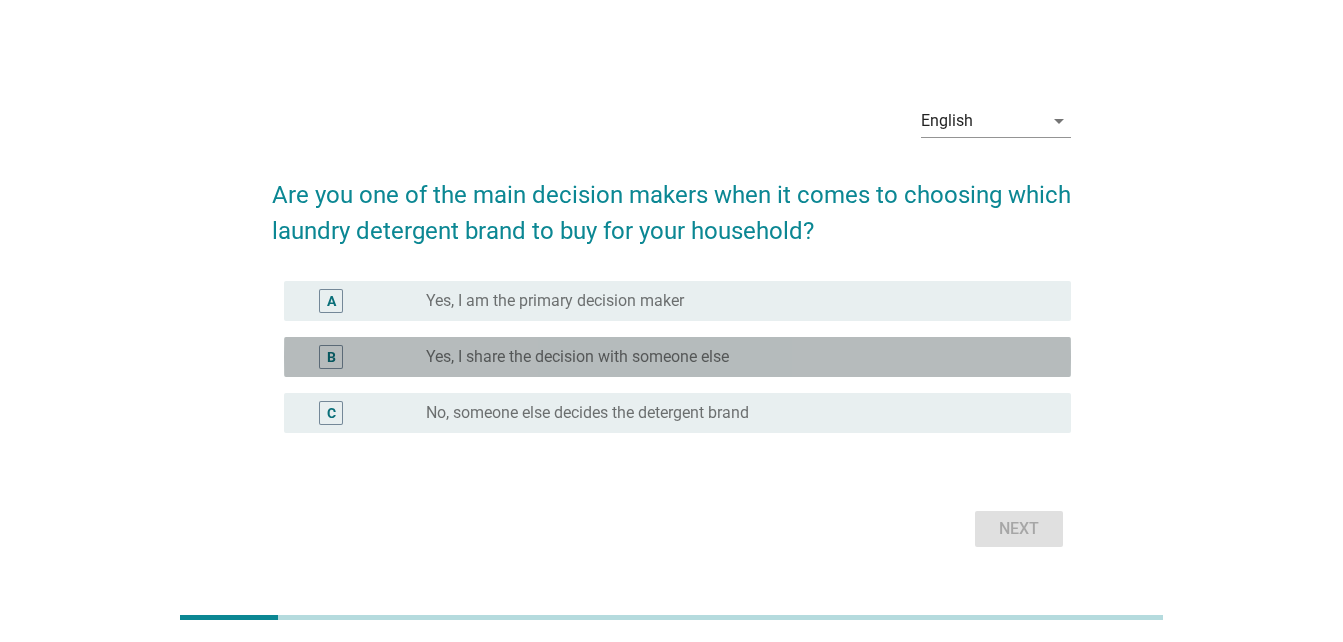 click on "radio_button_unchecked Yes, I share the decision with someone else" at bounding box center (732, 357) 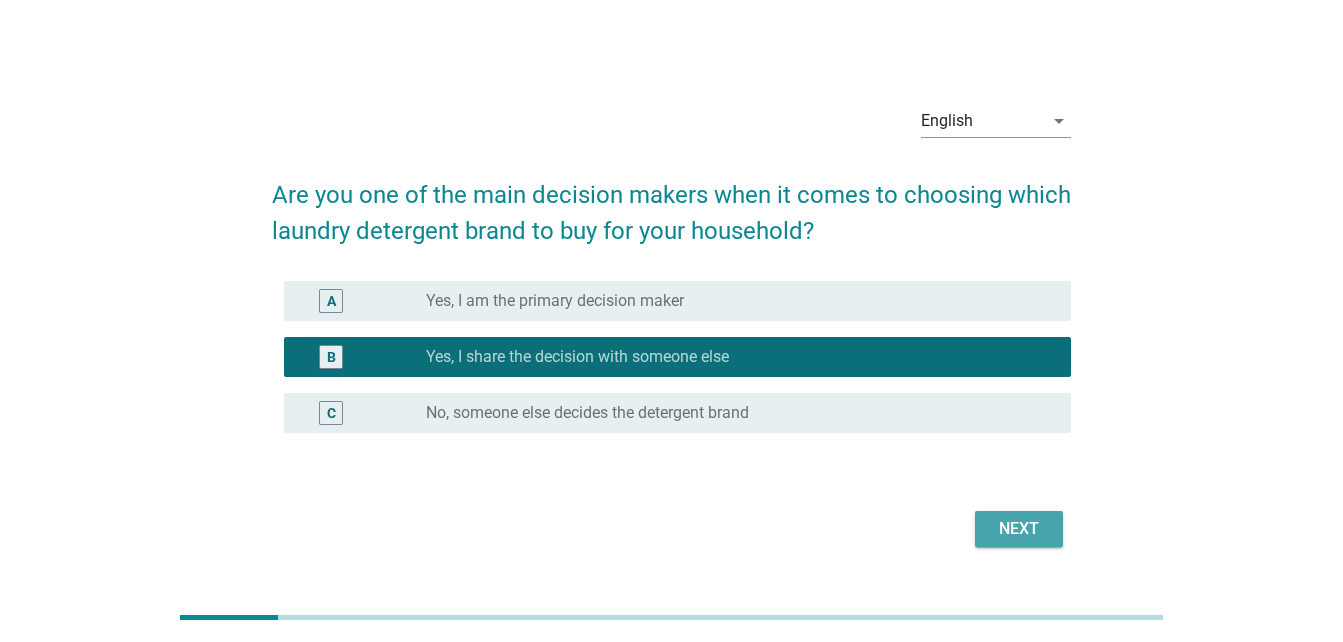 click on "Next" at bounding box center (1019, 529) 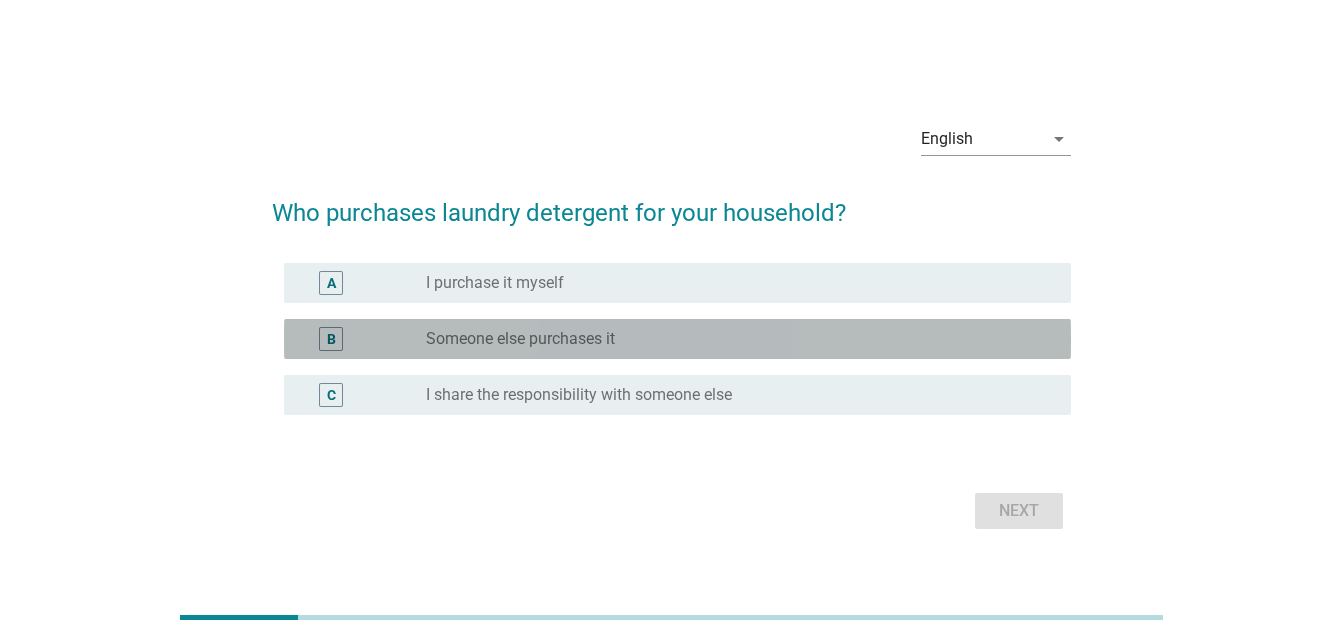 click on "radio_button_unchecked Someone else purchases it" at bounding box center [732, 339] 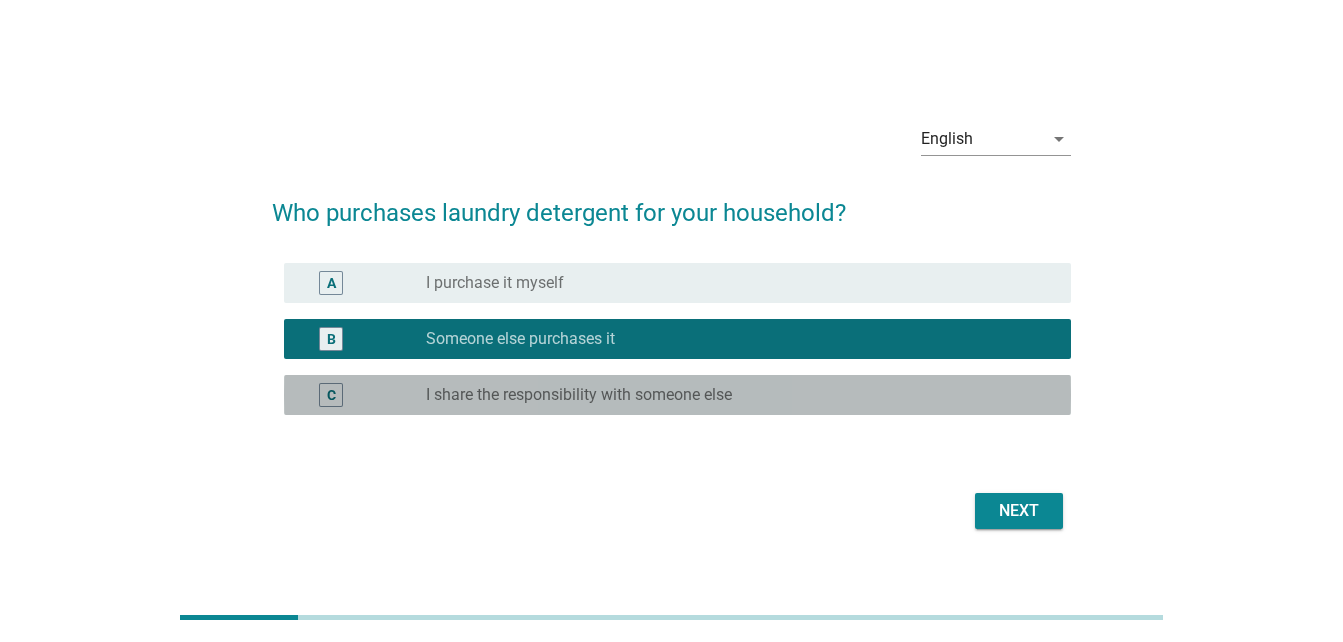 click on "radio_button_unchecked I share the responsibility with someone else" at bounding box center (732, 395) 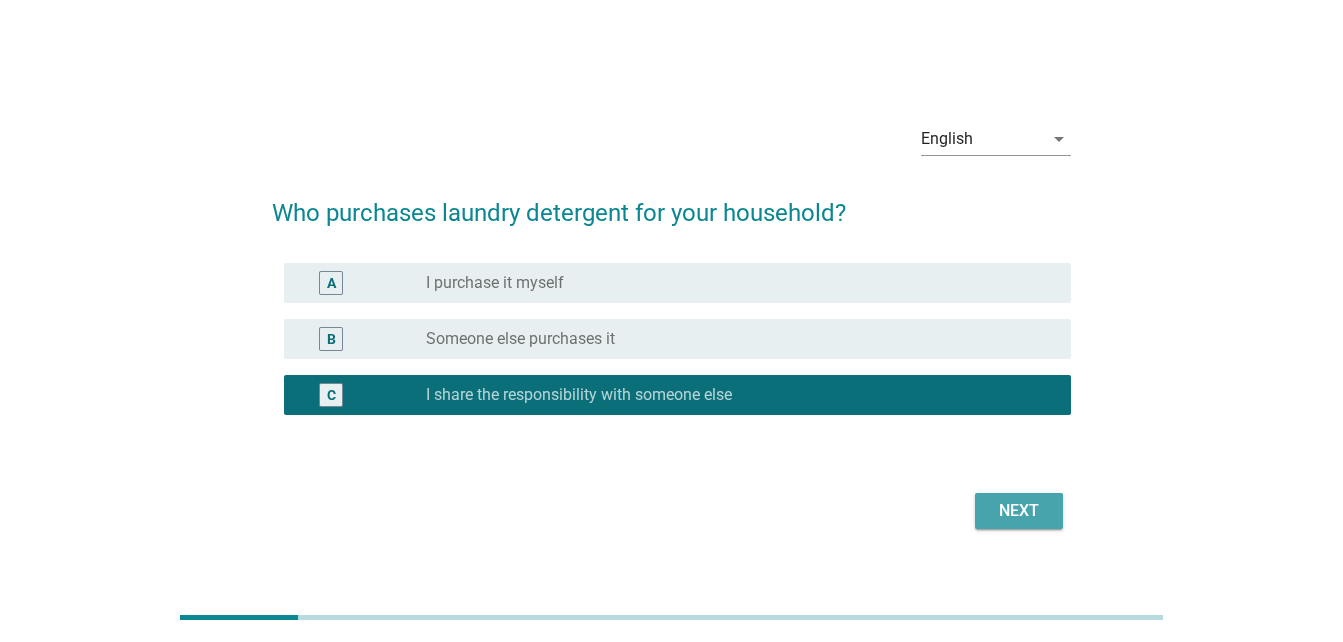 click on "Next" at bounding box center (1019, 511) 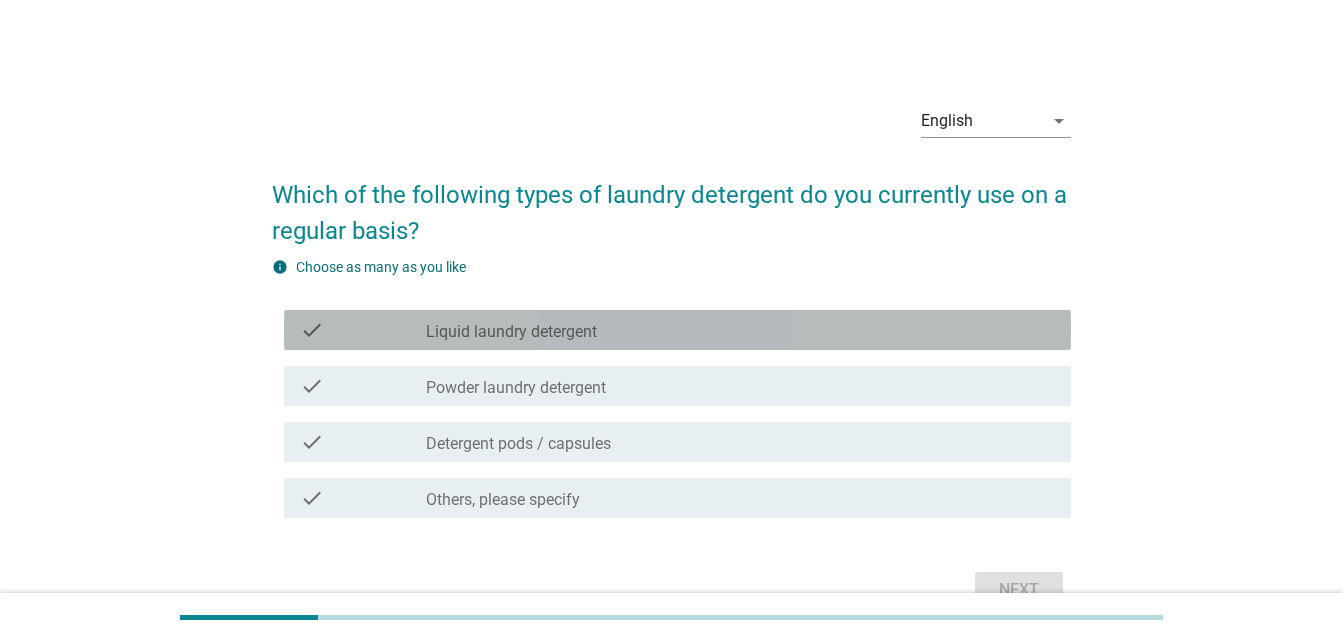 click on "Liquid laundry detergent" at bounding box center [511, 332] 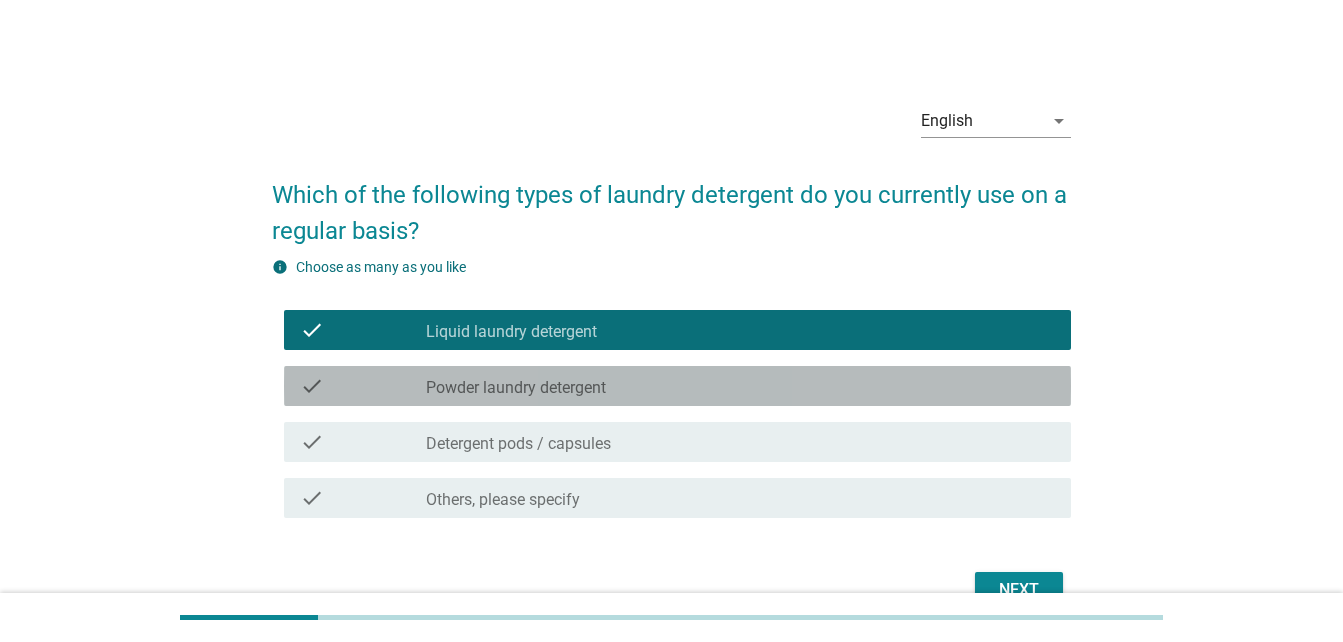 click on "Powder laundry detergent" at bounding box center [516, 388] 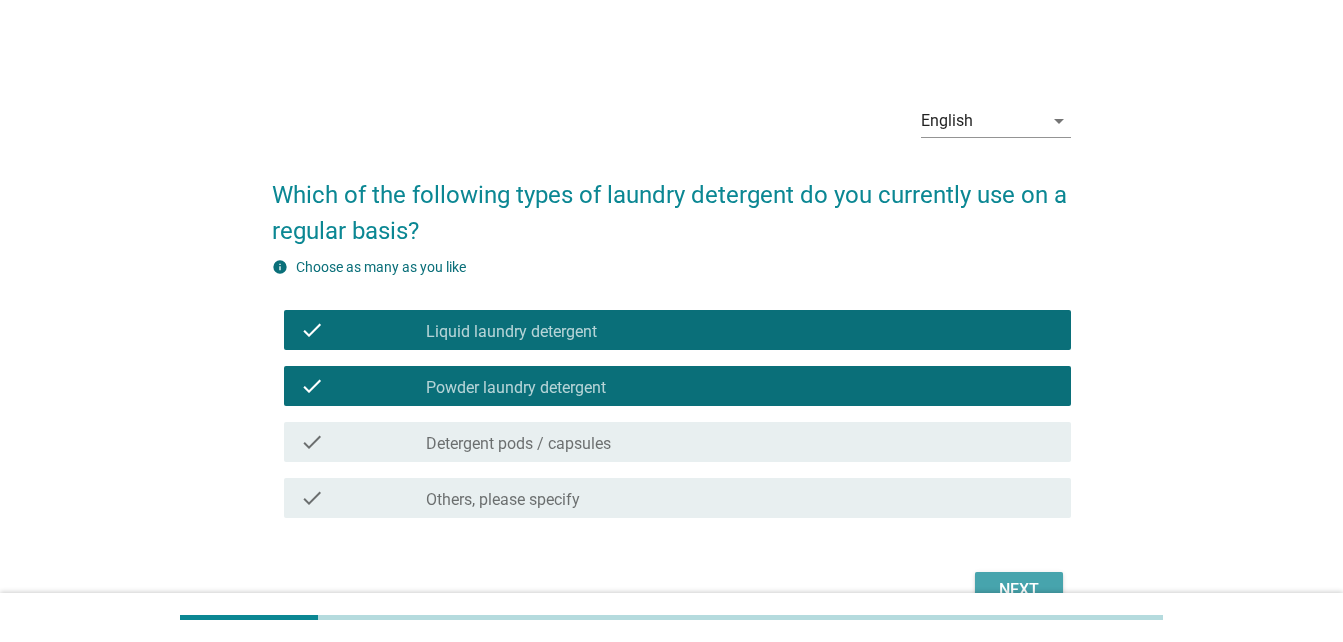 click on "Next" at bounding box center [1019, 590] 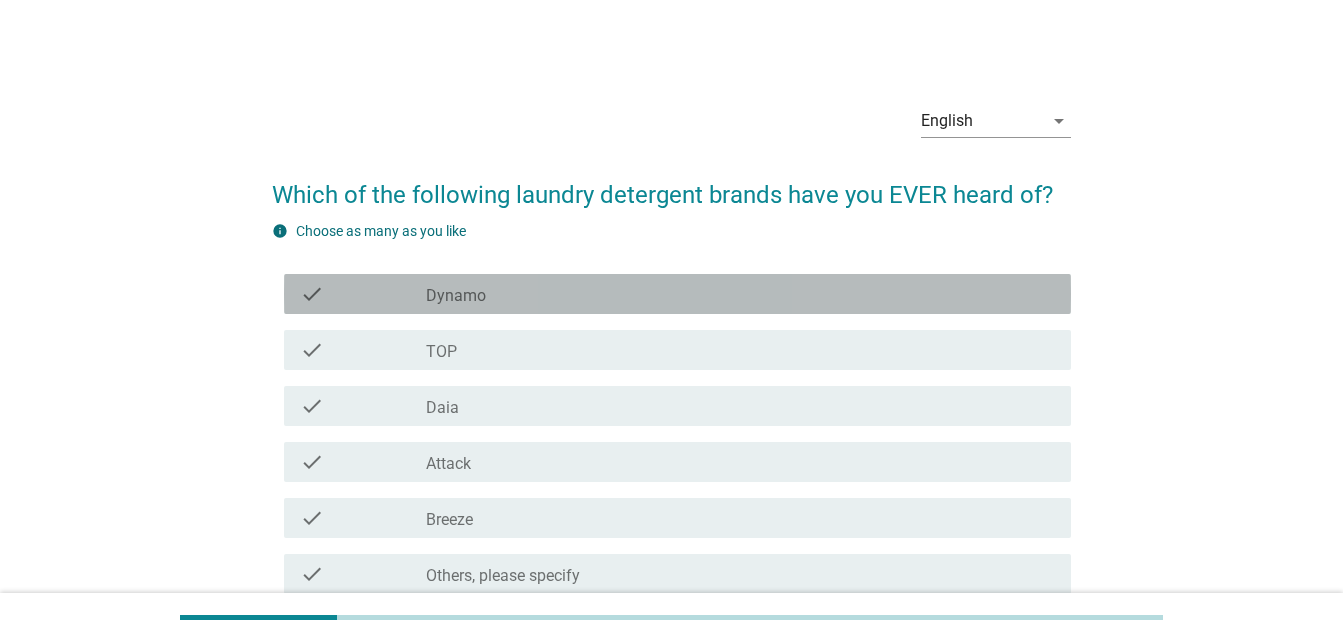 click on "check_box_outline_blank Dynamo" at bounding box center [740, 294] 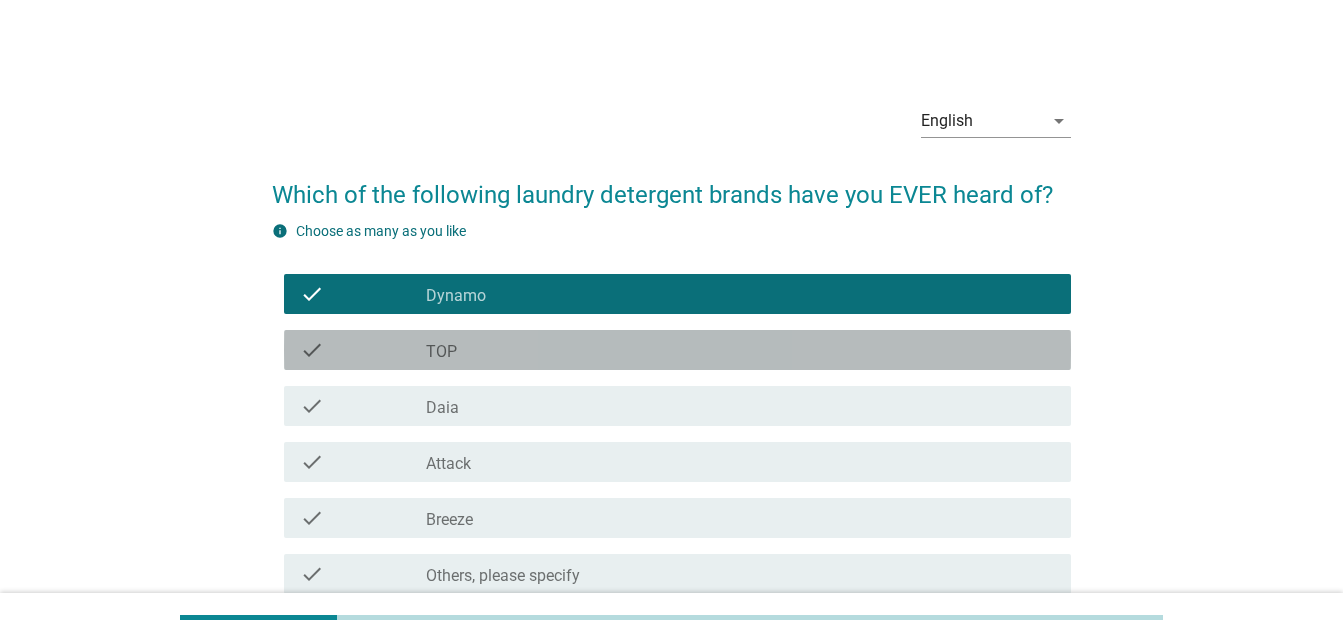 click on "check_box_outline_blank TOP" at bounding box center (740, 350) 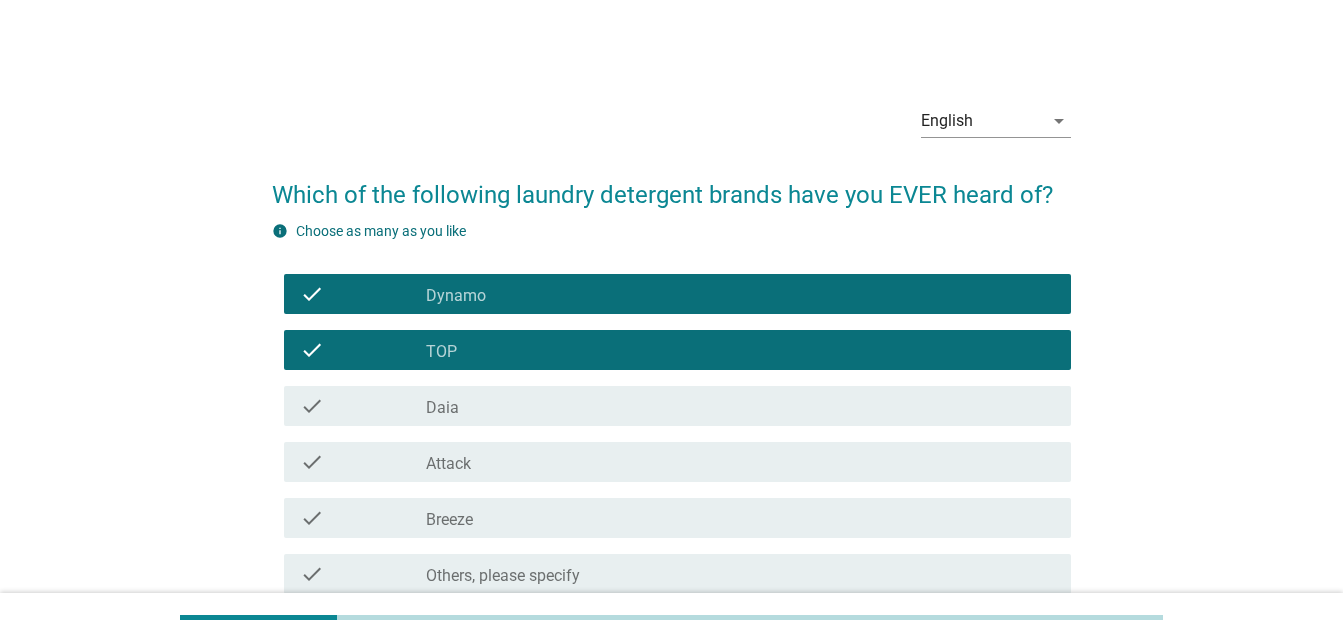 click on "check_box_outline_blank Attack" at bounding box center [740, 462] 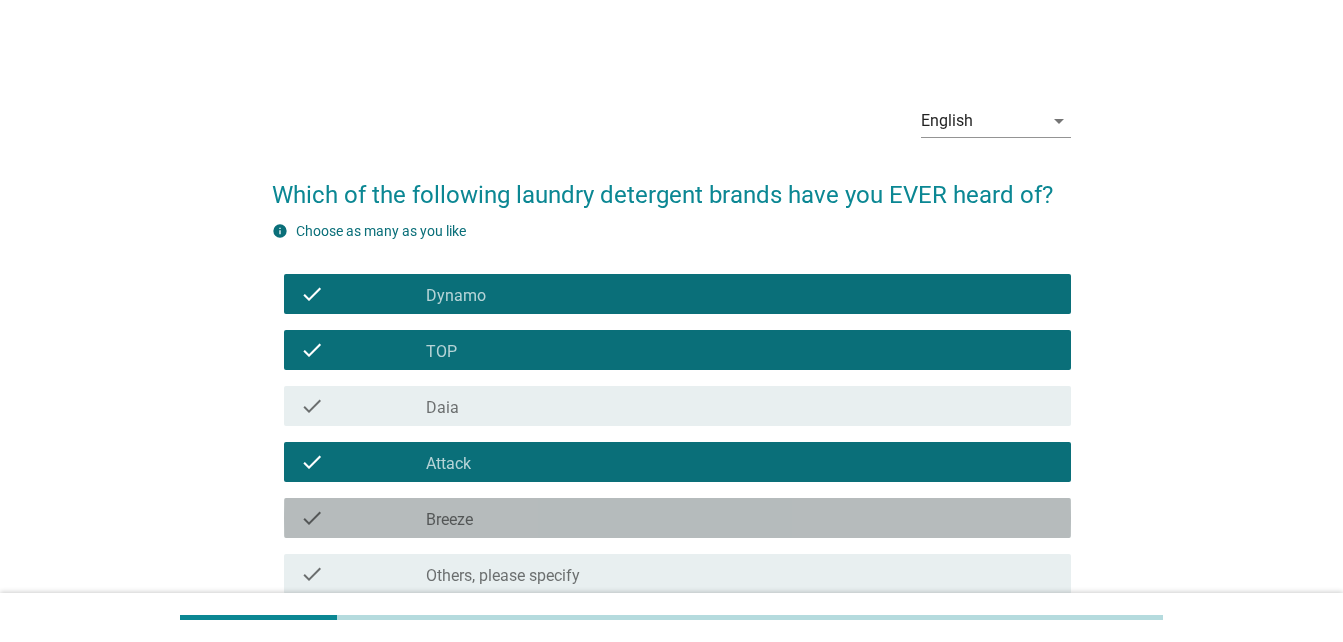 click on "check_box_outline_blank Breeze" at bounding box center [740, 518] 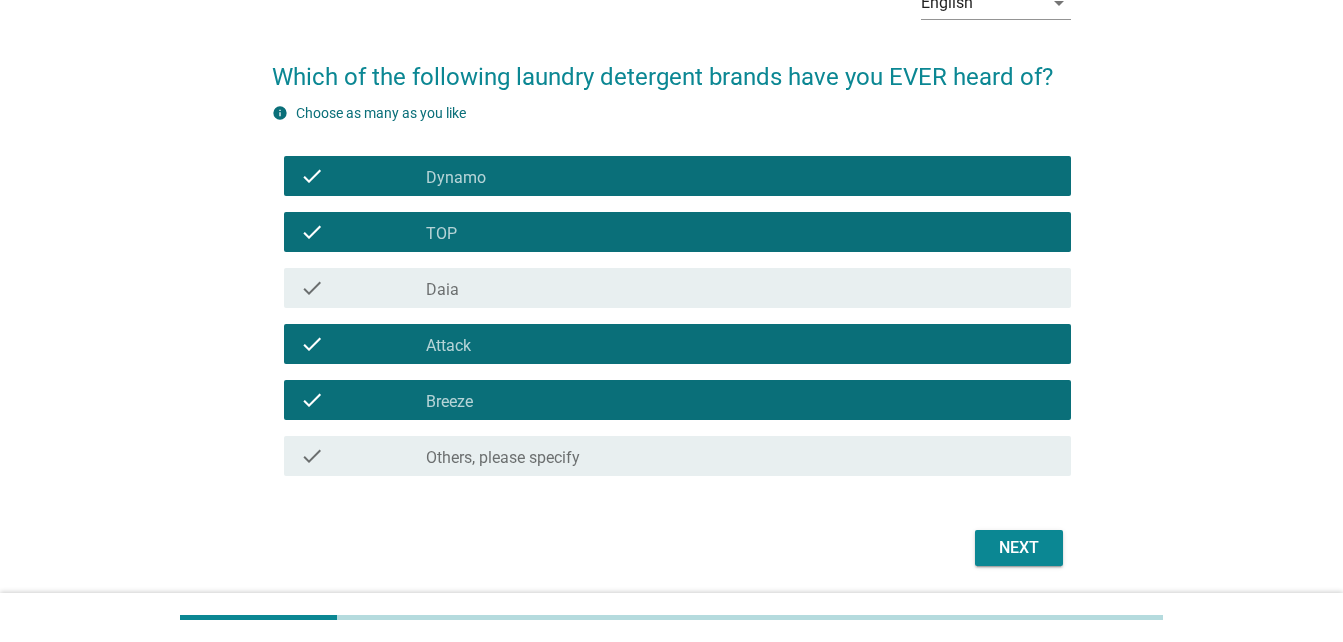 scroll, scrollTop: 185, scrollLeft: 0, axis: vertical 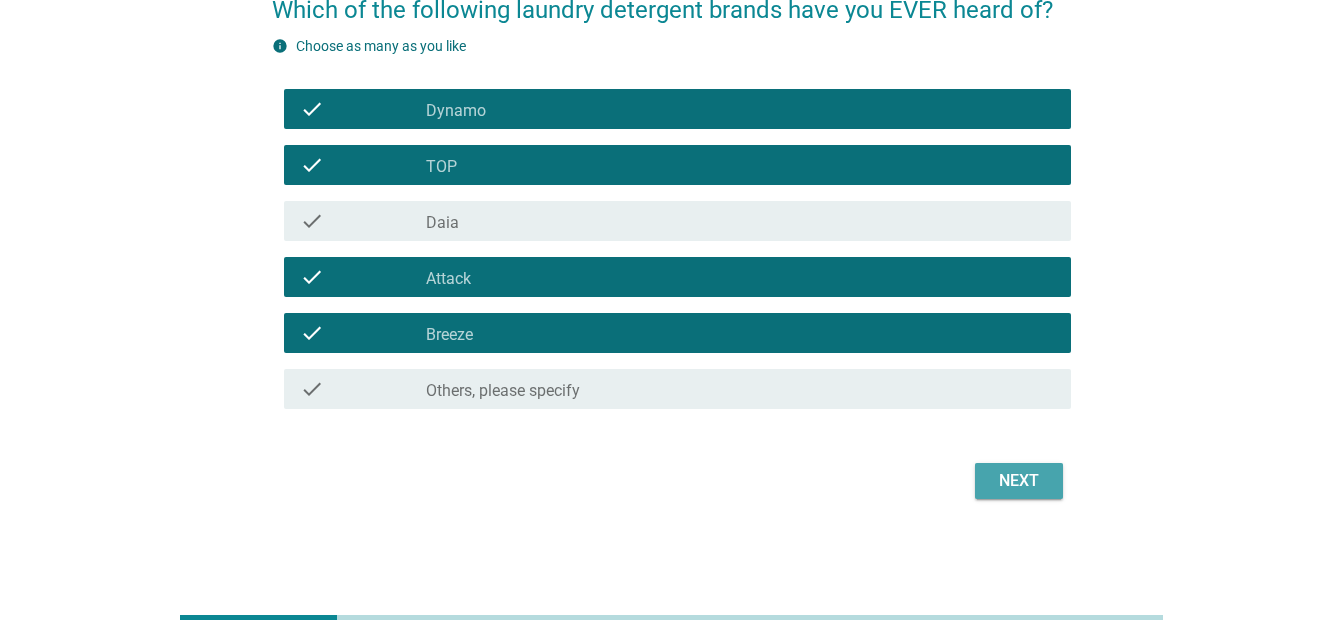 click on "Next" at bounding box center (1019, 481) 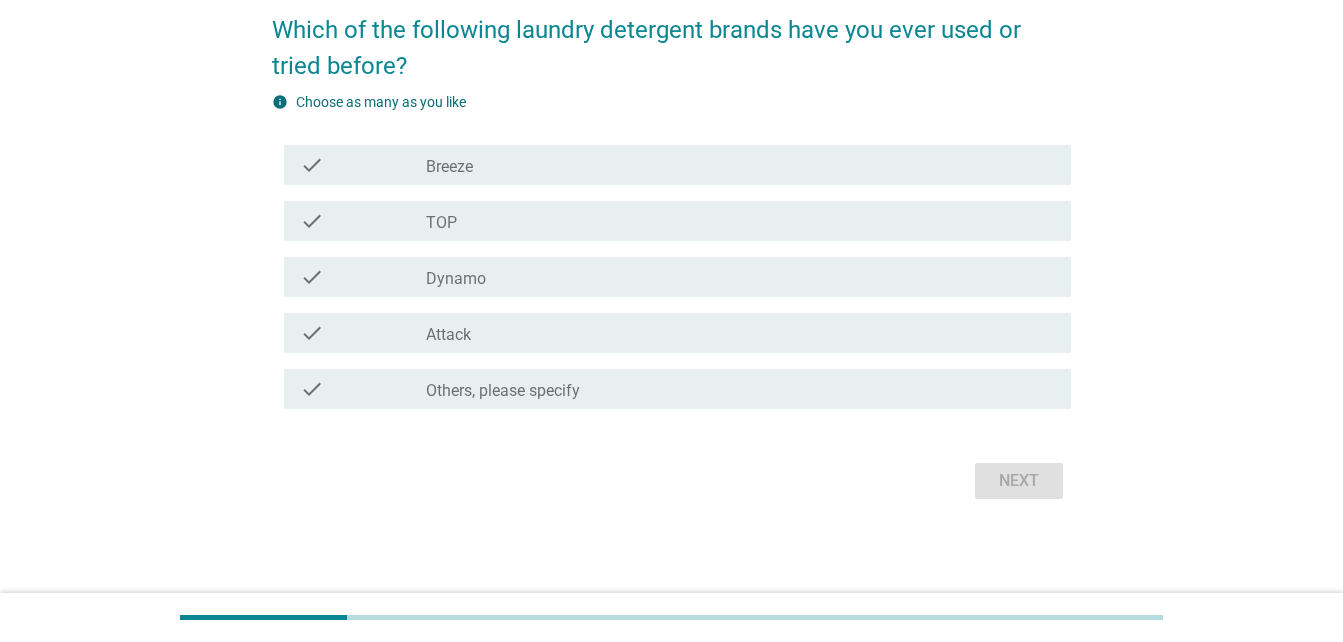 scroll, scrollTop: 0, scrollLeft: 0, axis: both 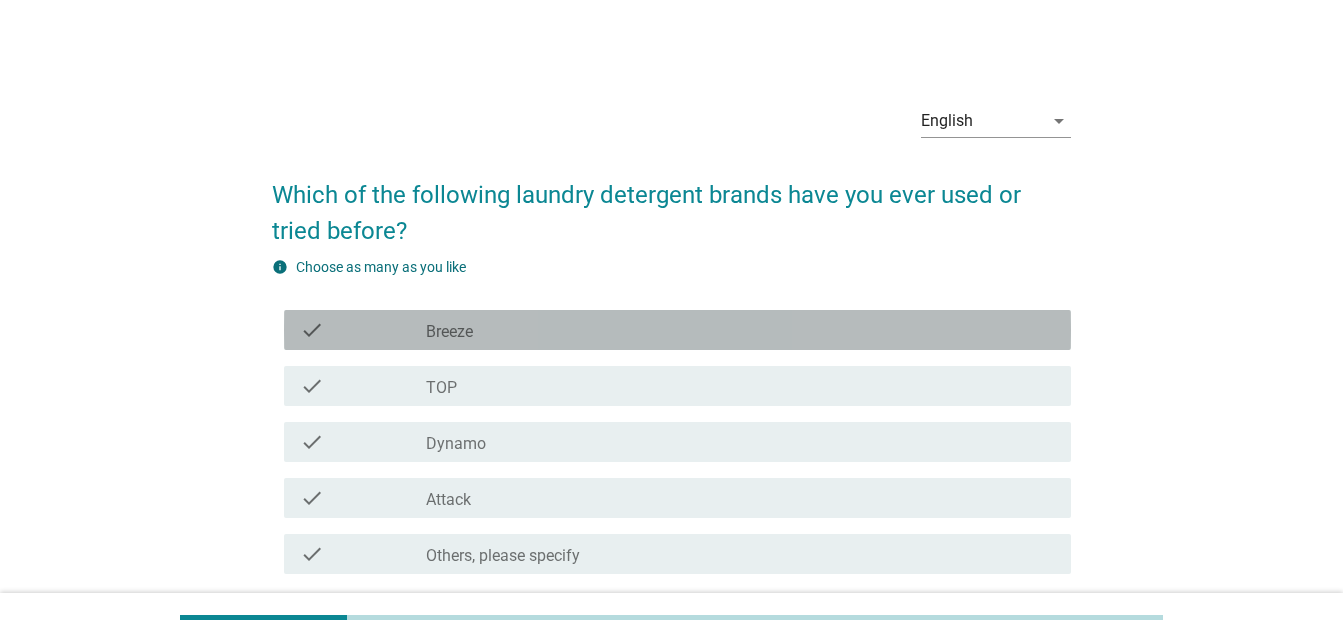 click on "check_box_outline_blank Breeze" at bounding box center [740, 330] 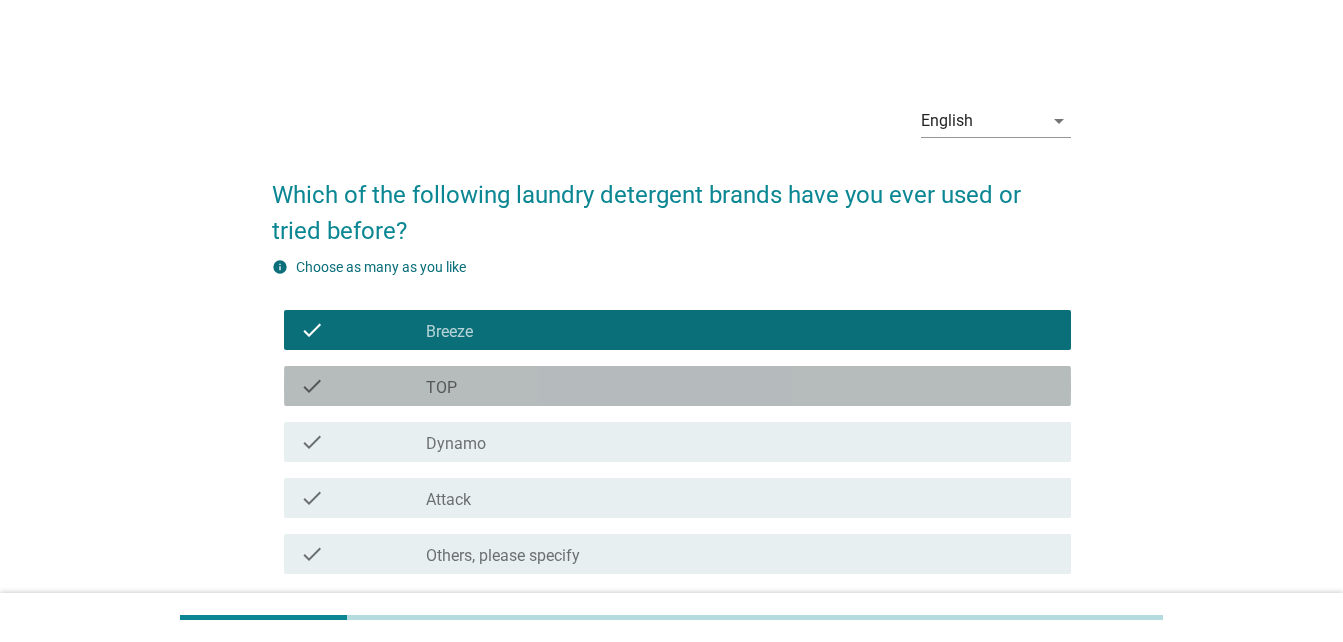 click on "check_box_outline_blank TOP" at bounding box center (740, 386) 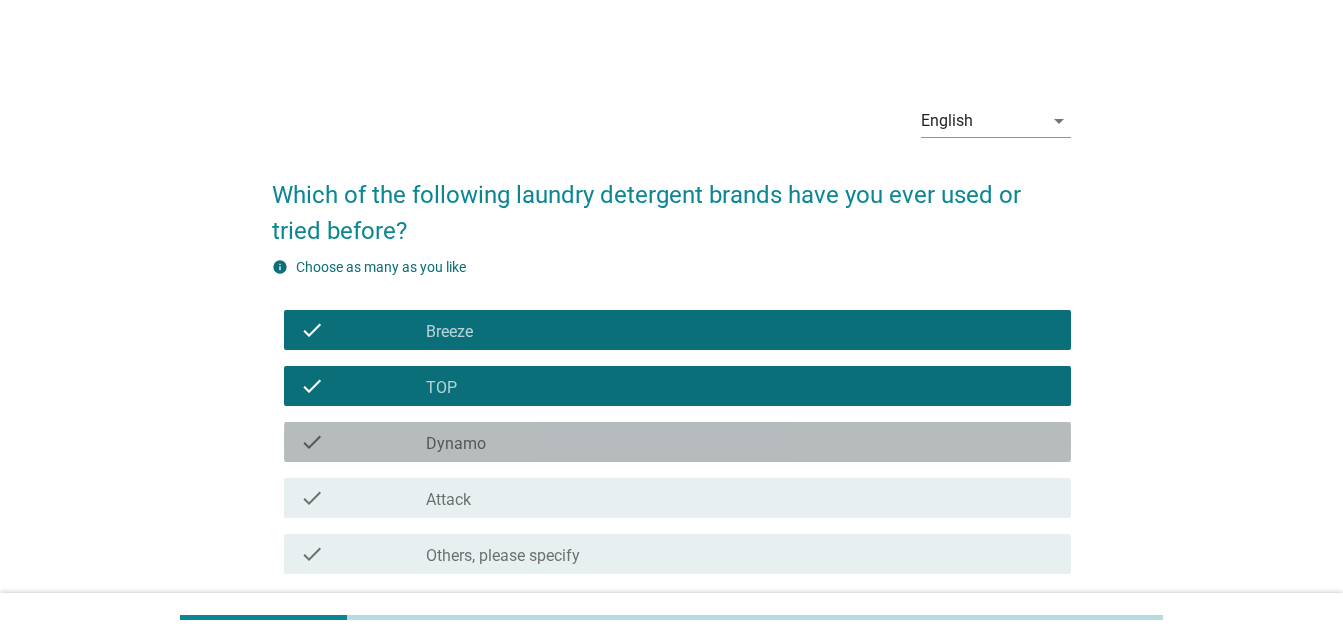 click on "check_box_outline_blank Dynamo" at bounding box center (740, 442) 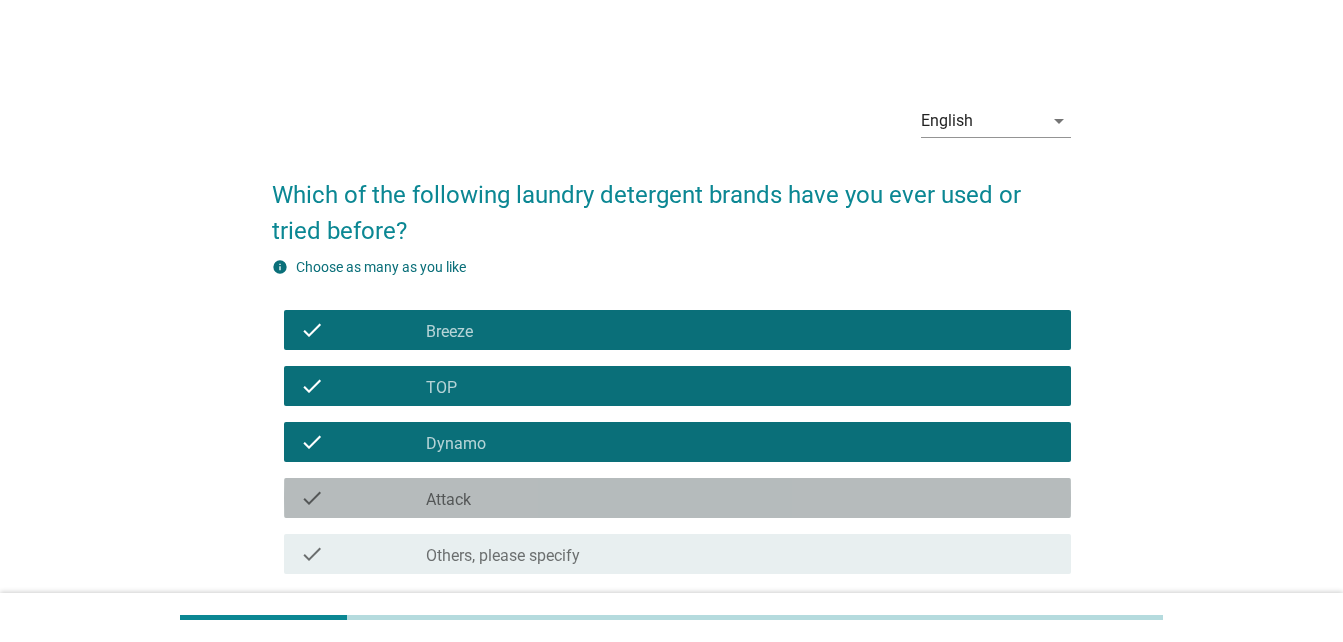 click on "check_box_outline_blank Attack" at bounding box center (740, 498) 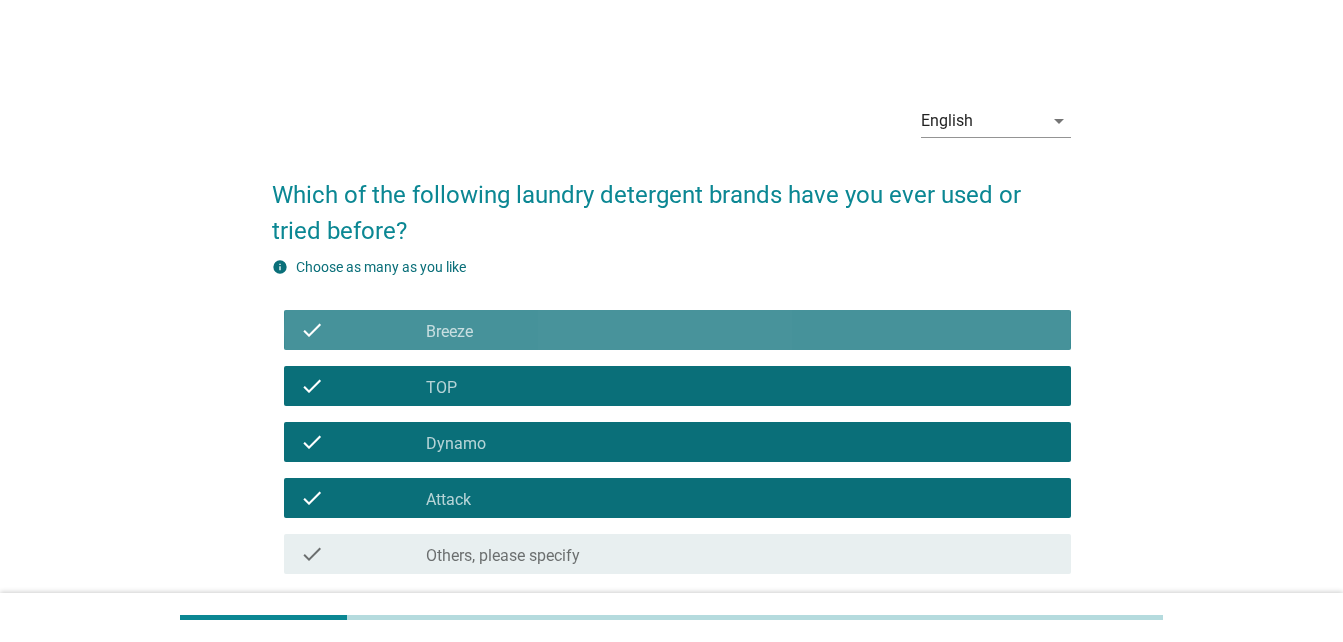 click on "check_box_outline_blank Breeze" at bounding box center (740, 330) 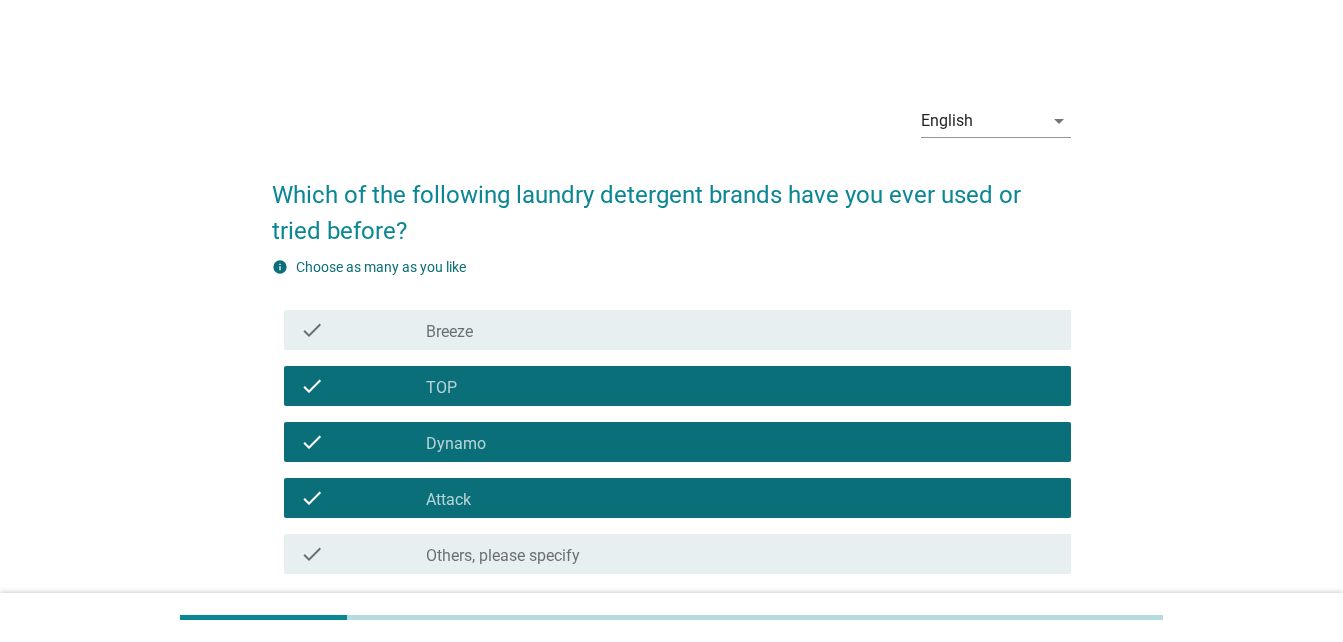 scroll, scrollTop: 165, scrollLeft: 0, axis: vertical 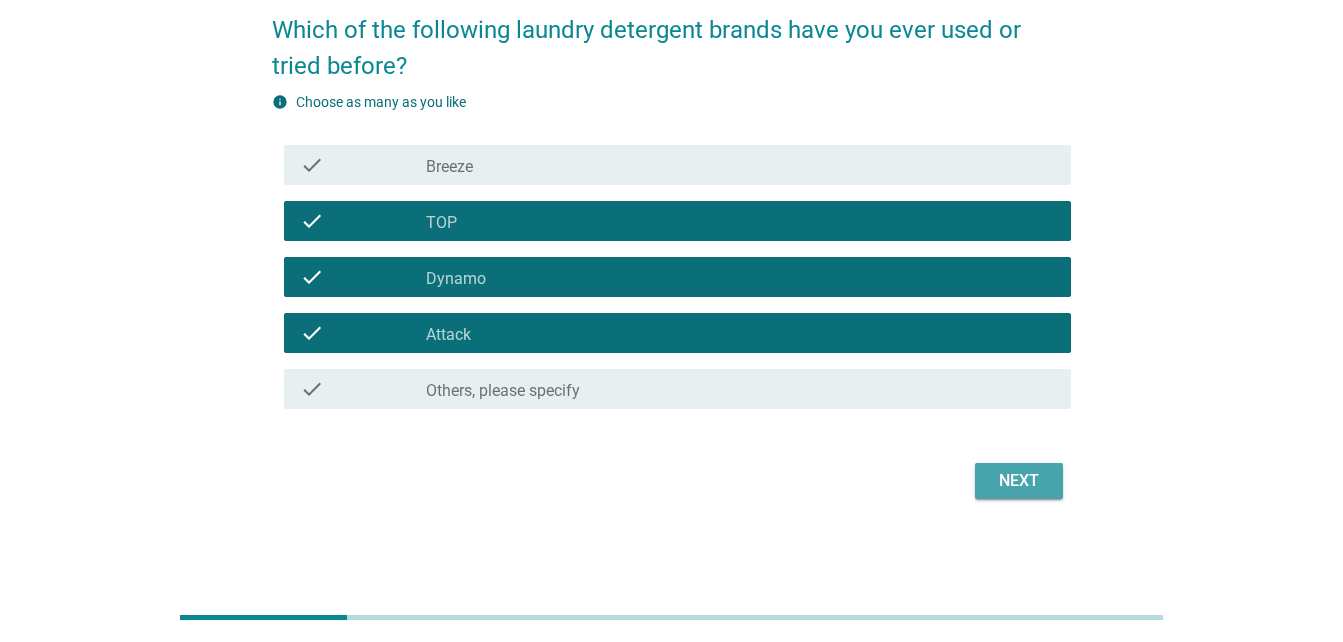 click on "Next" at bounding box center (1019, 481) 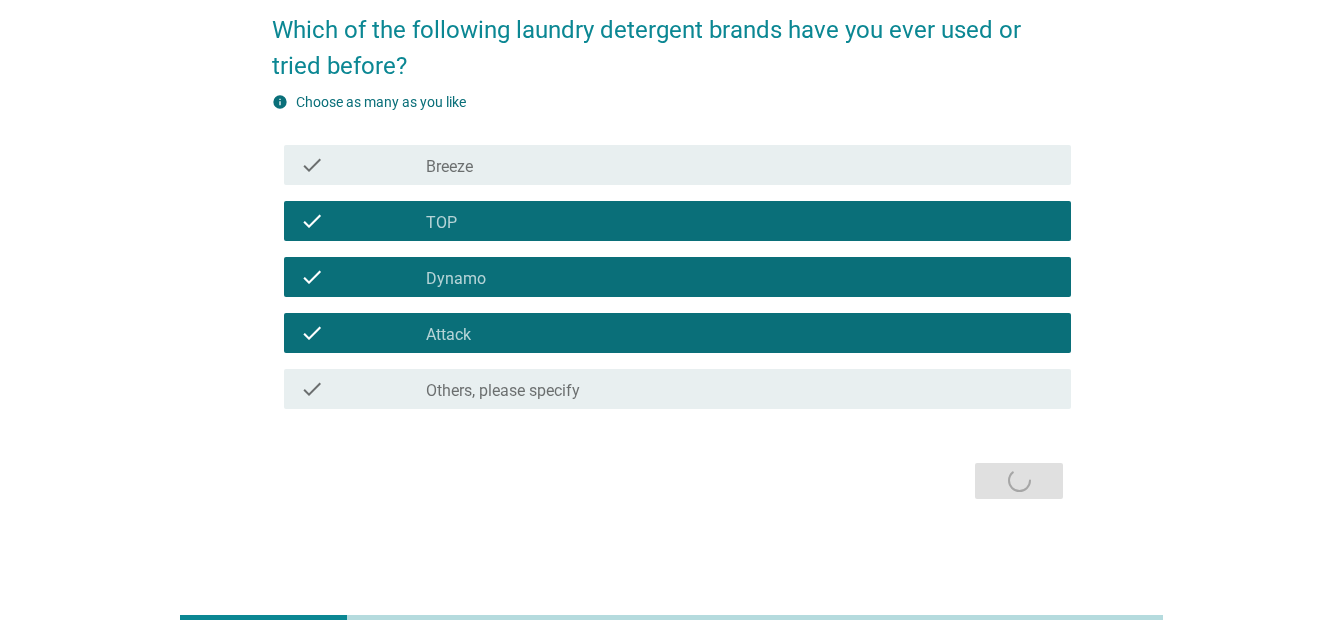 scroll, scrollTop: 0, scrollLeft: 0, axis: both 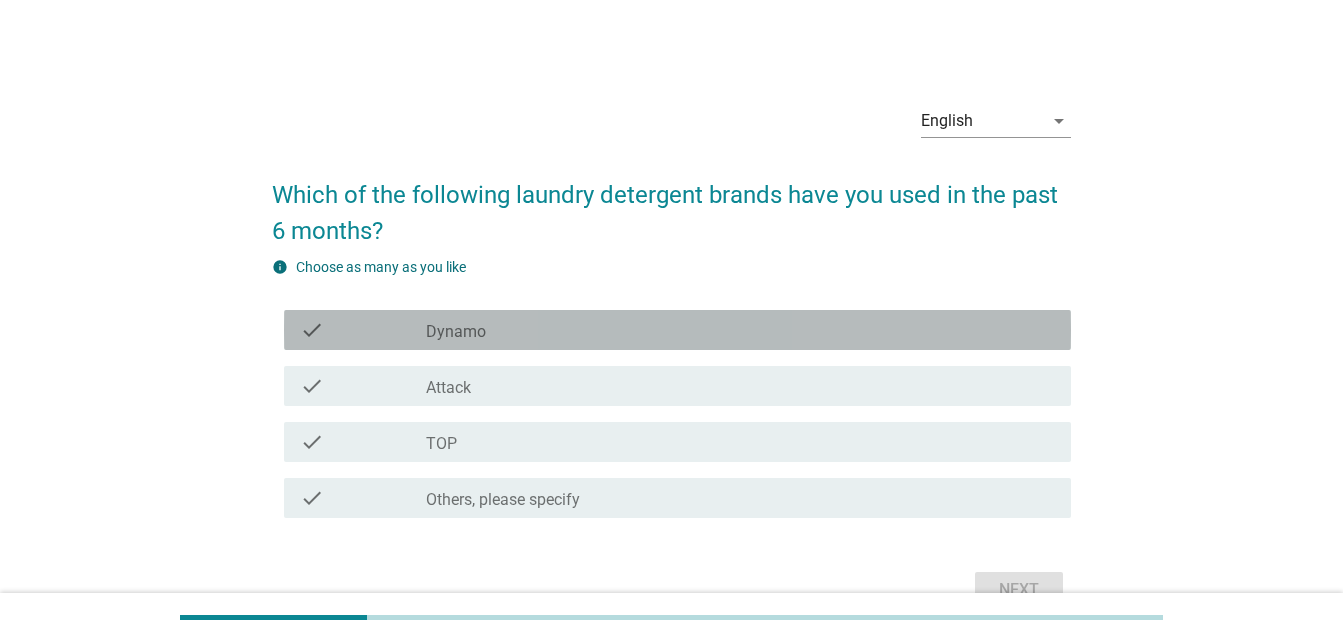 click on "check_box Dynamo" at bounding box center [740, 330] 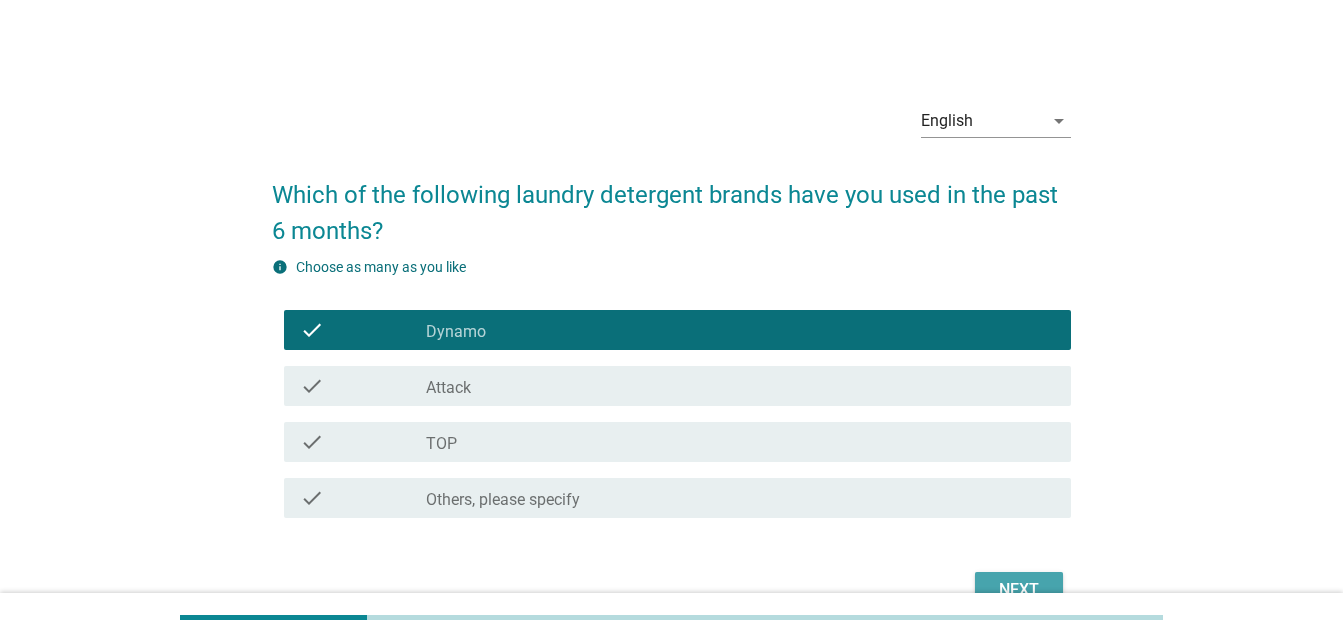 click on "Next" at bounding box center [1019, 590] 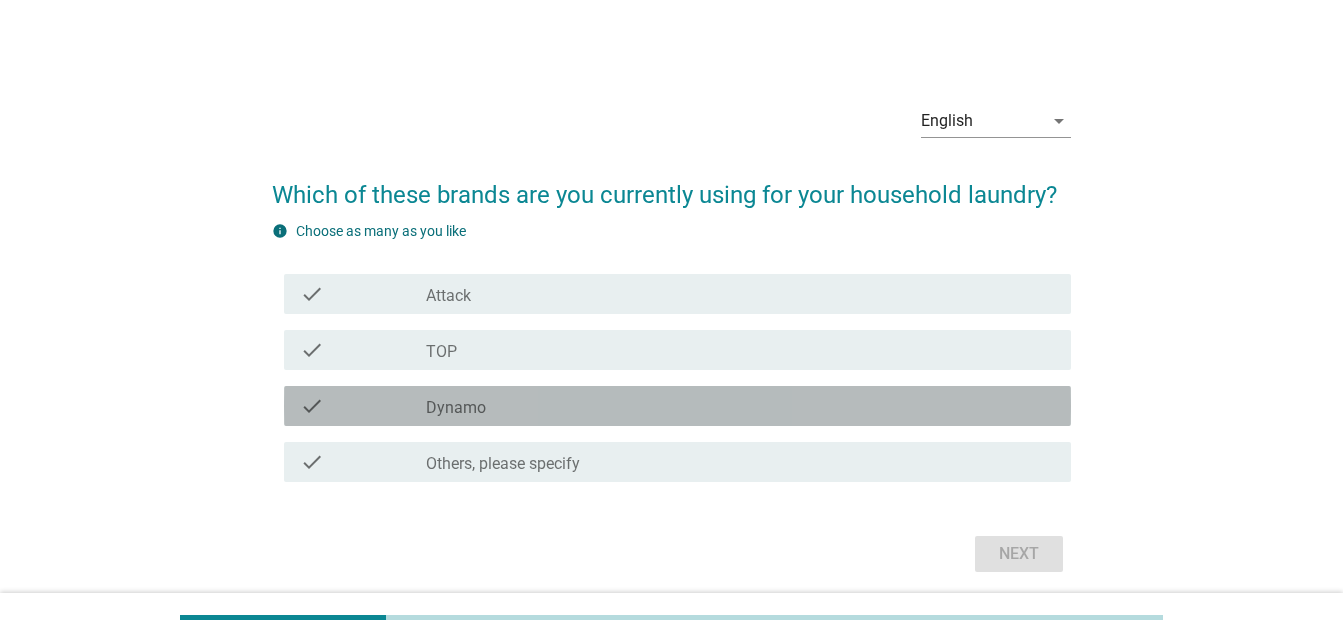 click on "check     check_box Dynamo" at bounding box center [677, 406] 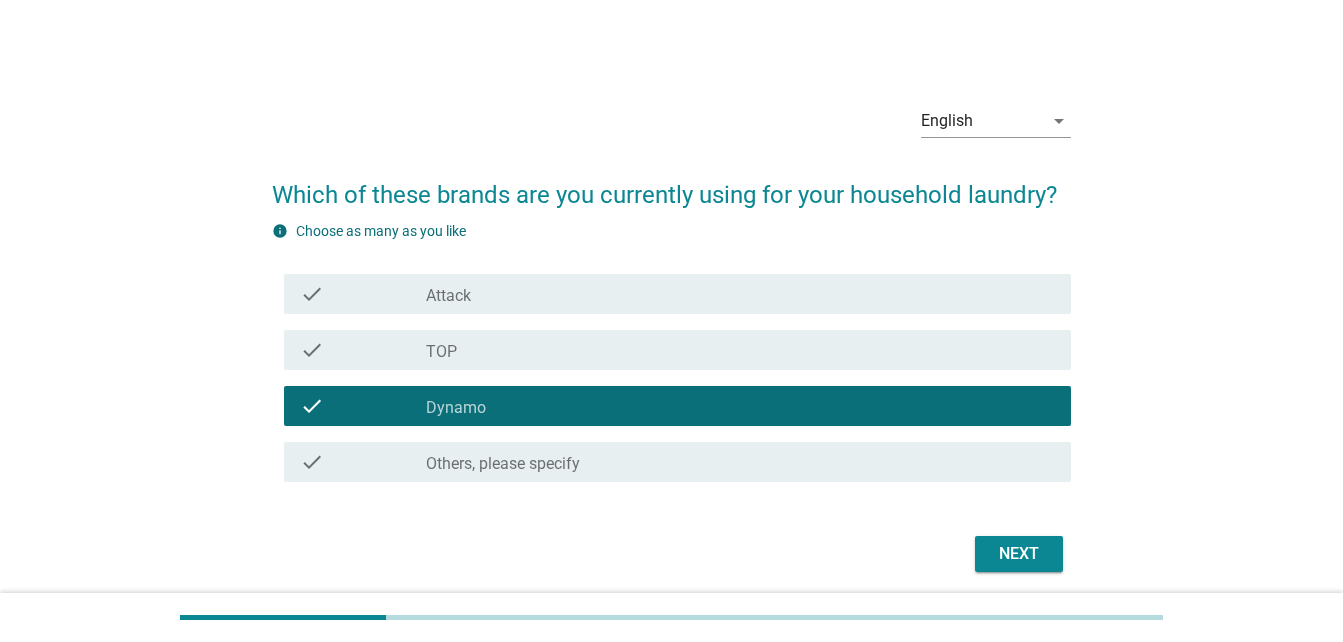 click on "Next" at bounding box center [1019, 554] 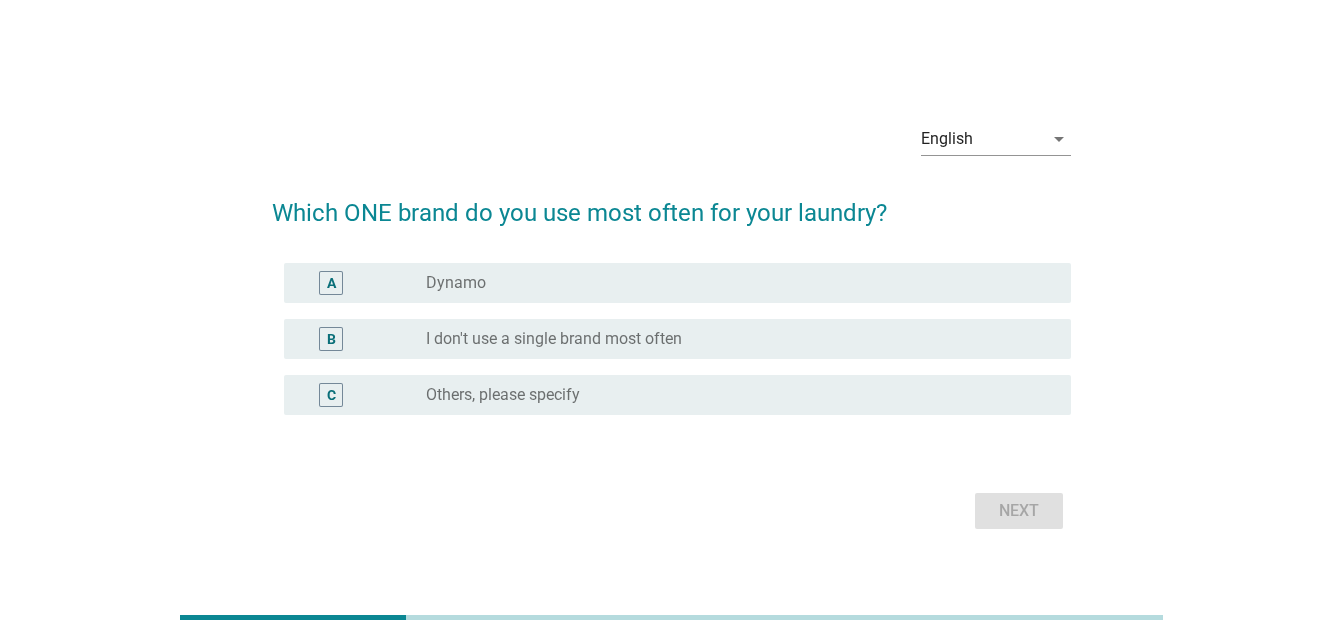 click on "radio_button_unchecked Dynamo" at bounding box center (732, 283) 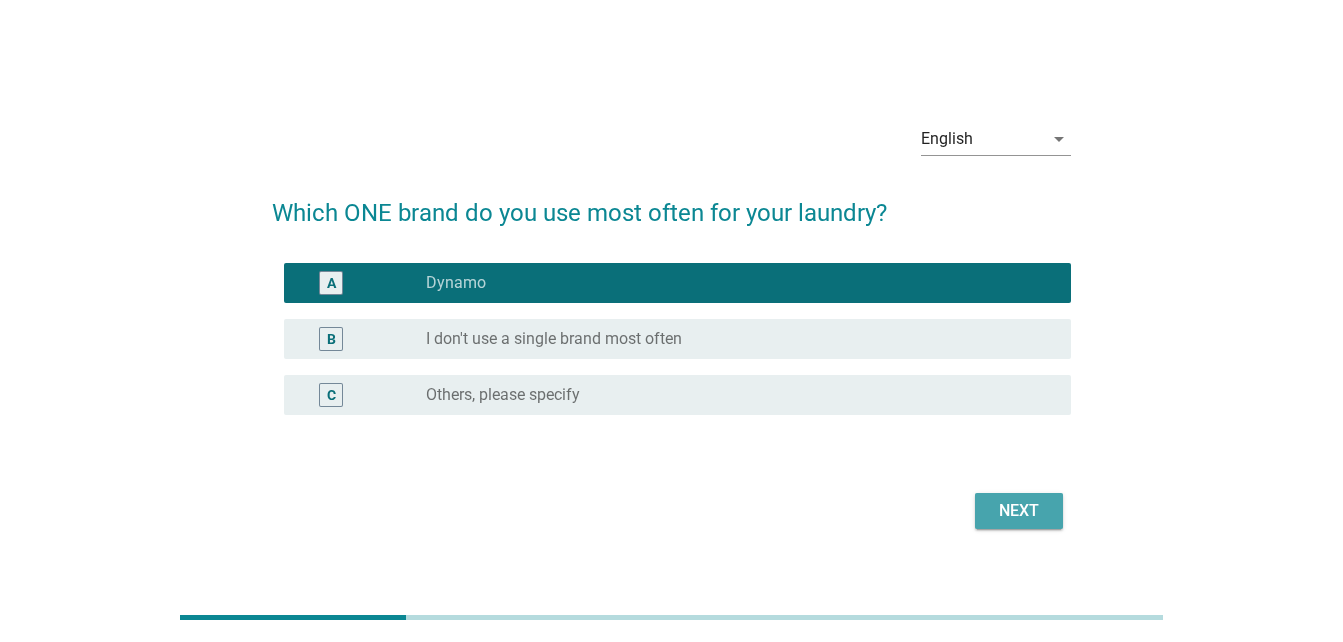 click on "Next" at bounding box center (1019, 511) 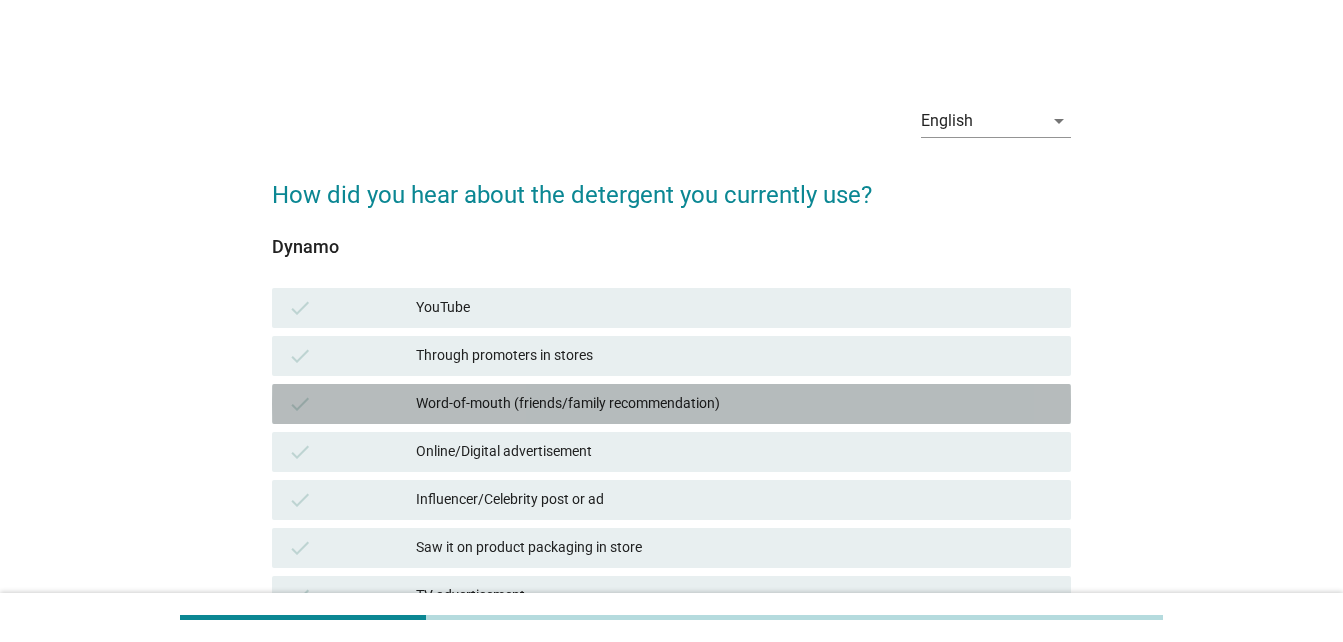 click on "Word-of-mouth (friends/family recommendation)" at bounding box center [735, 404] 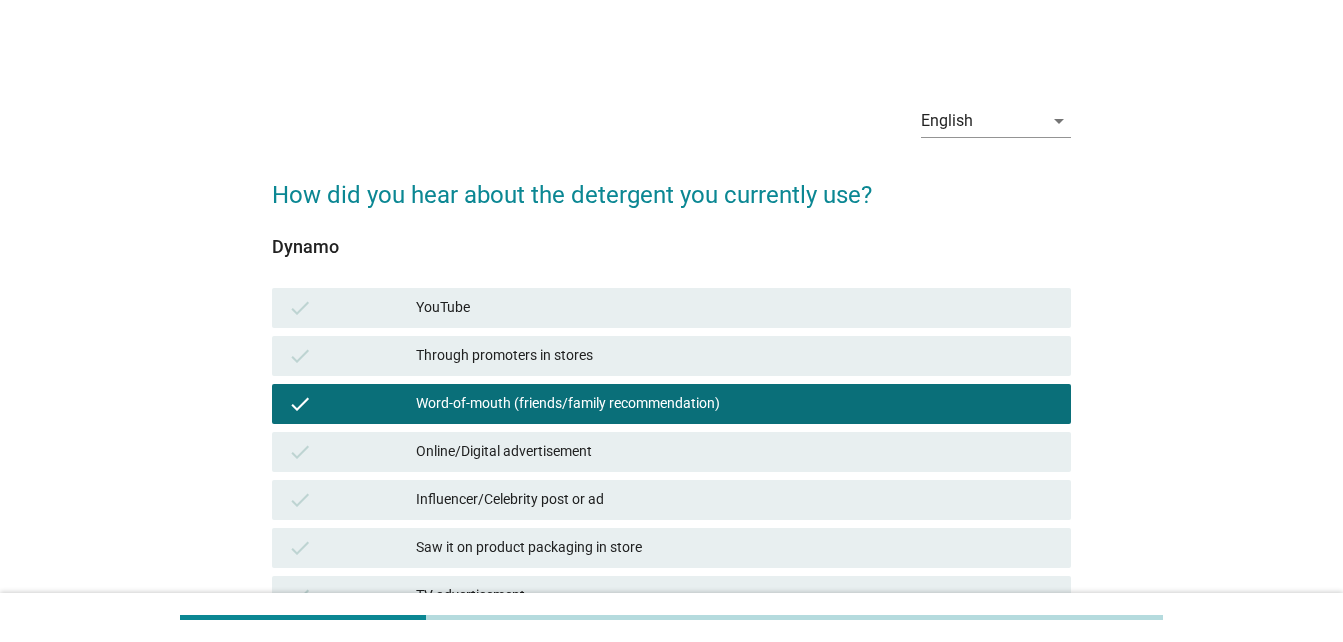 scroll, scrollTop: 527, scrollLeft: 0, axis: vertical 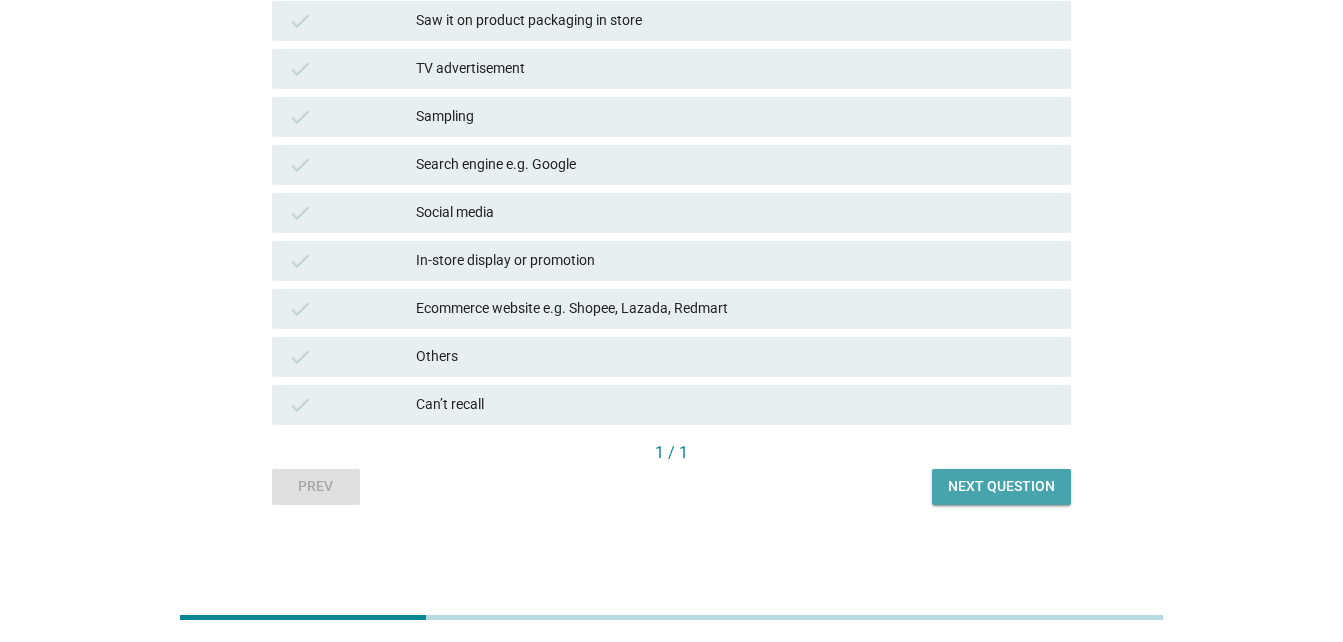 click on "Next question" at bounding box center (1001, 486) 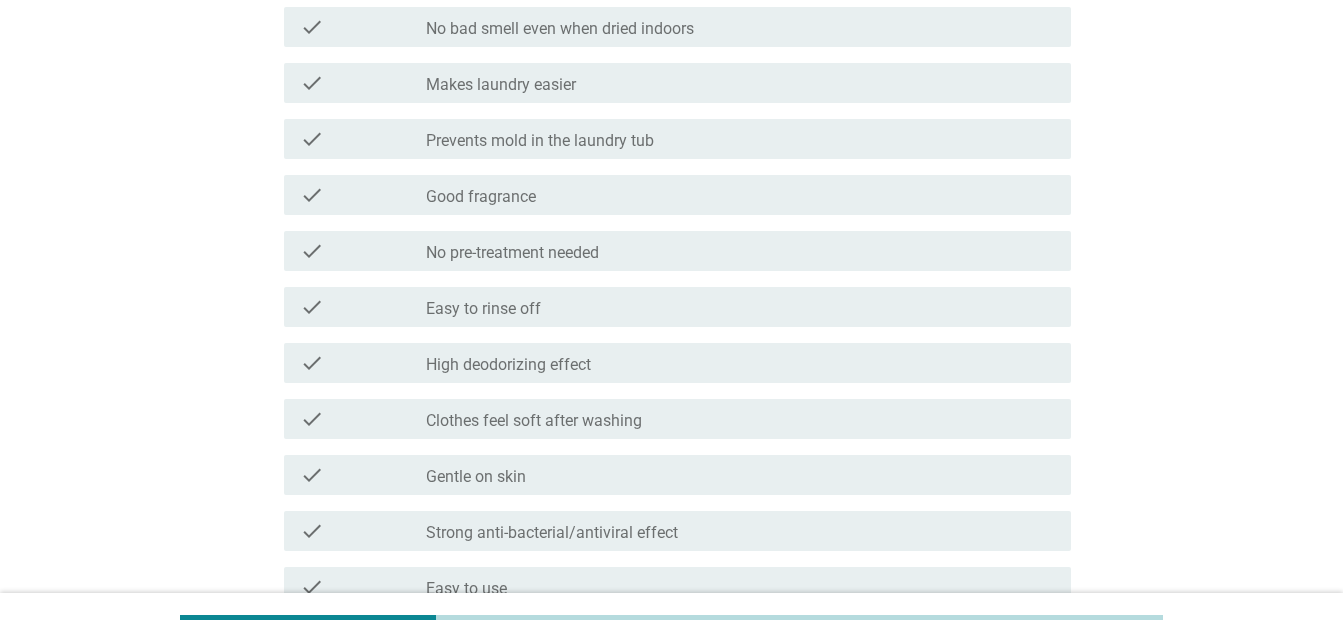 scroll, scrollTop: 0, scrollLeft: 0, axis: both 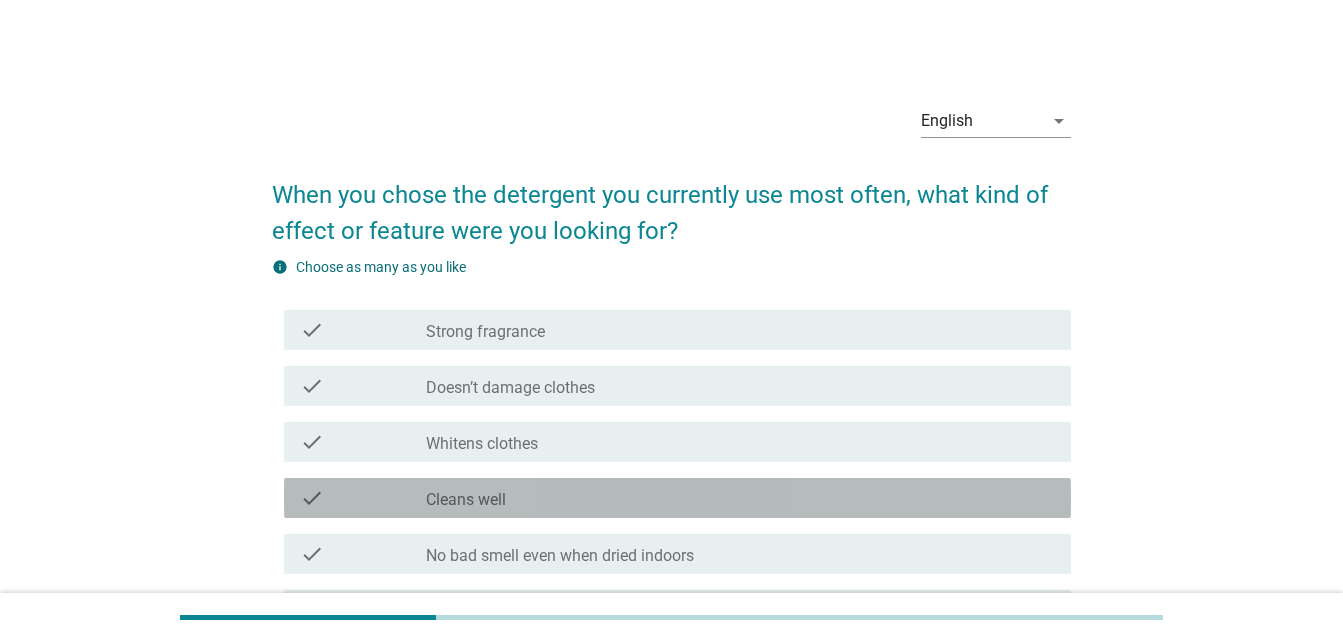 click on "check_box_outline_blank Cleans well" at bounding box center [740, 498] 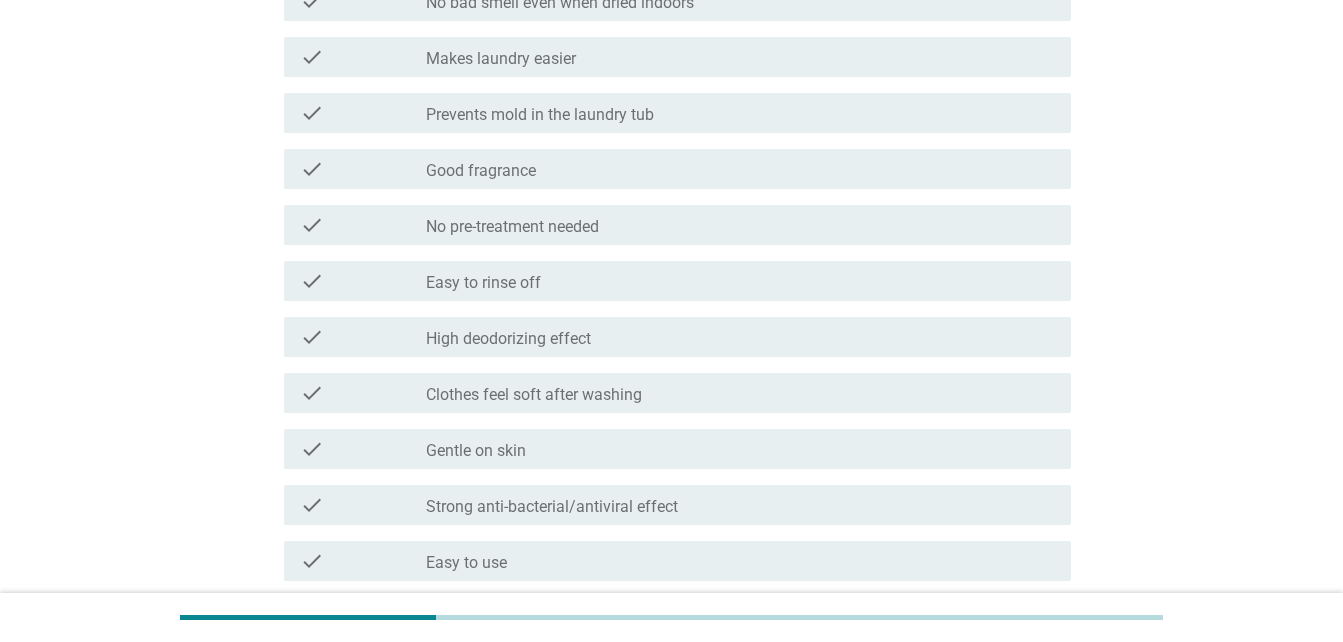 scroll, scrollTop: 560, scrollLeft: 0, axis: vertical 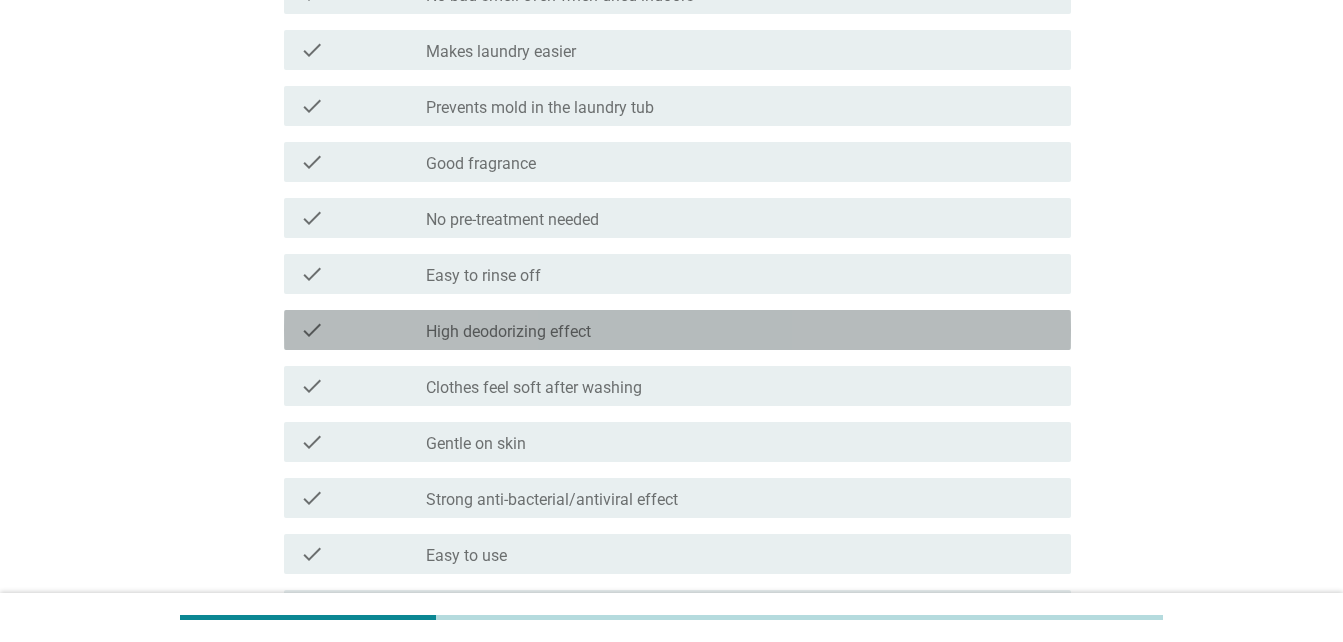 click on "High deodorizing effect" at bounding box center (508, 332) 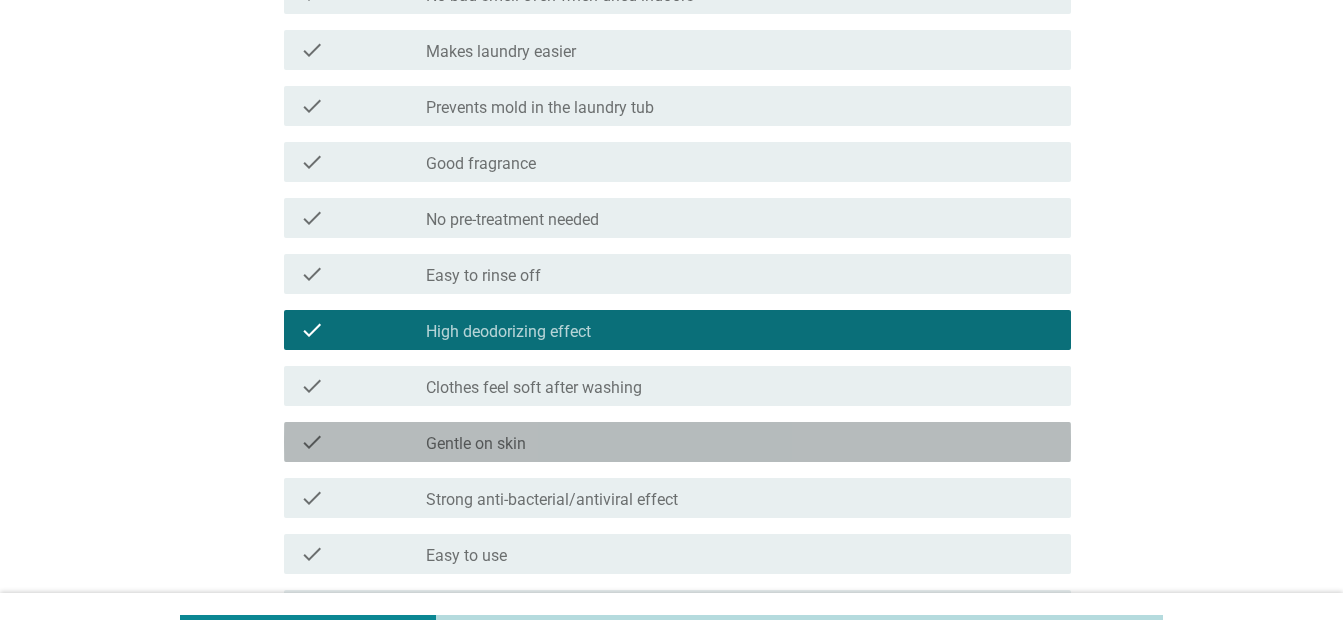 click on "check_box_outline_blank Gentle on skin" at bounding box center [740, 442] 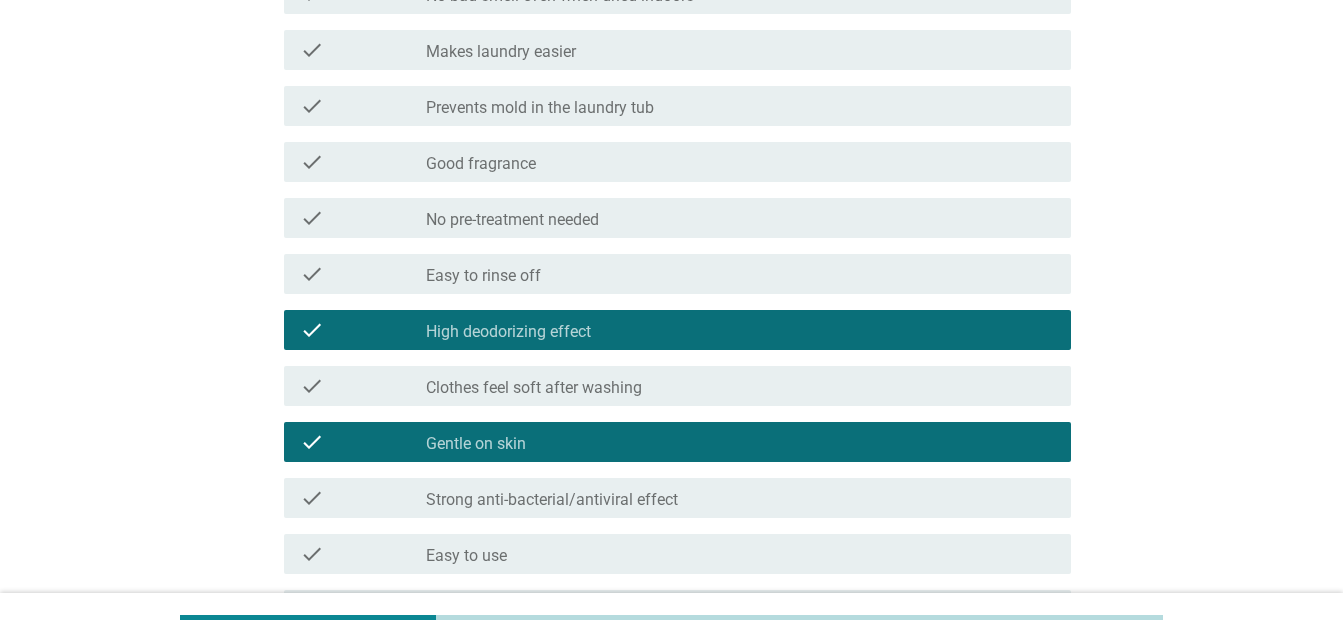 click on "check     check_box_outline_blank Strong anti-bacterial/antiviral effect" at bounding box center [677, 498] 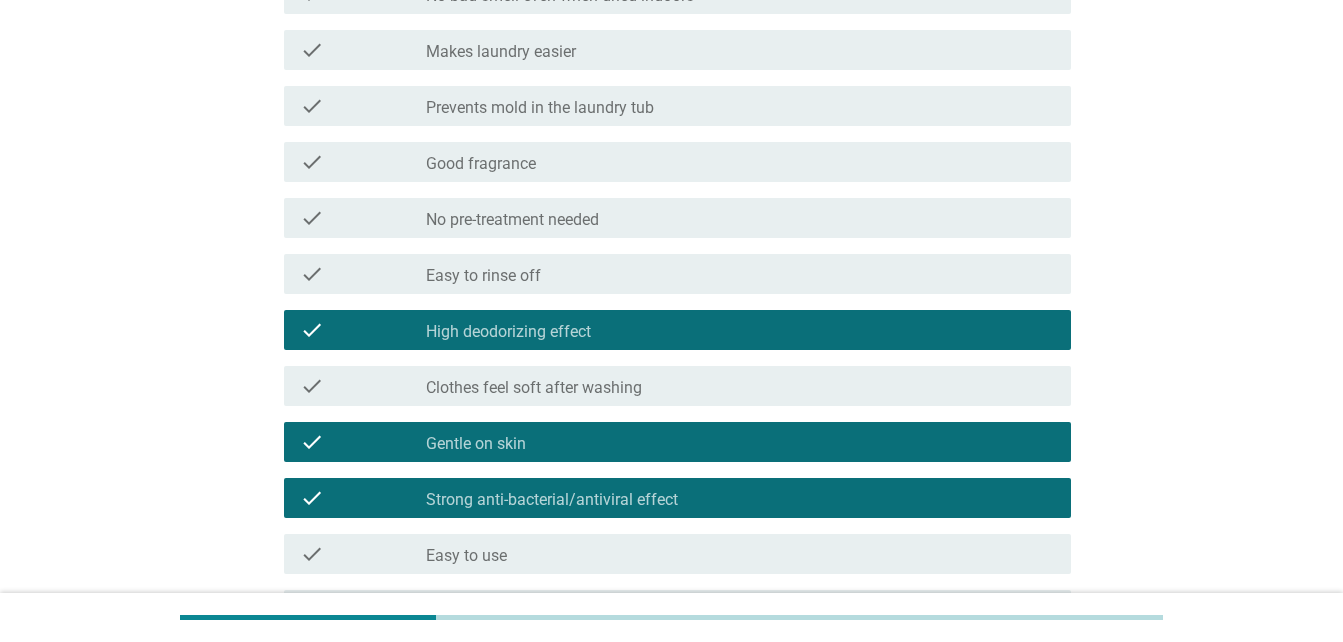 scroll, scrollTop: 1005, scrollLeft: 0, axis: vertical 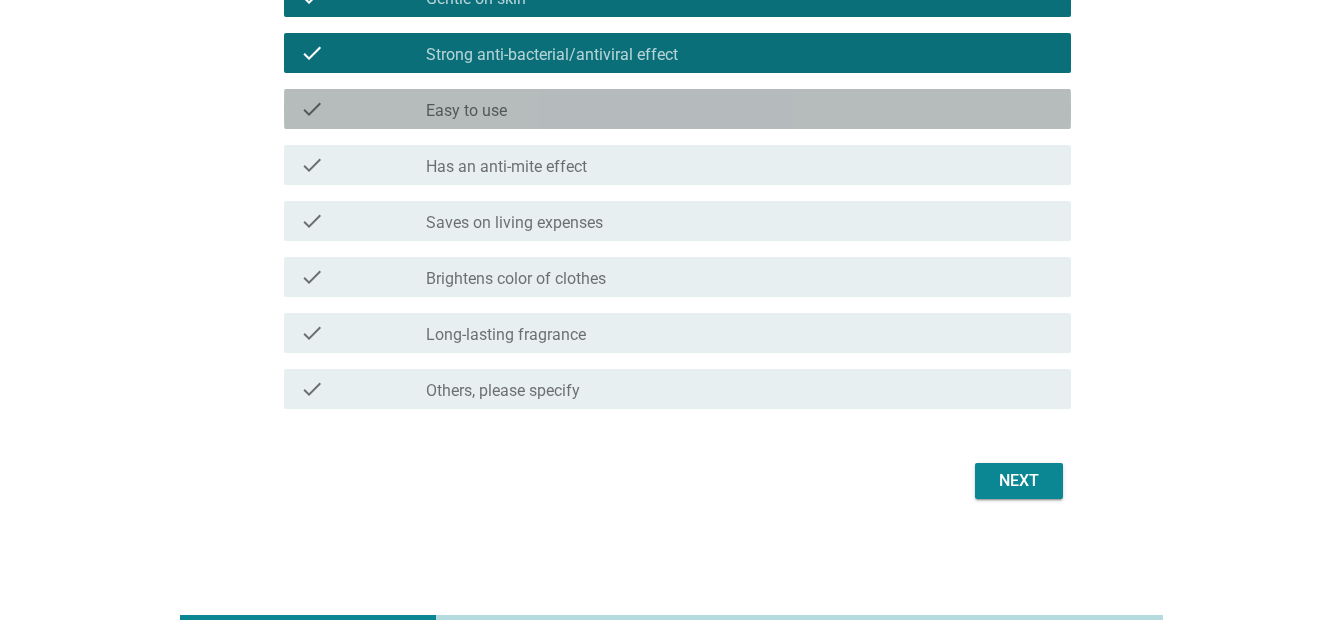 click on "check_box_outline_blank Easy to use" at bounding box center [740, 109] 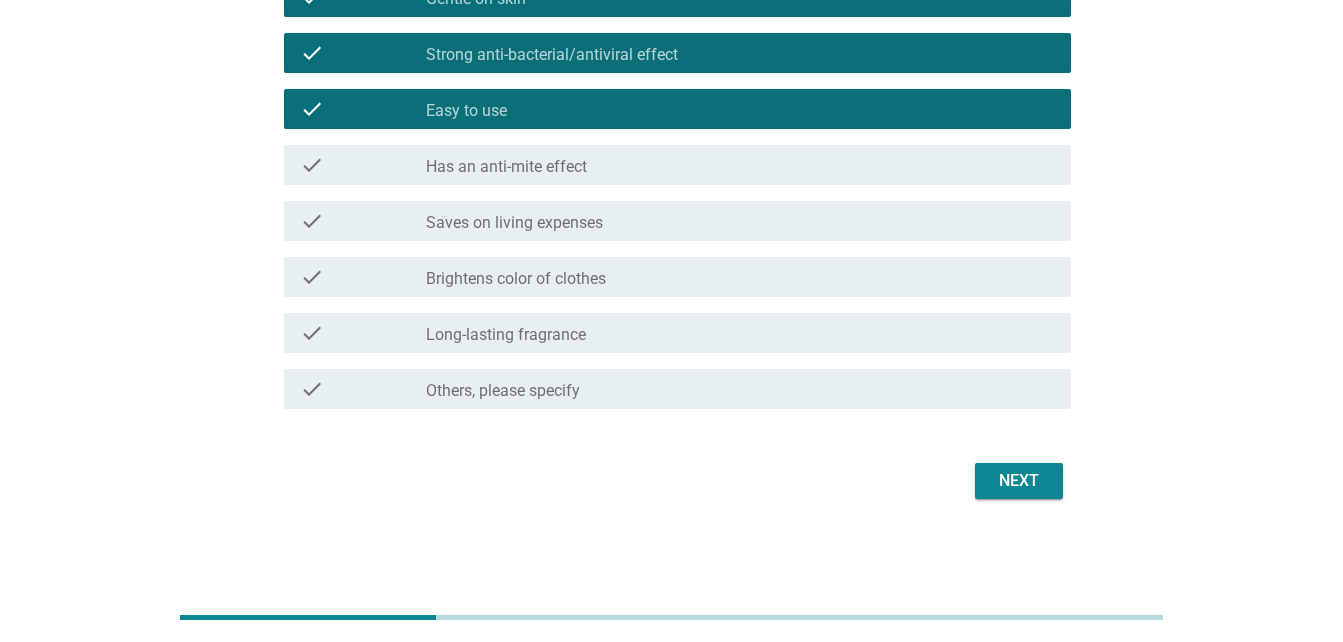 click on "check     check_box_outline_blank Has an anti-mite effect" at bounding box center (677, 165) 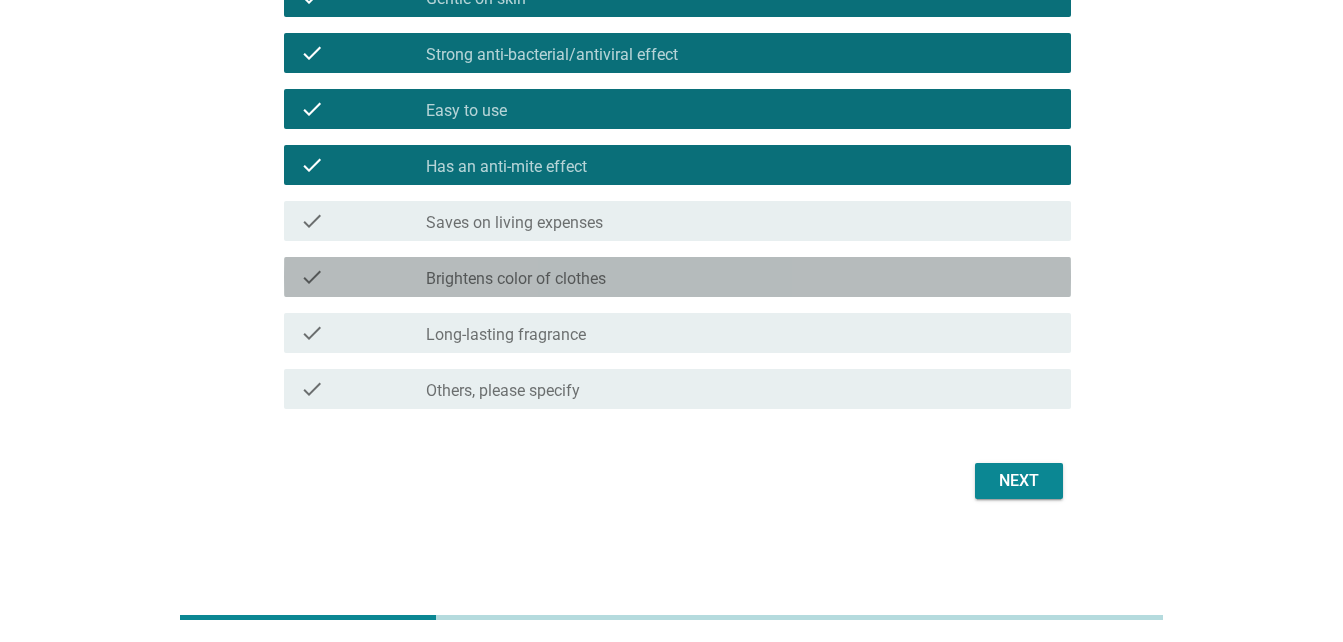 click on "check_box_outline_blank Brightens color of clothes" at bounding box center [740, 277] 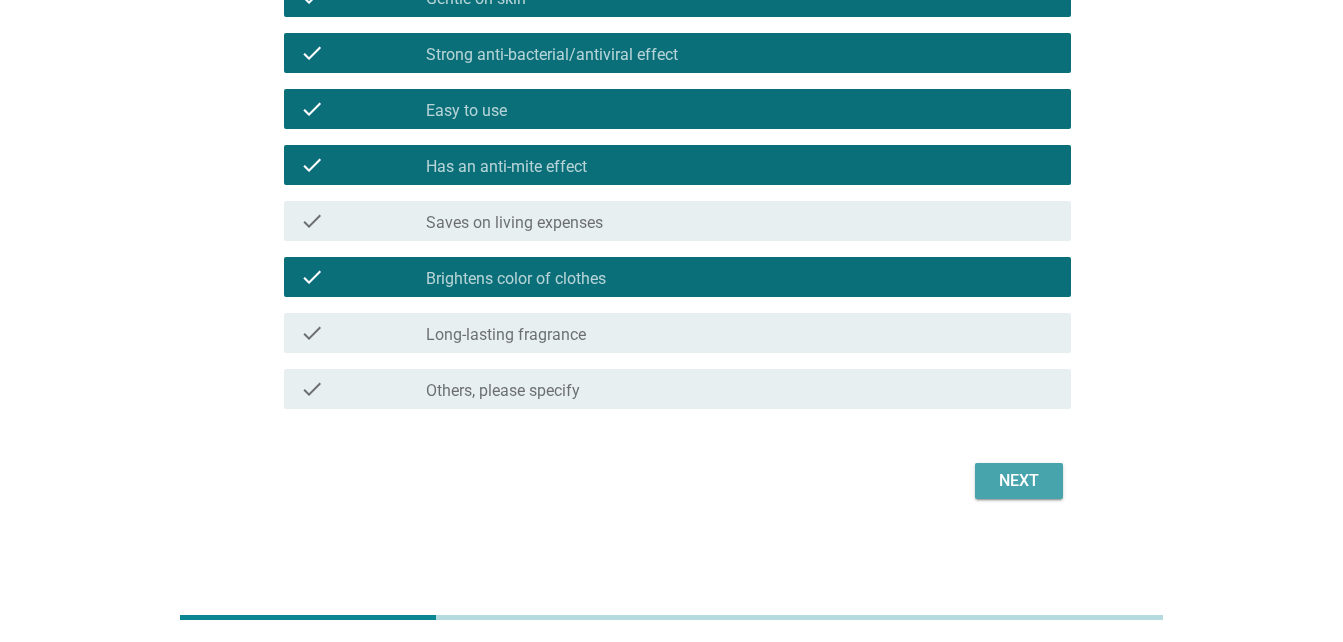click on "Next" at bounding box center [1019, 481] 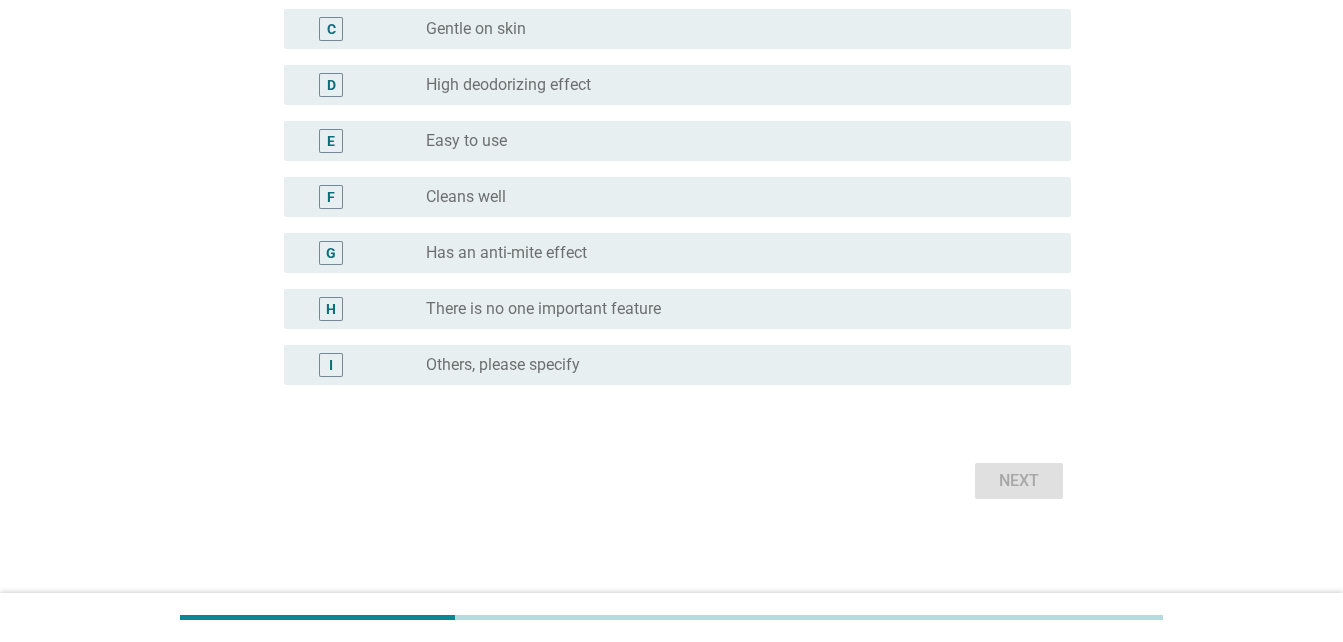 scroll, scrollTop: 0, scrollLeft: 0, axis: both 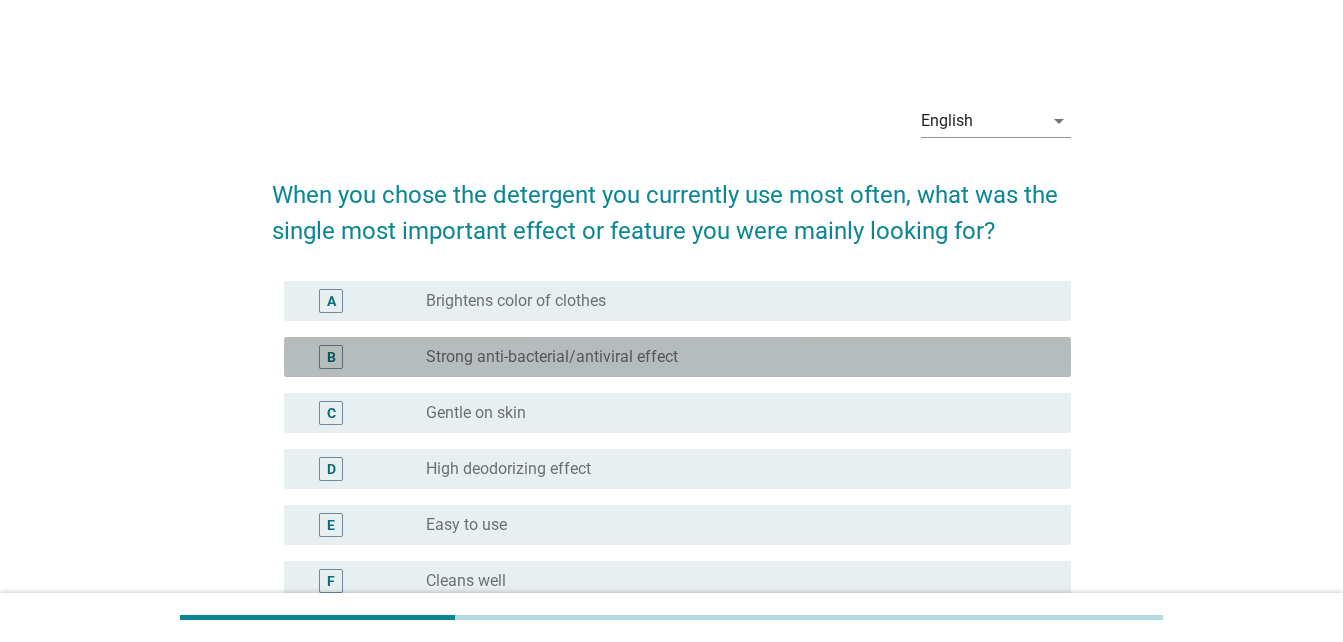 click on "radio_button_unchecked Strong anti-bacterial/antiviral effect" at bounding box center [732, 357] 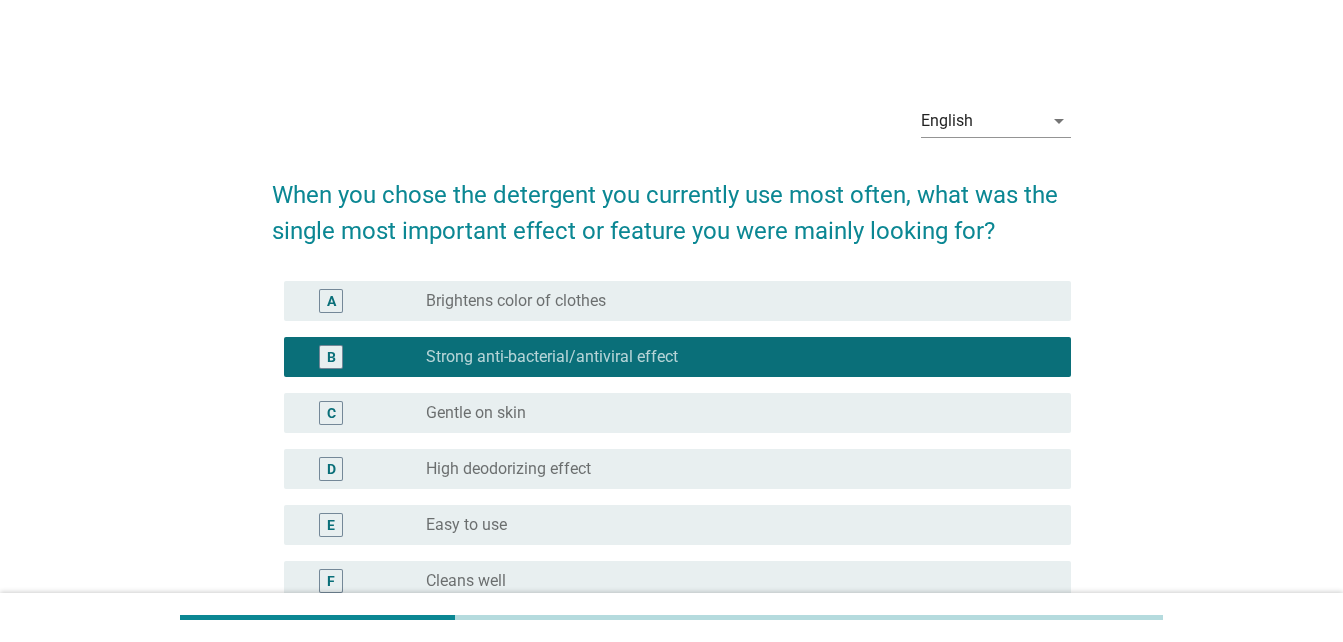 scroll, scrollTop: 384, scrollLeft: 0, axis: vertical 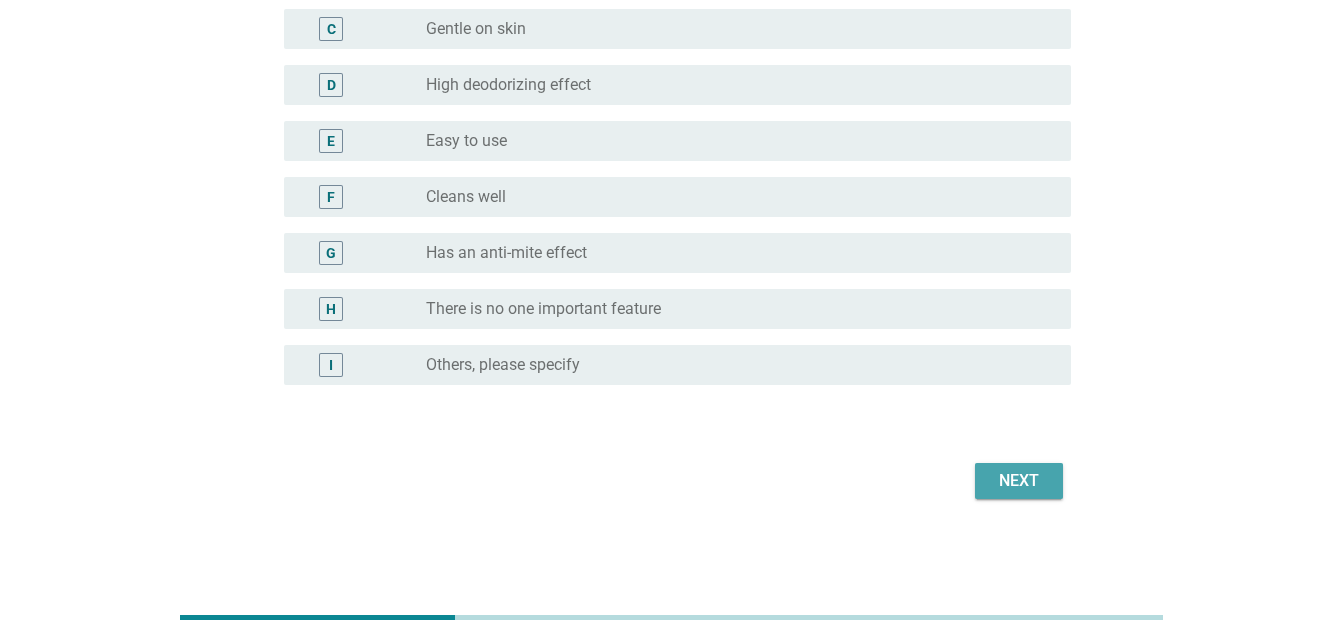 click on "Next" at bounding box center (1019, 481) 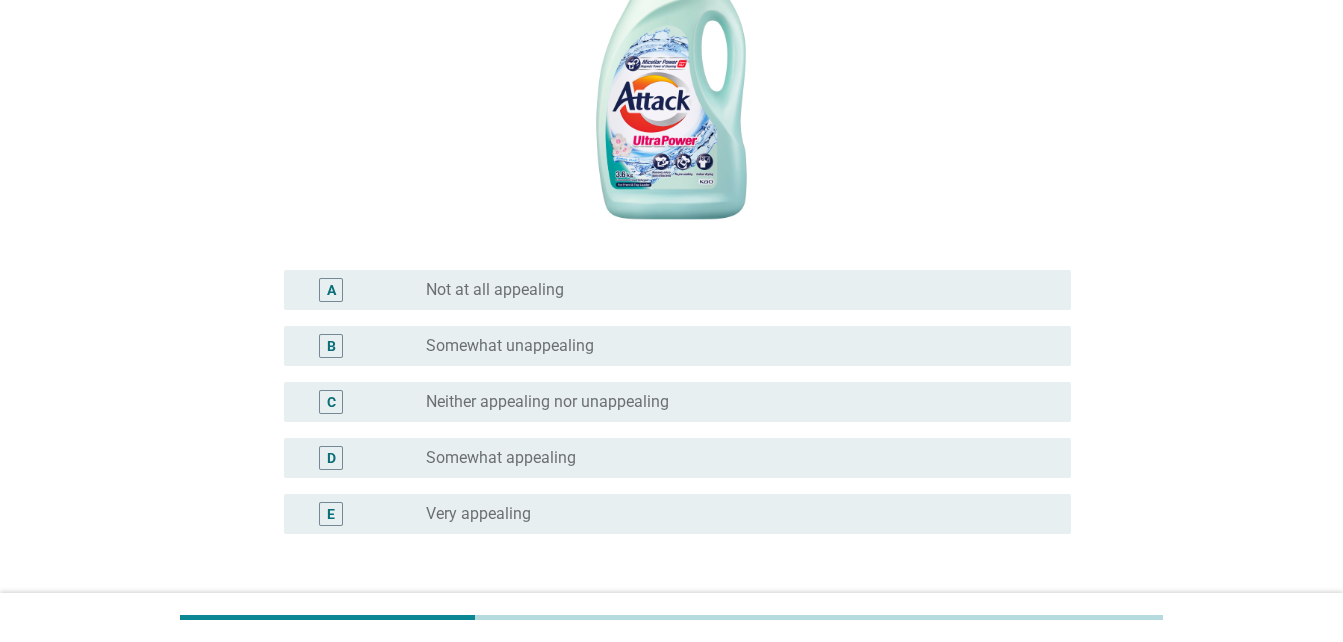 scroll, scrollTop: 0, scrollLeft: 0, axis: both 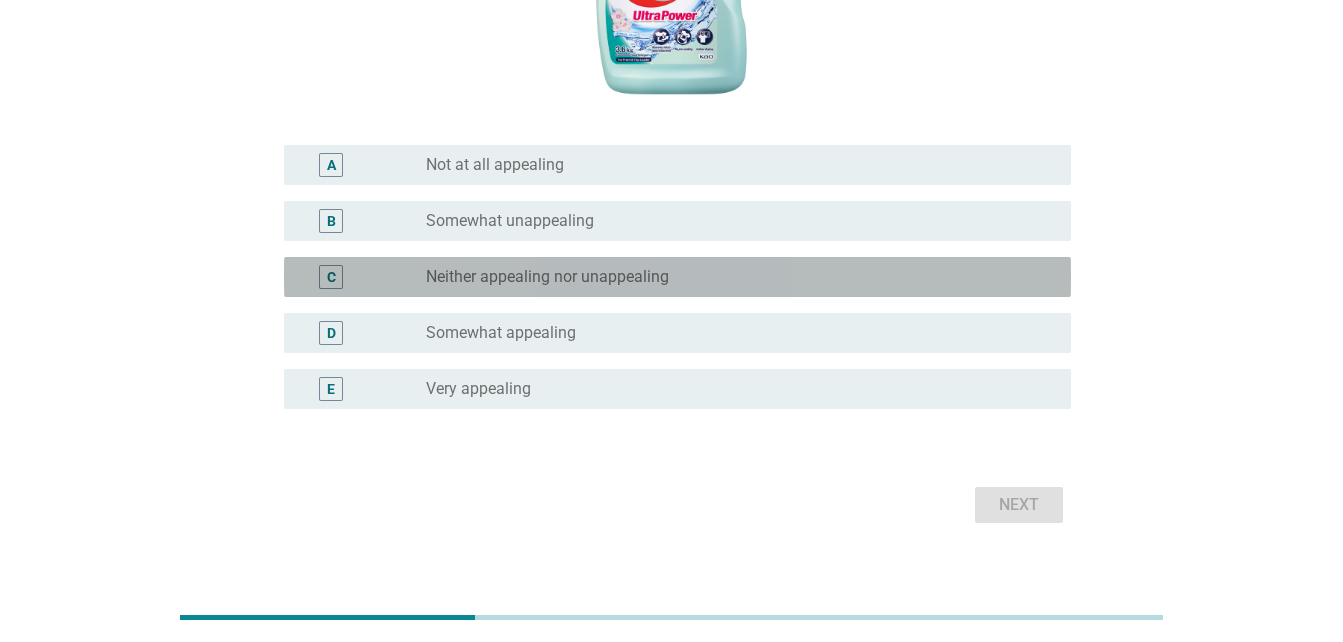 click on "radio_button_unchecked Neither appealing nor unappealing" at bounding box center (732, 277) 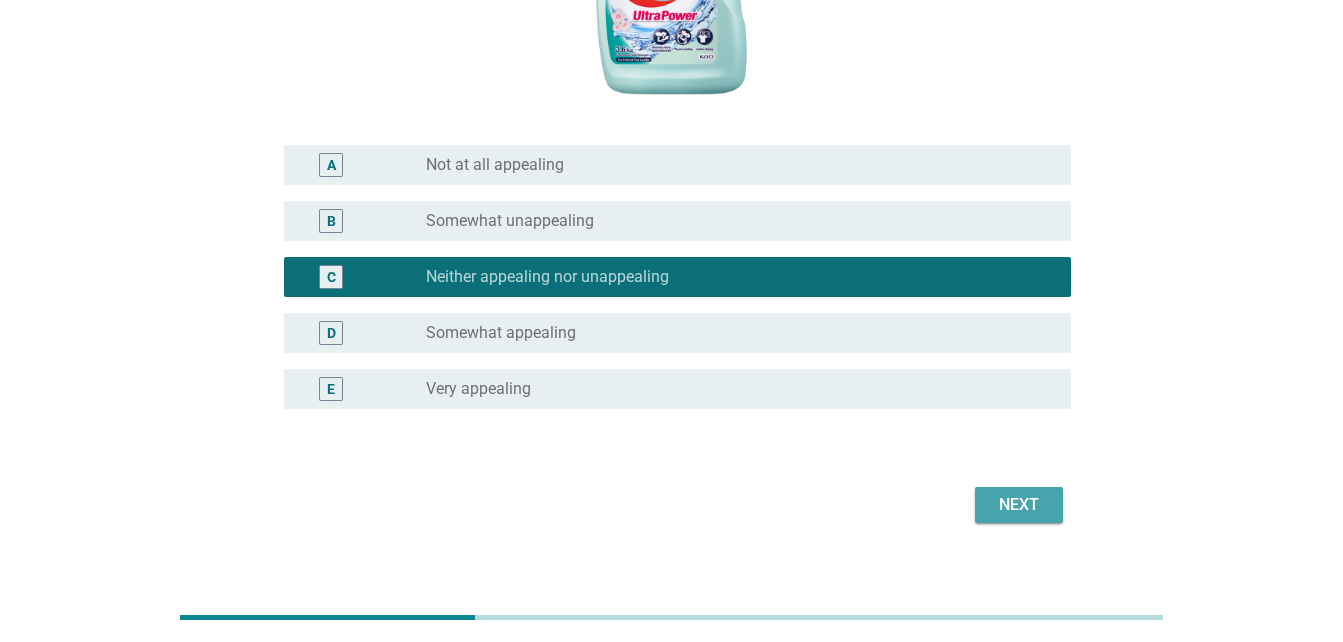 click on "Next" at bounding box center [1019, 505] 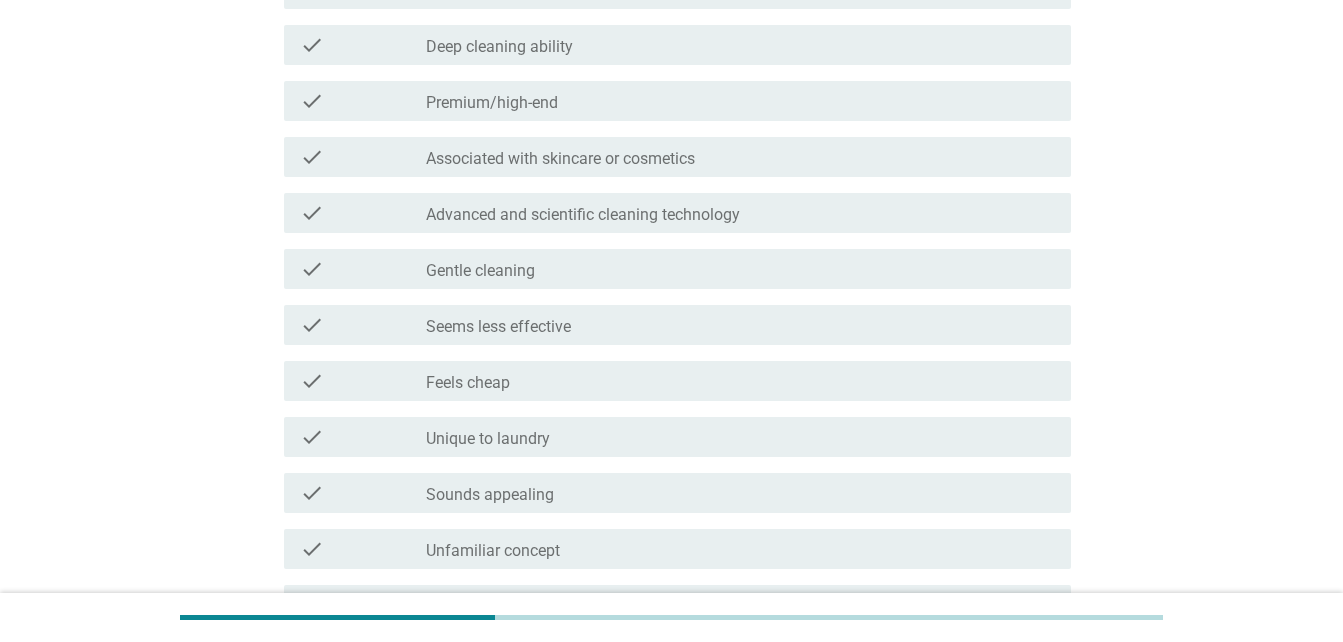 scroll, scrollTop: 0, scrollLeft: 0, axis: both 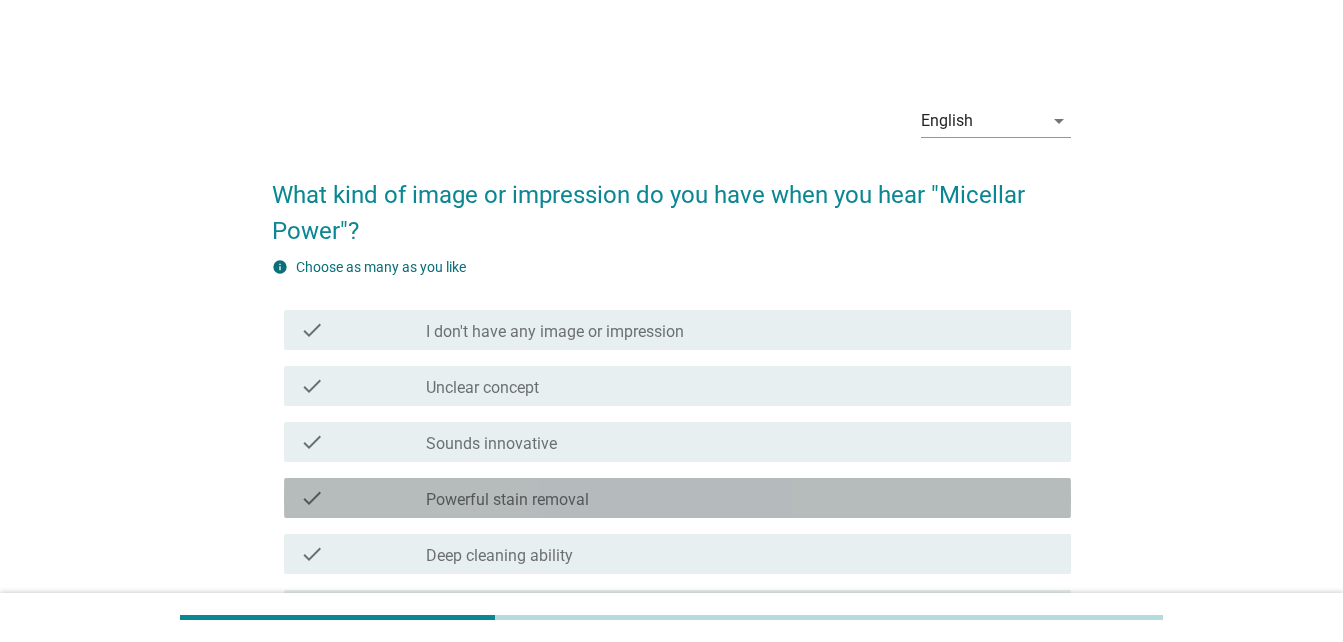 click on "check_box_outline_blank Powerful stain removal" at bounding box center (740, 498) 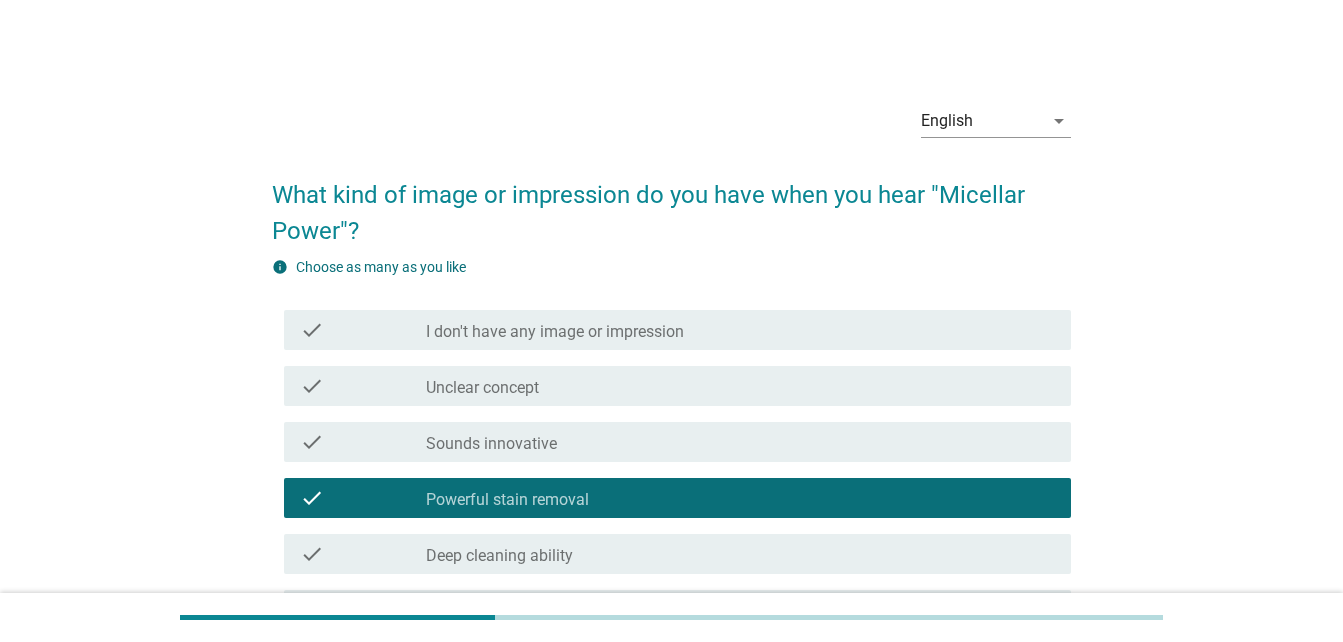 scroll, scrollTop: 561, scrollLeft: 0, axis: vertical 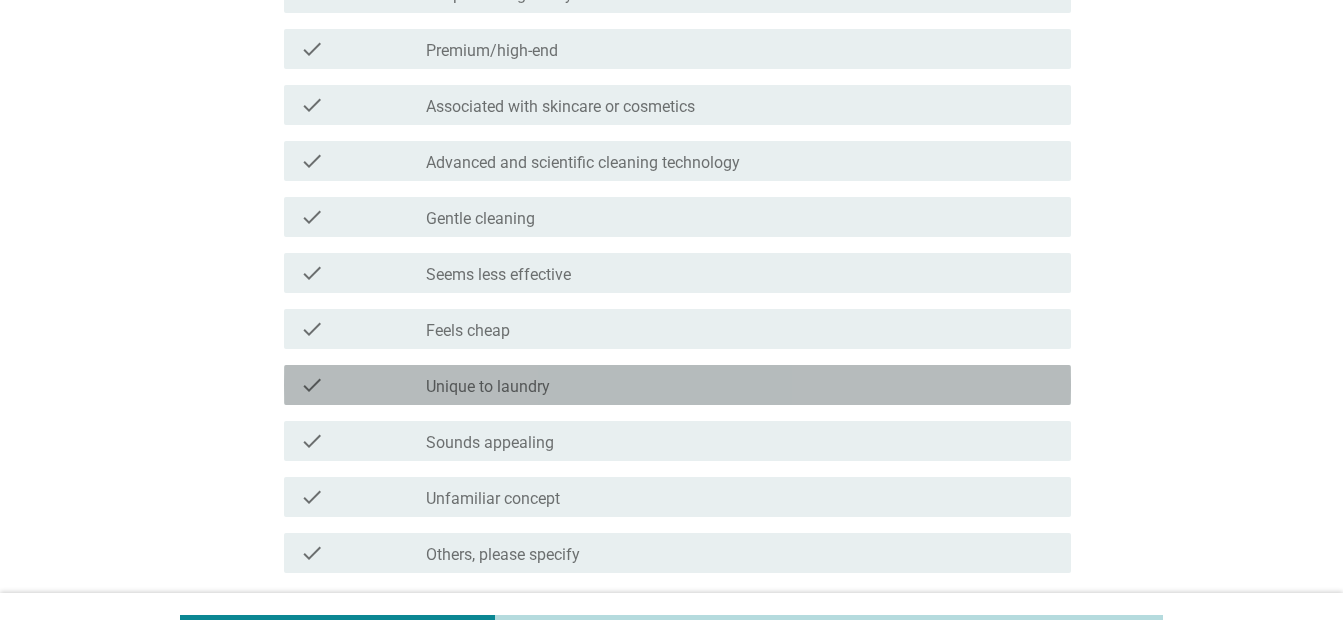 click on "check_box_outline_blank Unique to laundry" at bounding box center [740, 385] 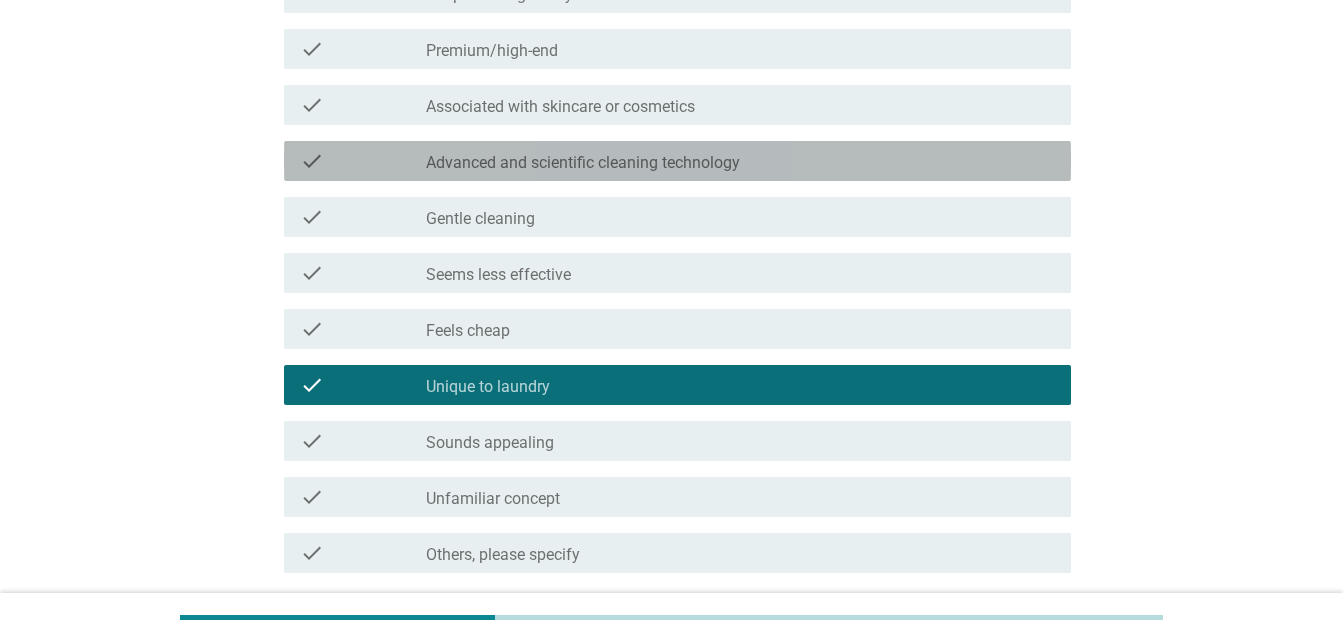 click on "check     check_box_outline_blank Advanced and scientific cleaning technology" at bounding box center [677, 161] 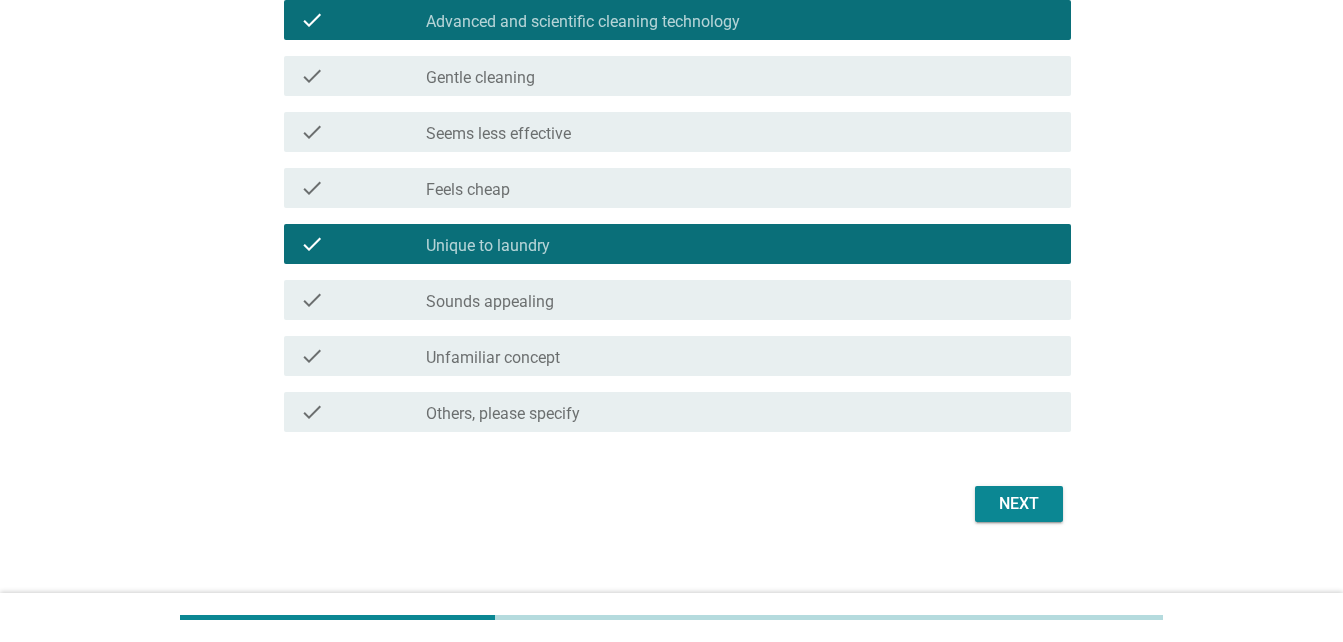 scroll, scrollTop: 725, scrollLeft: 0, axis: vertical 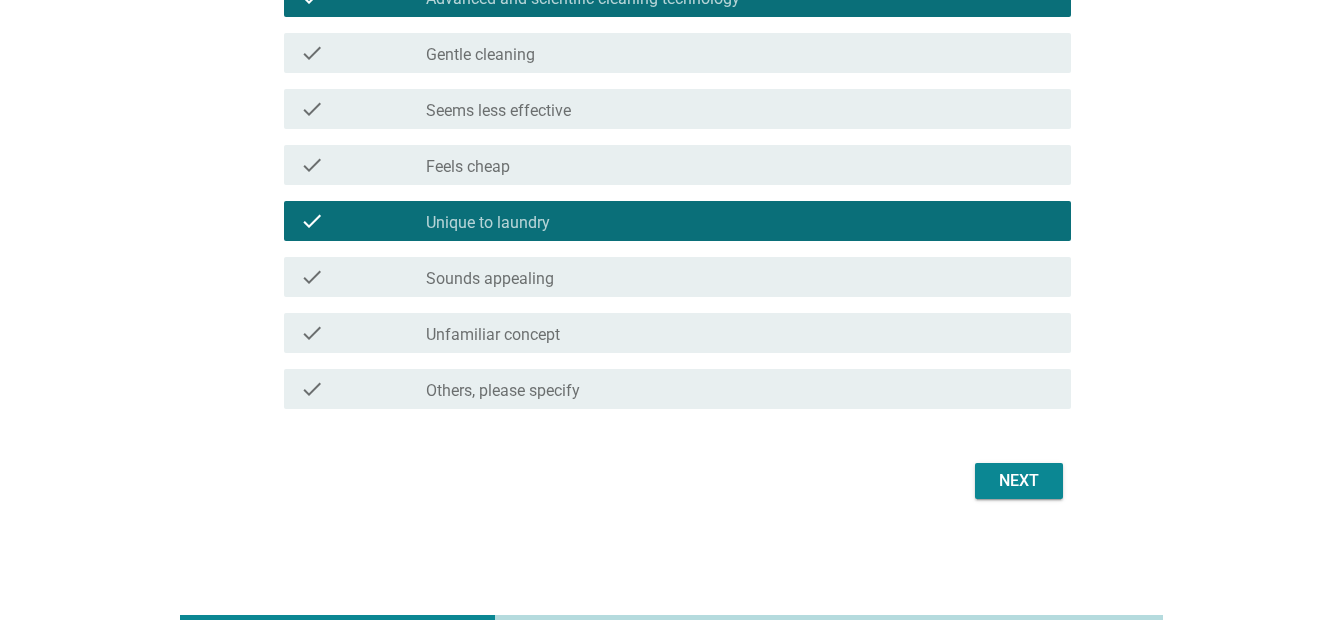 click on "Next" at bounding box center [1019, 481] 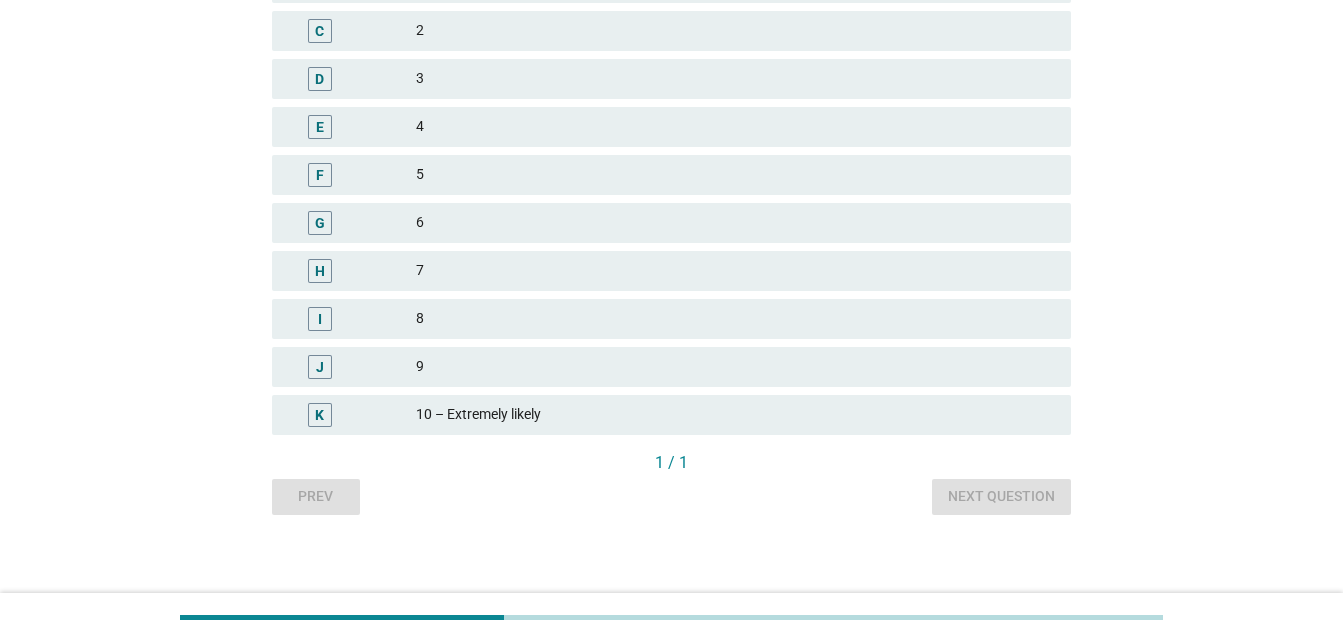 scroll, scrollTop: 419, scrollLeft: 0, axis: vertical 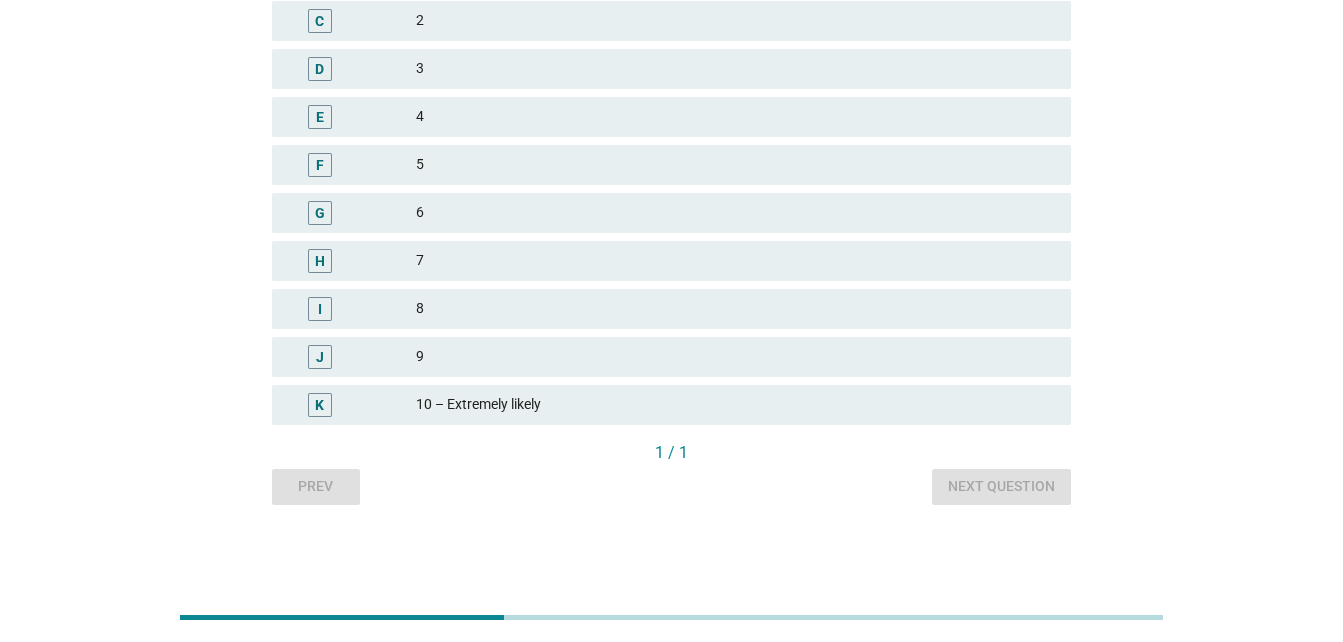 click on "I   8" at bounding box center (671, 309) 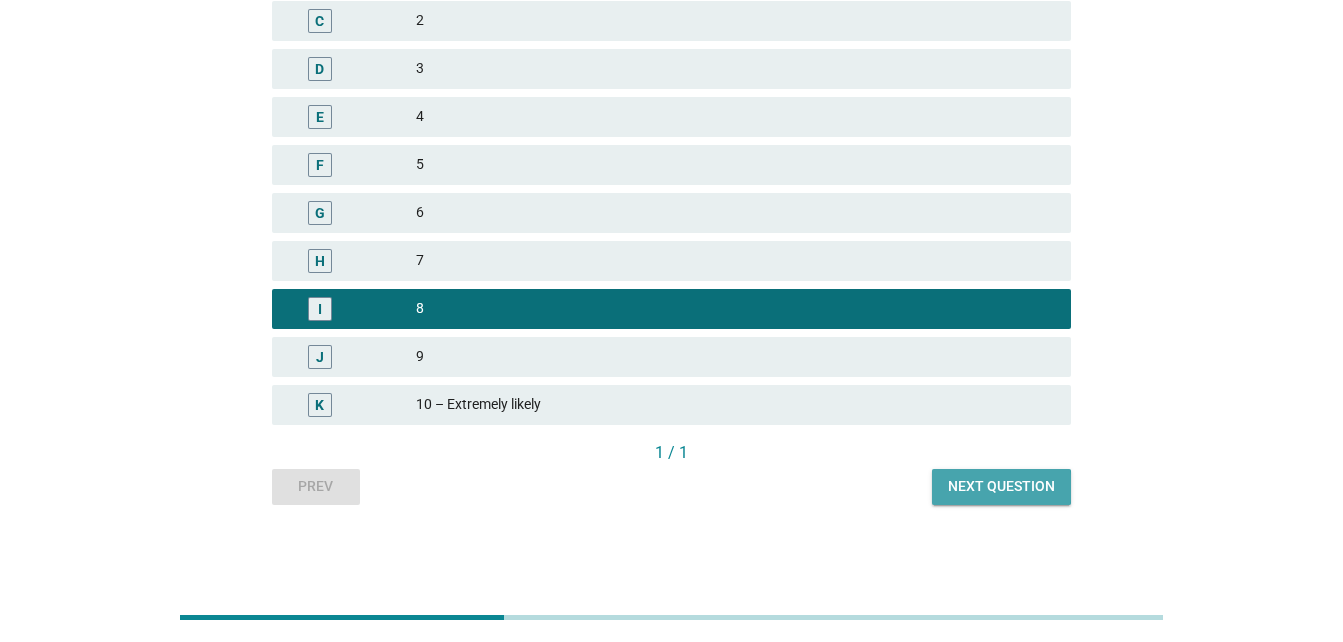 click on "Next question" at bounding box center (1001, 486) 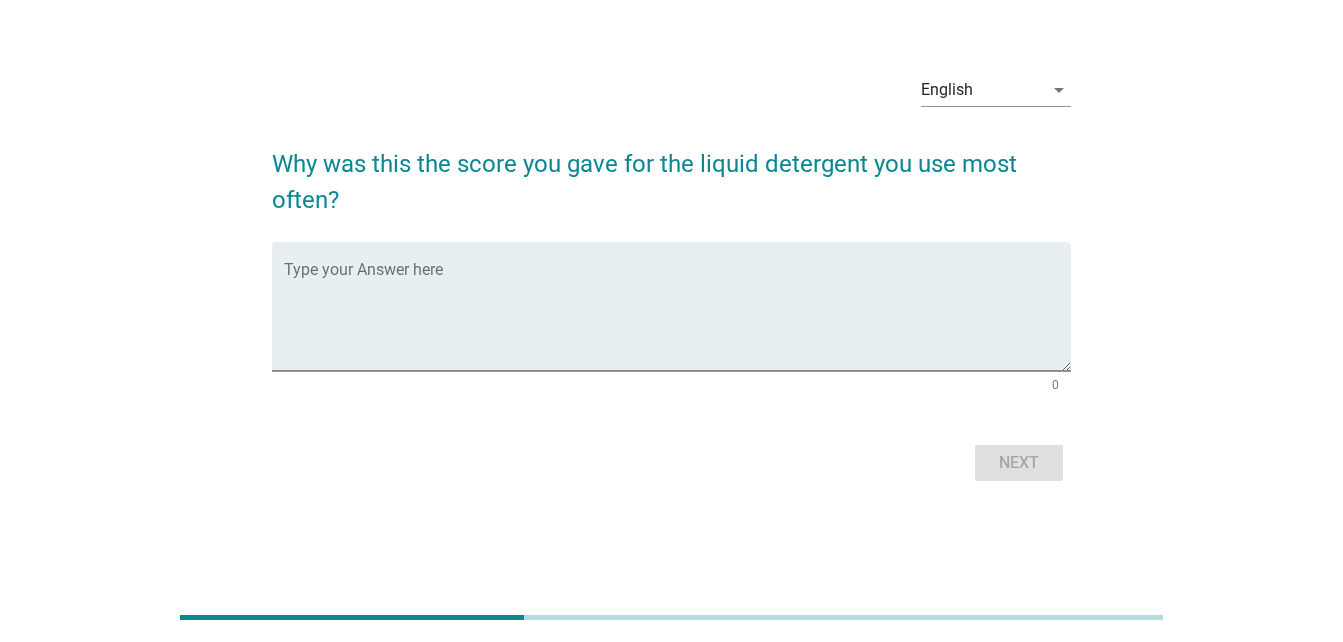scroll, scrollTop: 0, scrollLeft: 0, axis: both 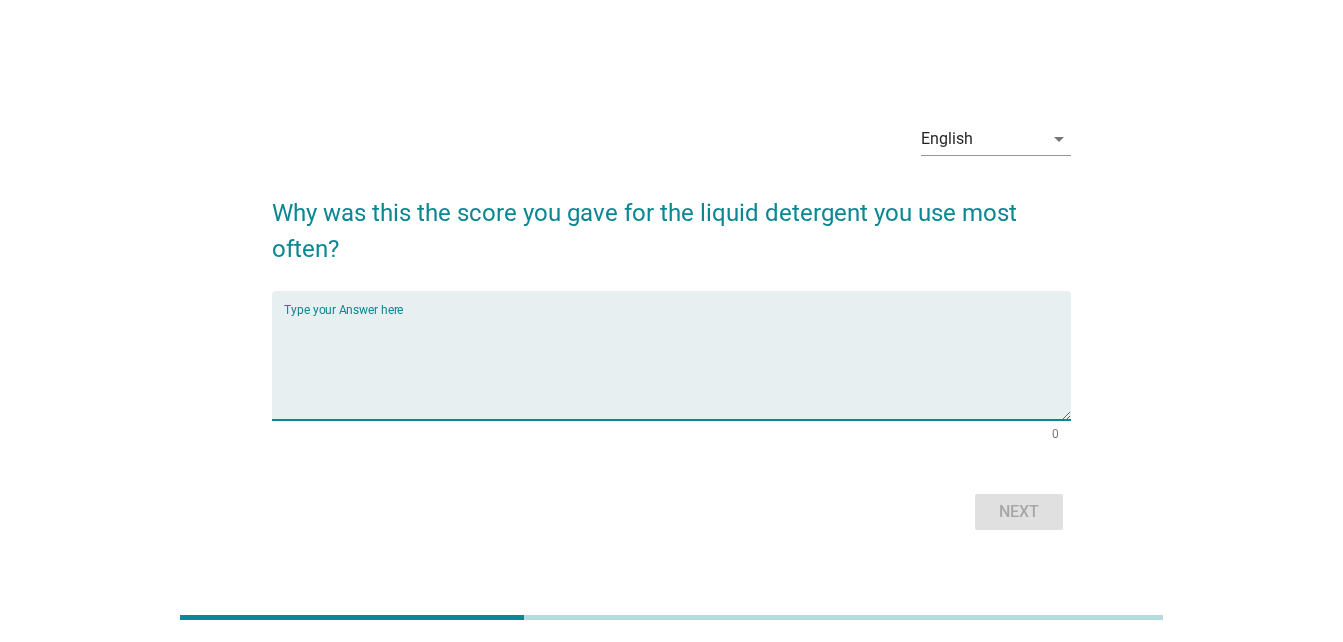 click at bounding box center (677, 367) 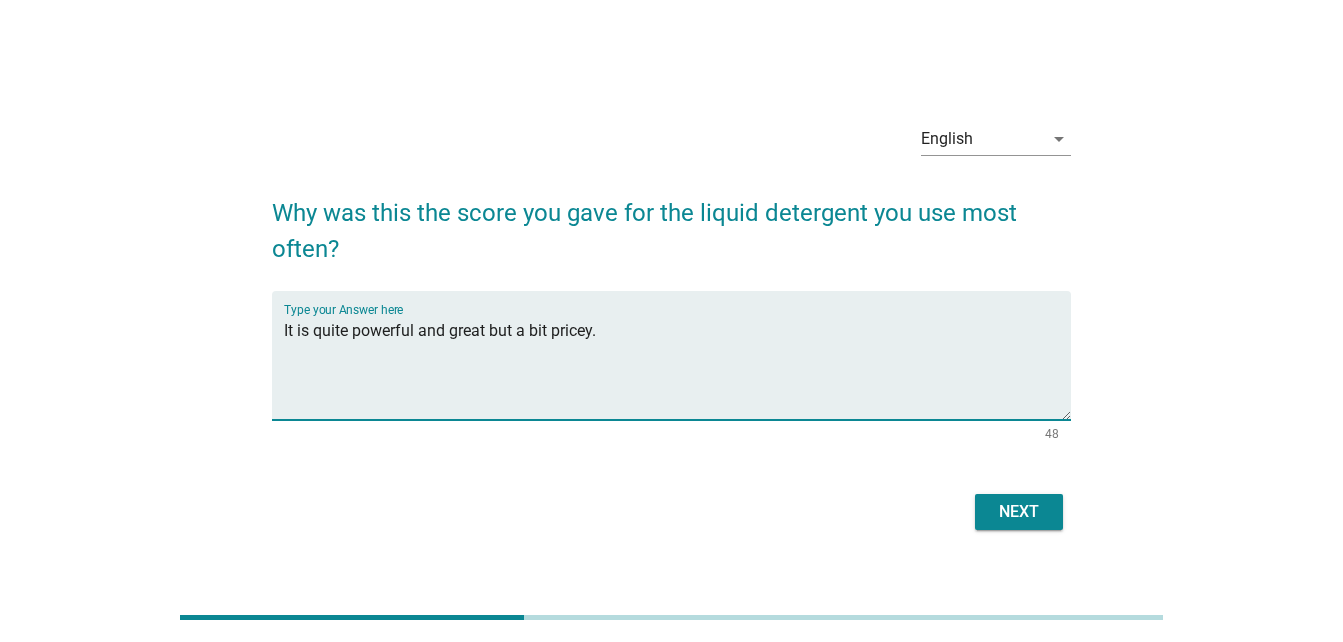 type on "It is quite powerful and great but a bit pricey." 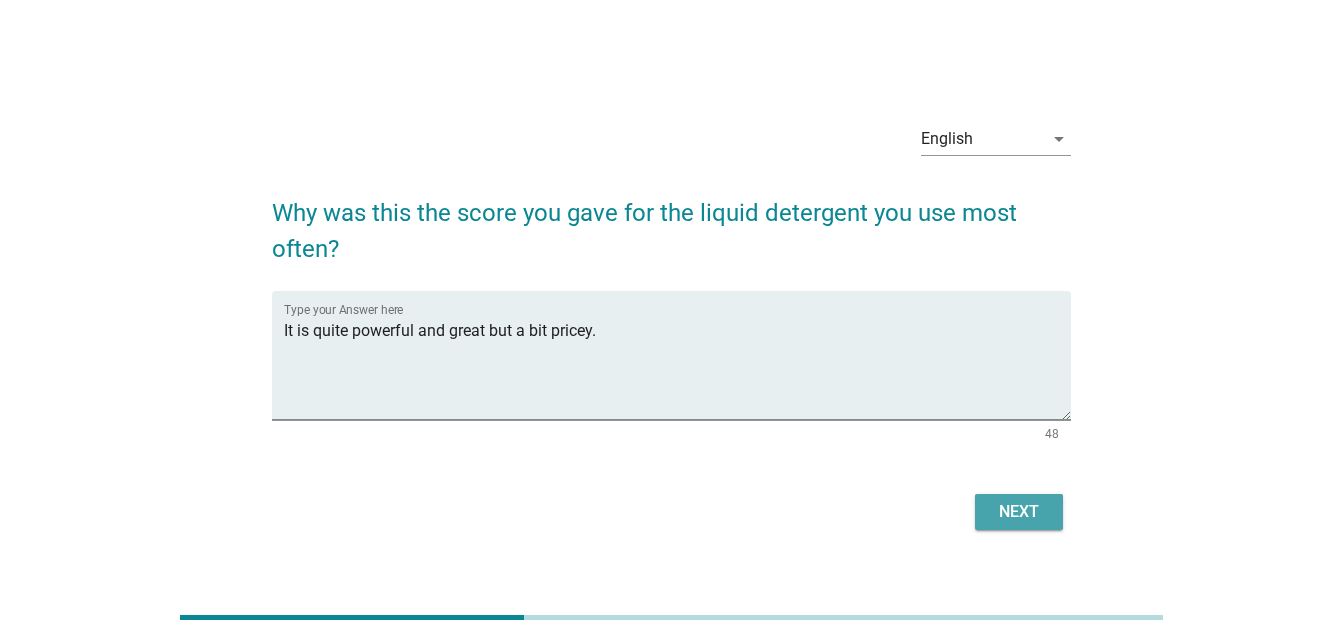 click on "Next" at bounding box center [1019, 512] 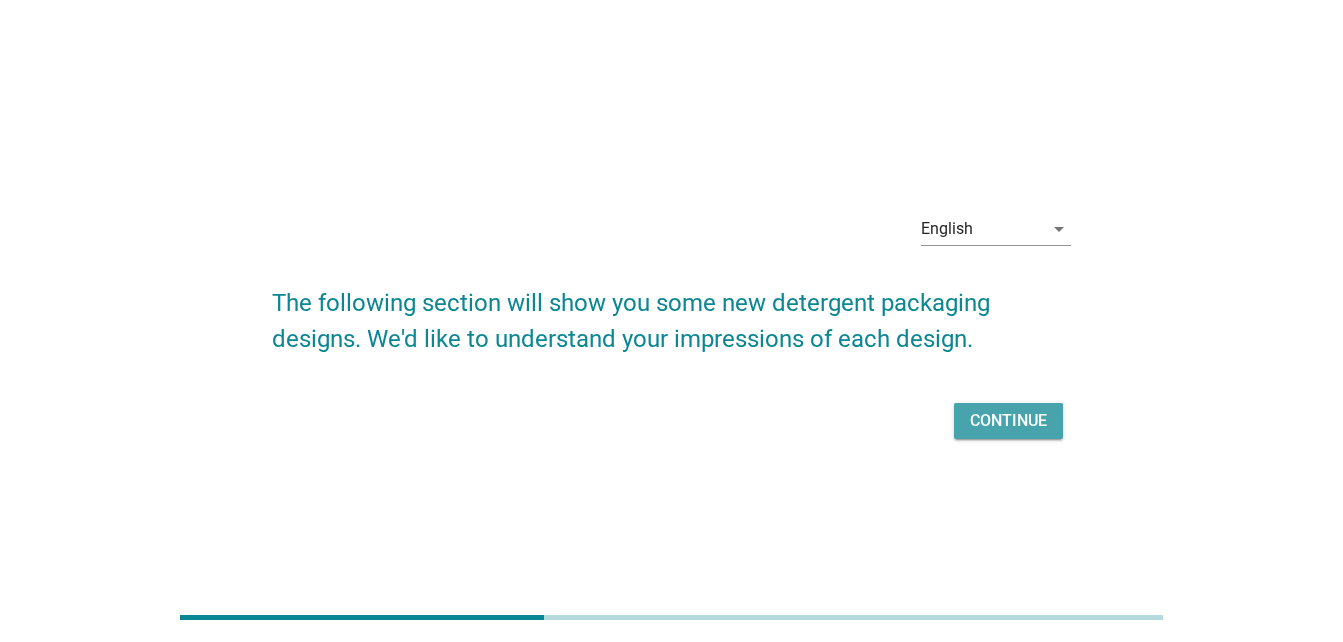 click on "Continue" at bounding box center [1008, 421] 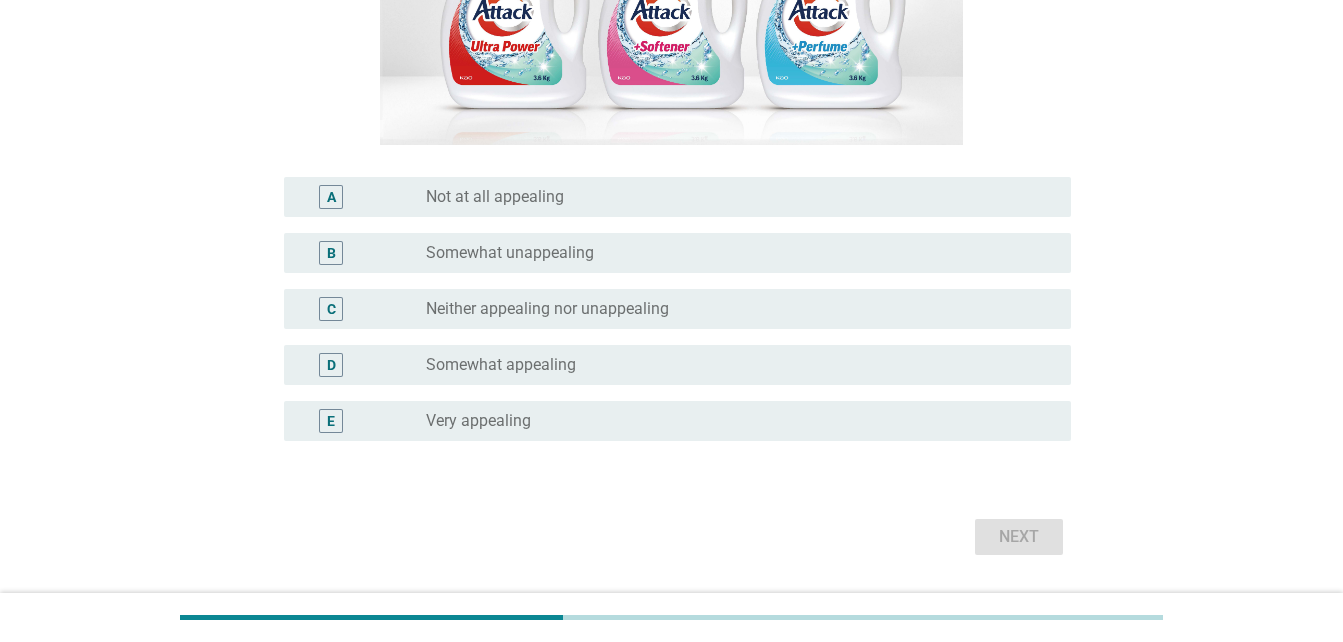 scroll, scrollTop: 454, scrollLeft: 0, axis: vertical 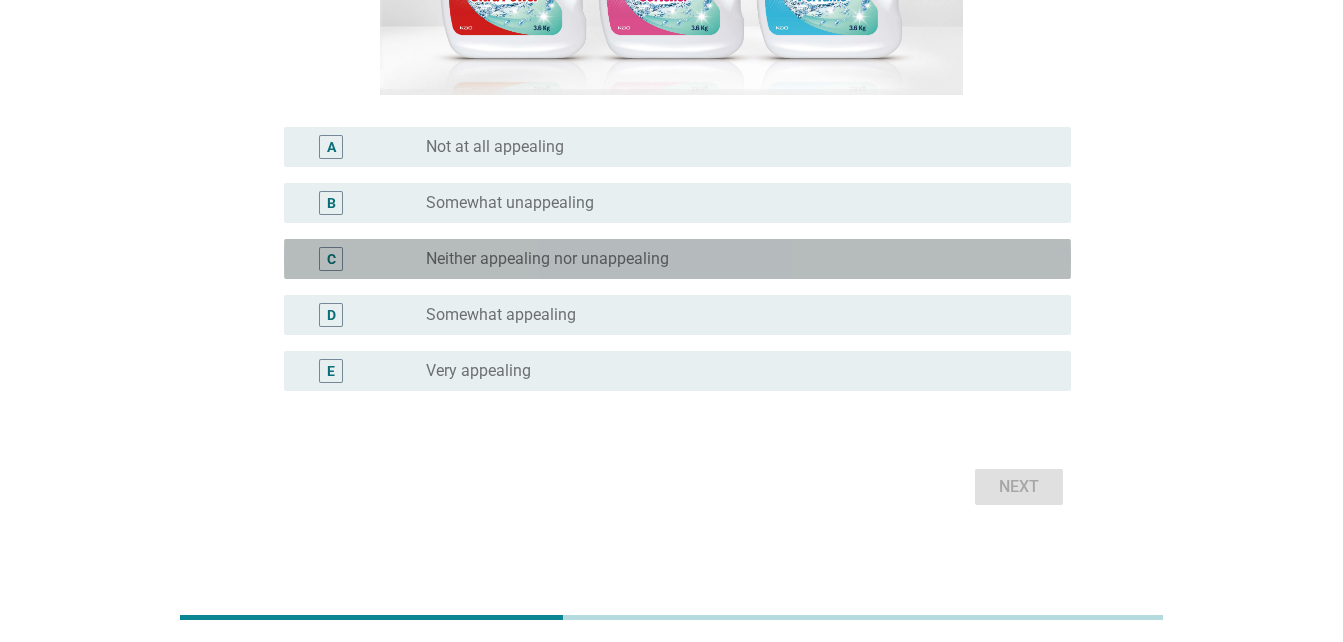 click on "radio_button_unchecked Neither appealing nor unappealing" at bounding box center (740, 259) 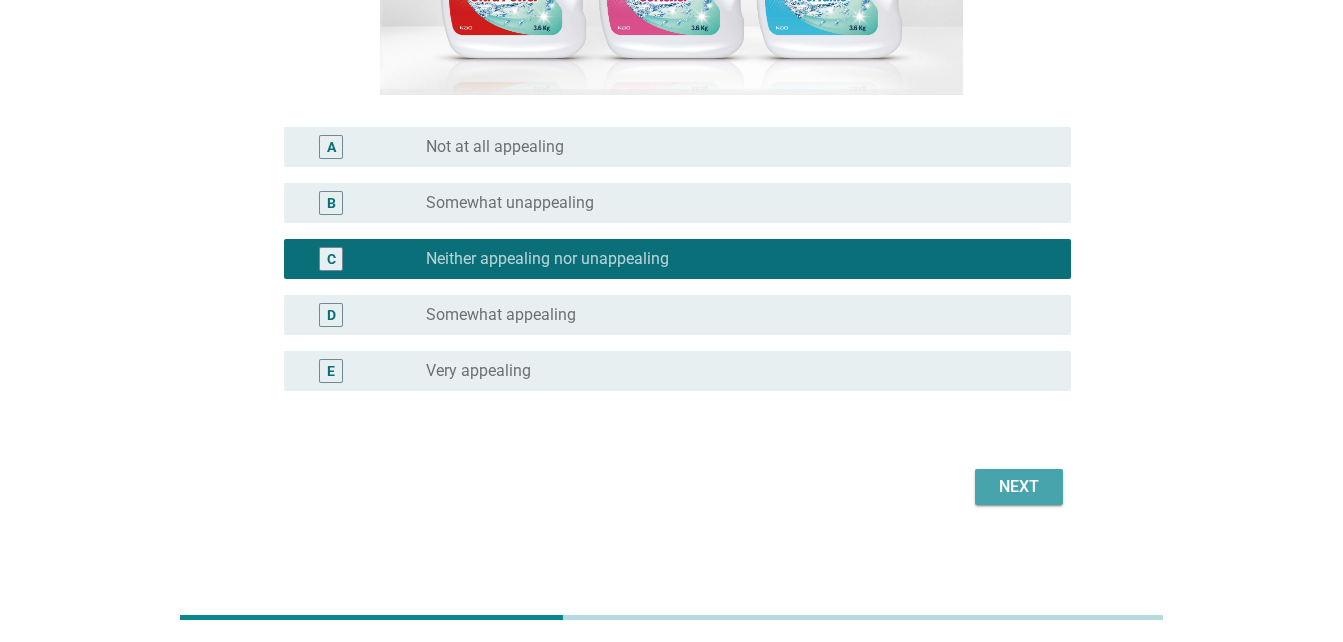click on "Next" at bounding box center (1019, 487) 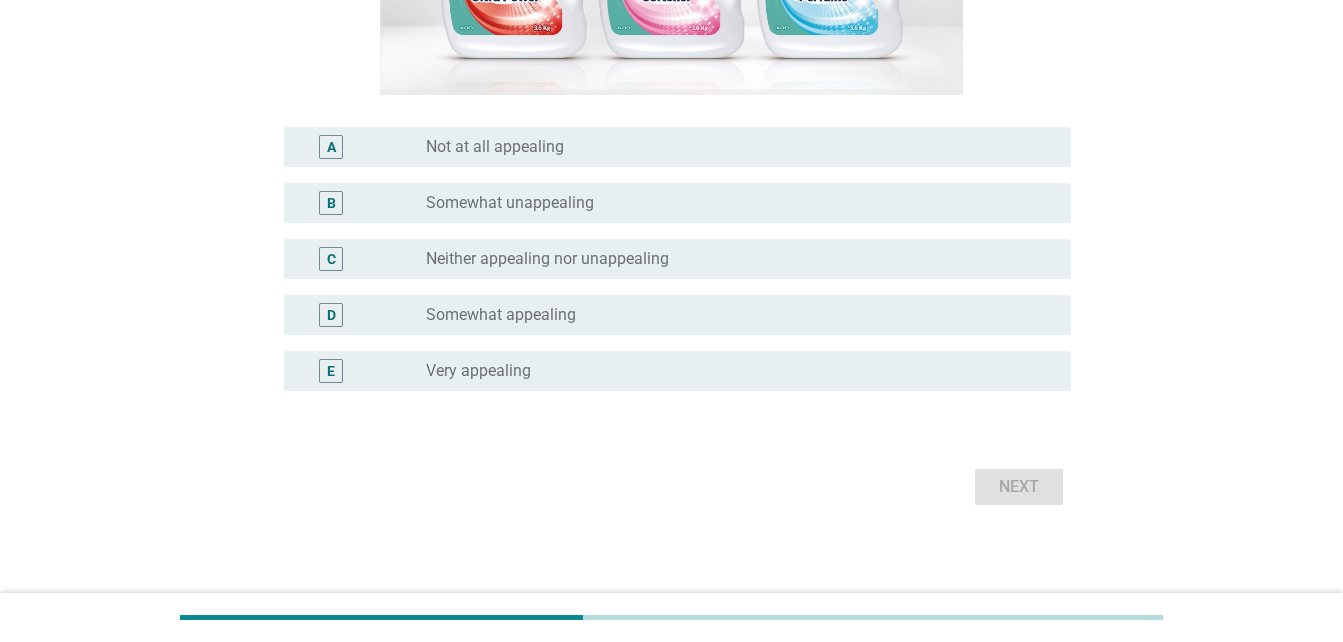 scroll, scrollTop: 0, scrollLeft: 0, axis: both 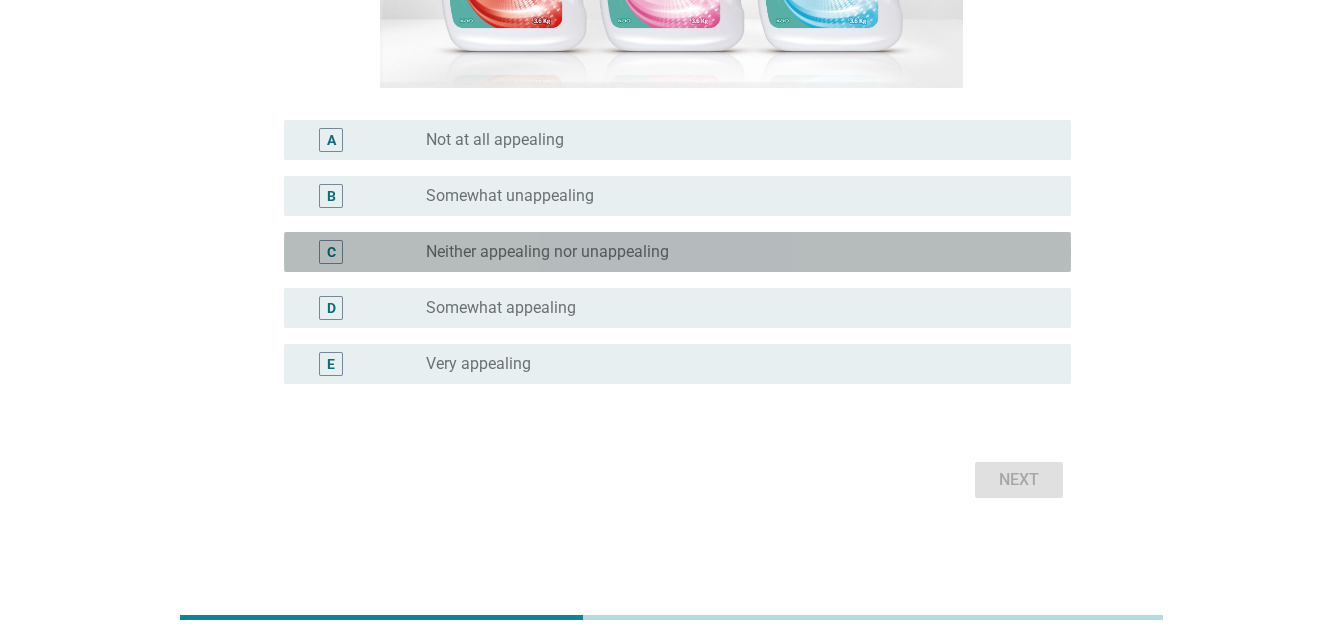 click on "radio_button_unchecked Neither appealing nor unappealing" at bounding box center (732, 252) 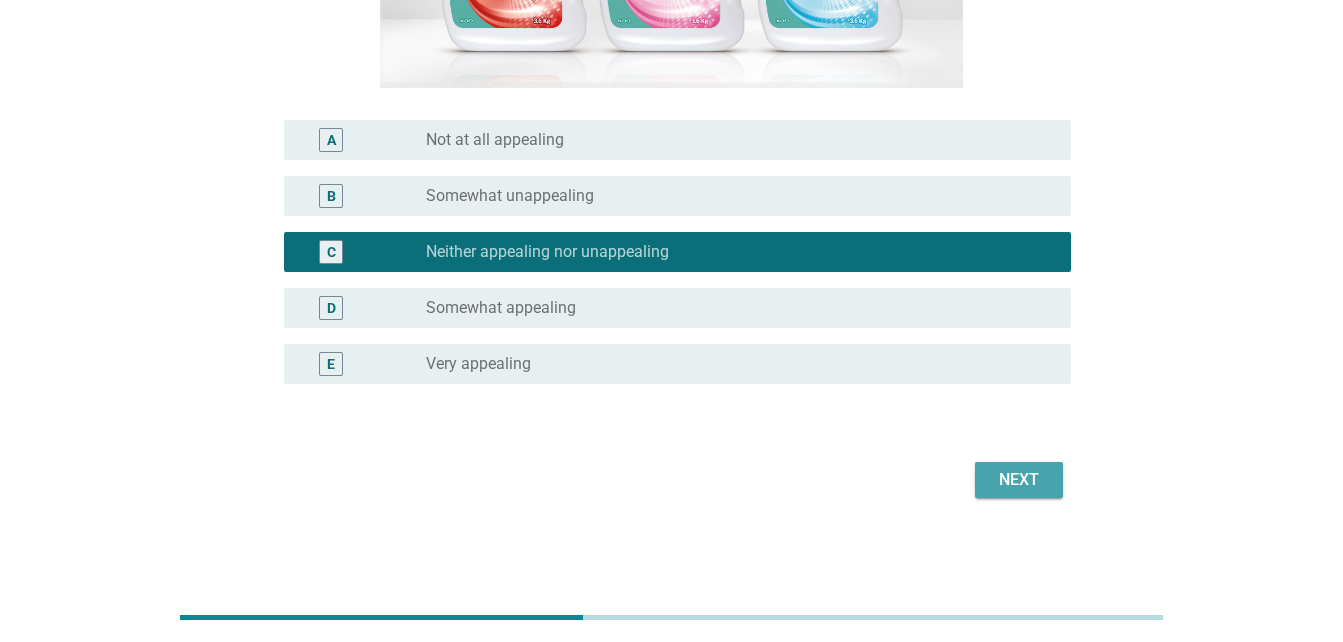 click on "Next" at bounding box center (1019, 480) 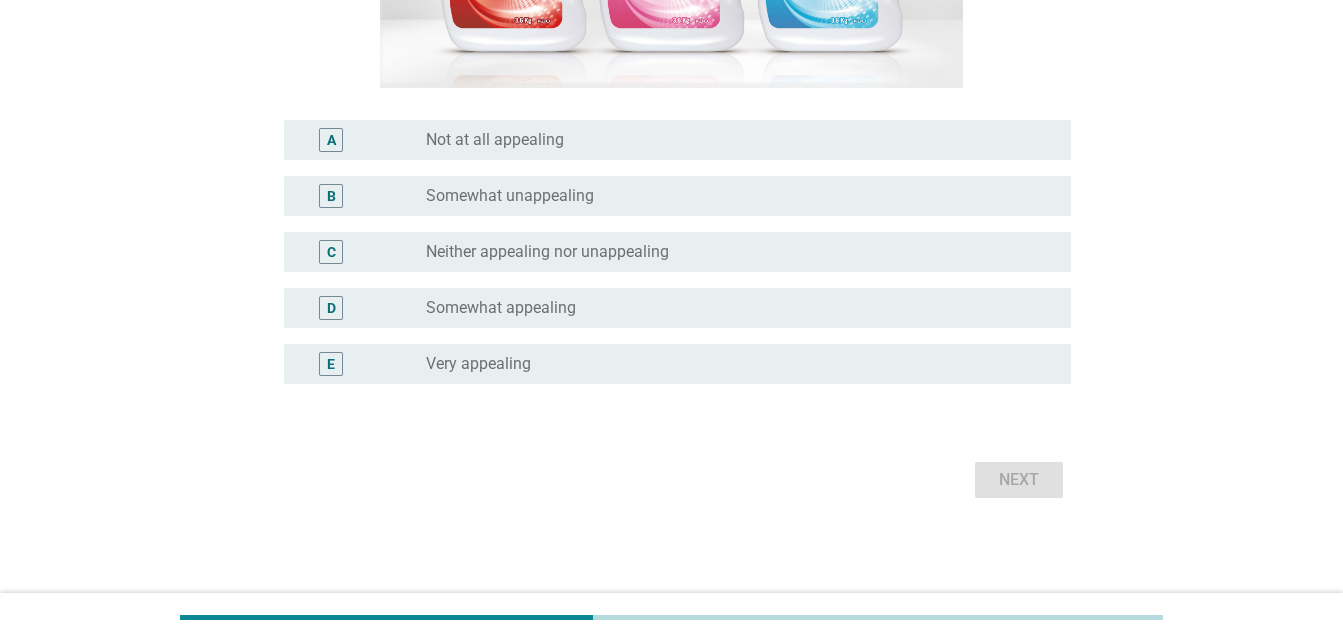 scroll, scrollTop: 0, scrollLeft: 0, axis: both 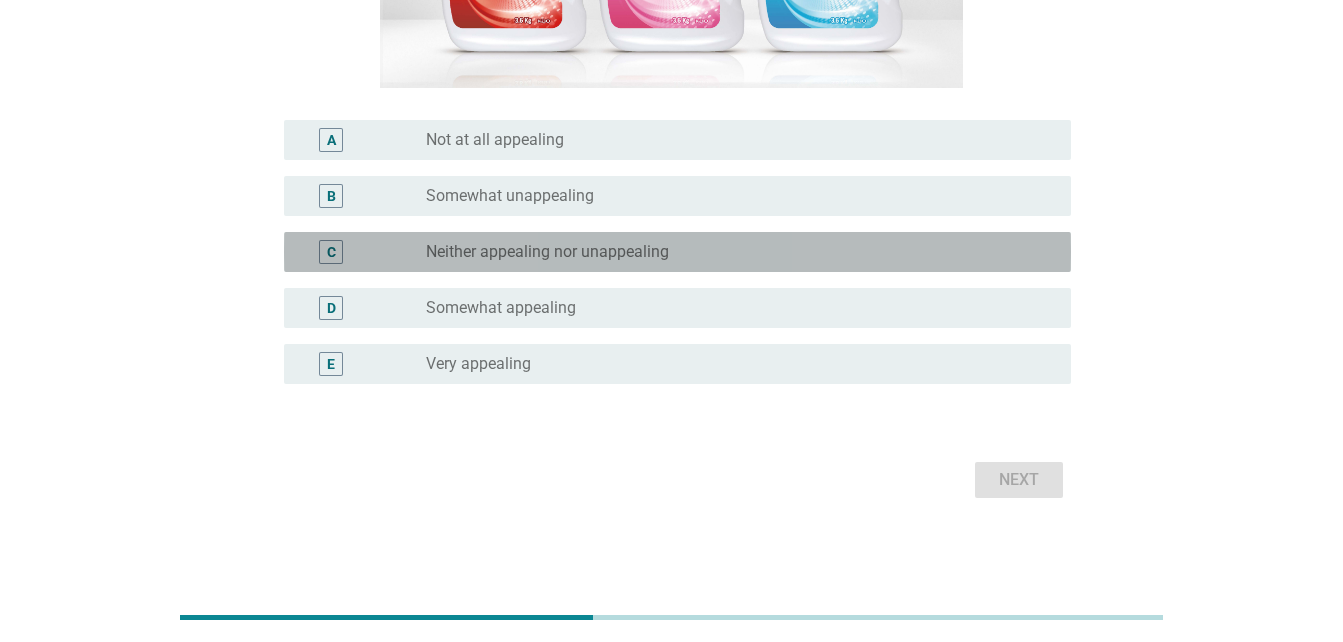 click on "radio_button_unchecked Neither appealing nor unappealing" at bounding box center [732, 252] 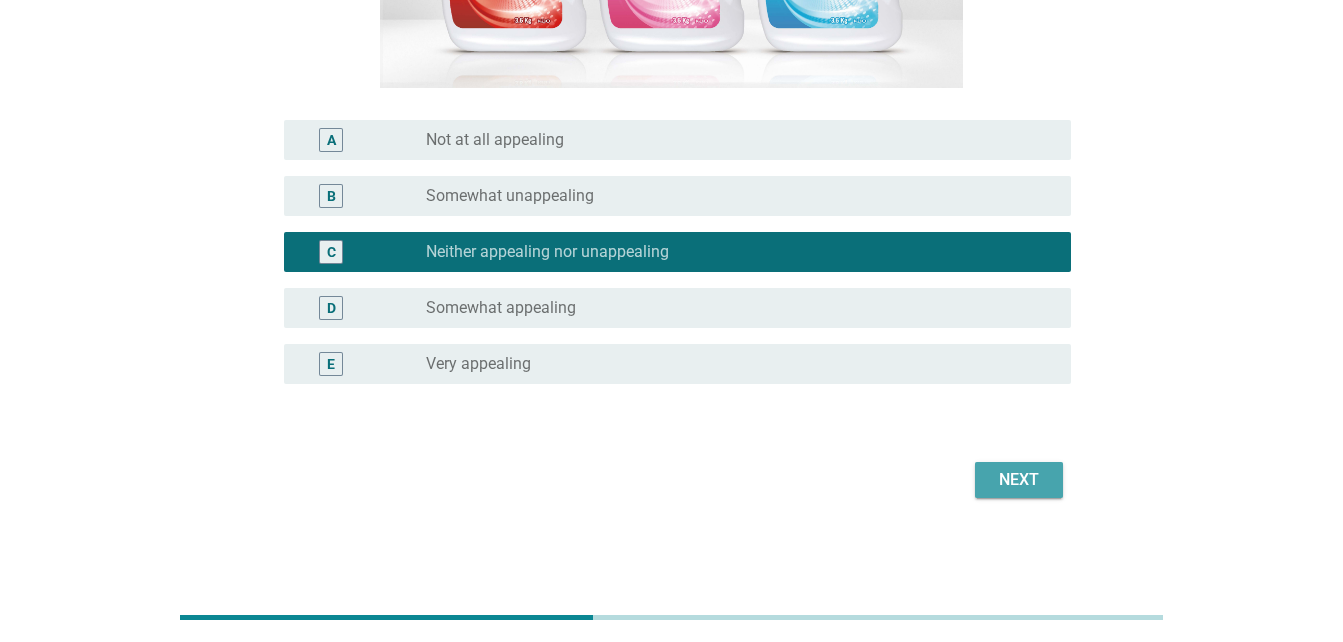 click on "Next" at bounding box center [1019, 480] 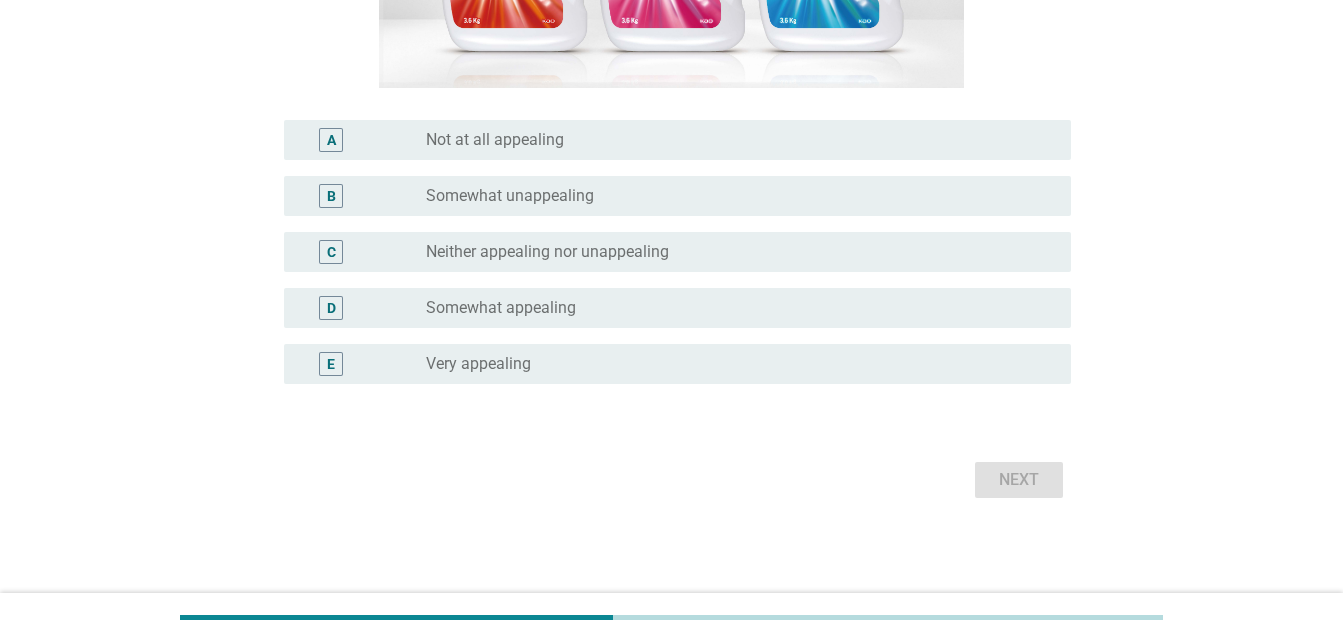 scroll, scrollTop: 0, scrollLeft: 0, axis: both 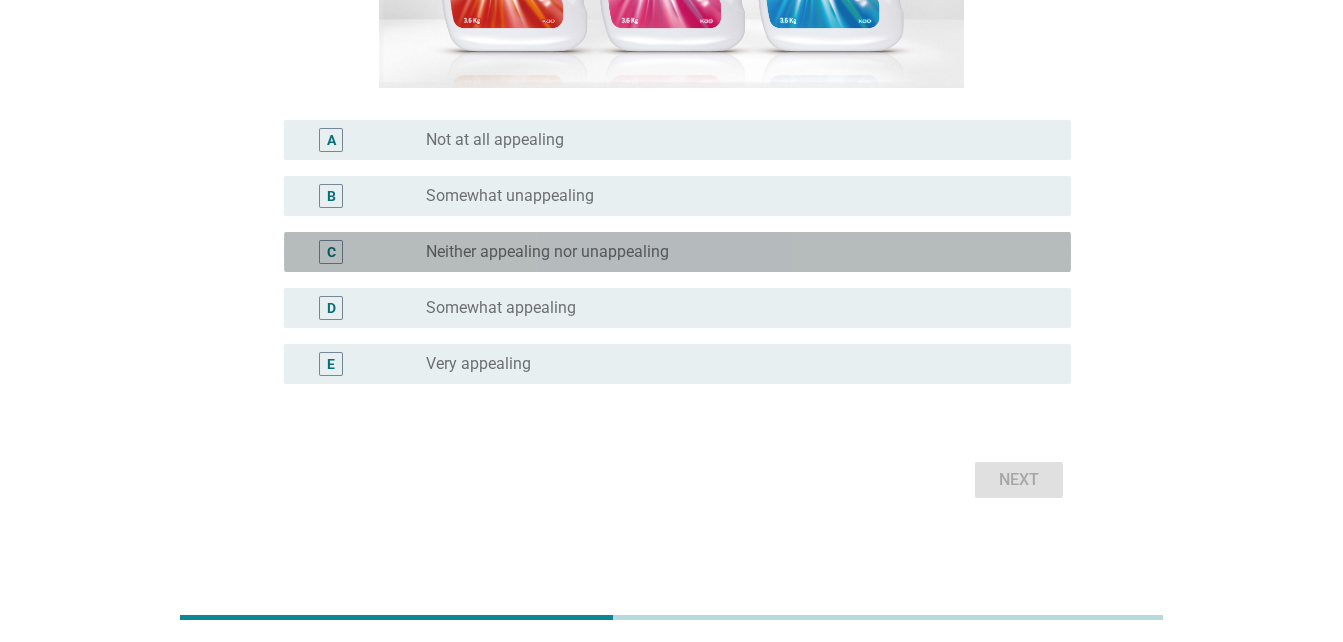 click on "radio_button_unchecked Neither appealing nor unappealing" at bounding box center [732, 252] 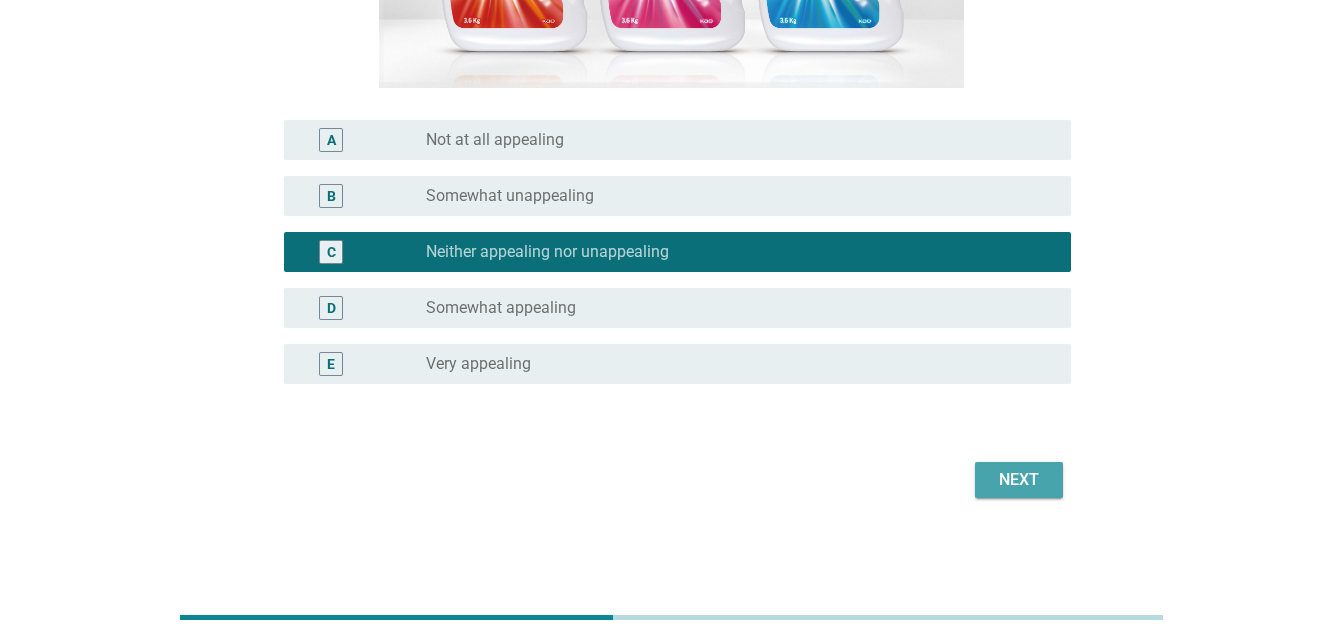 click on "Next" at bounding box center (1019, 480) 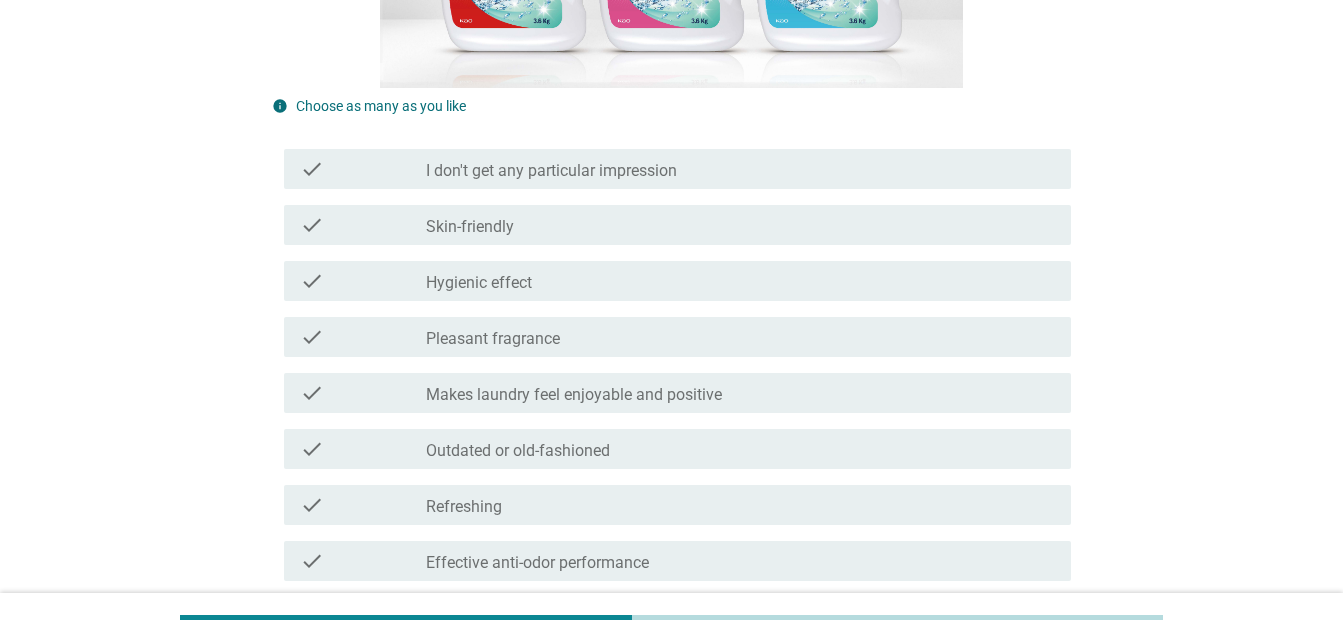 scroll, scrollTop: 0, scrollLeft: 0, axis: both 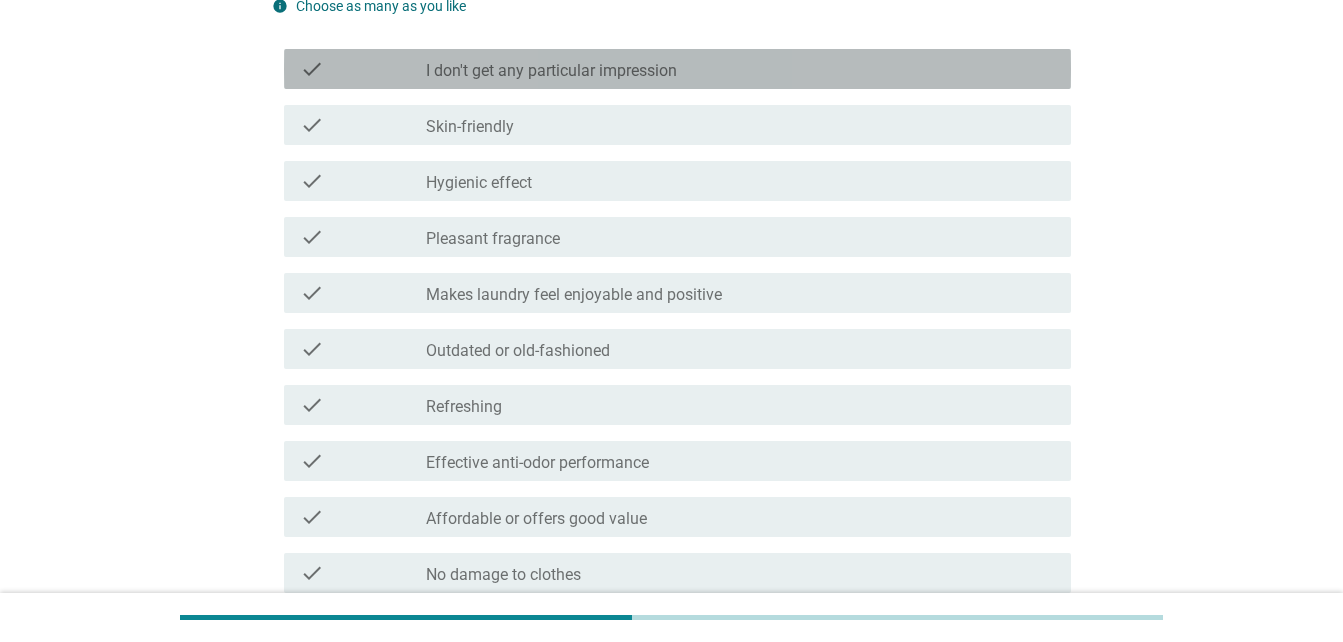 click on "I don't get any particular impression" at bounding box center (551, 71) 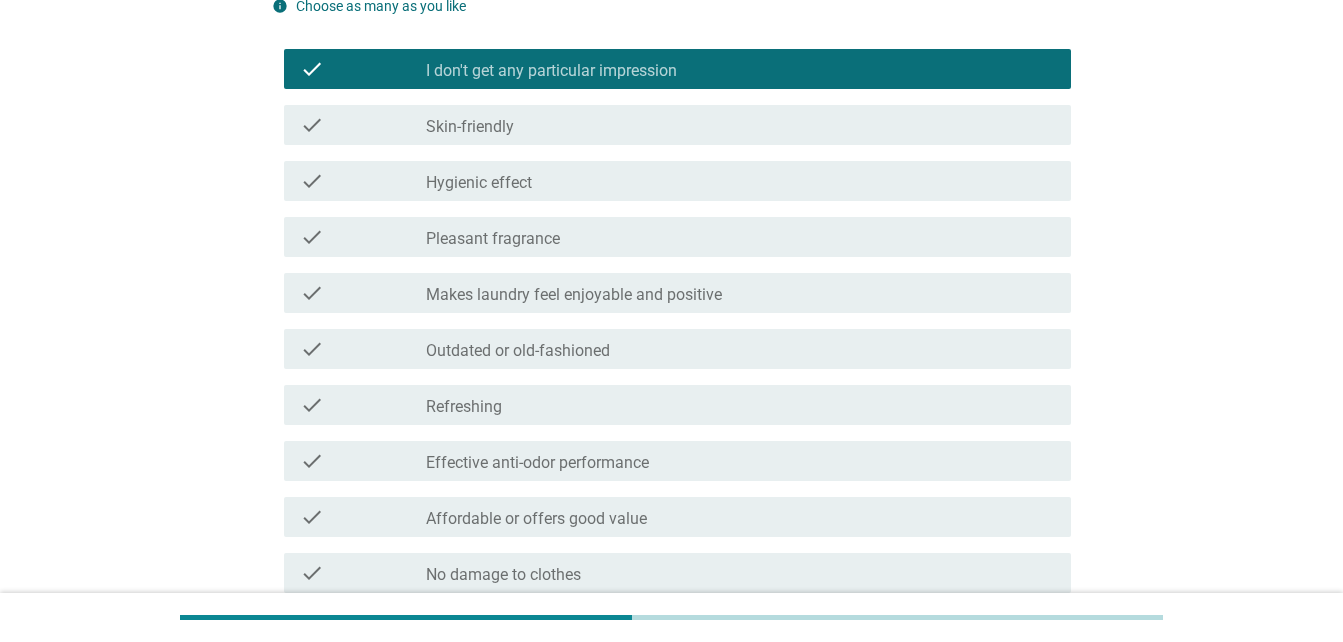 scroll, scrollTop: 1122, scrollLeft: 0, axis: vertical 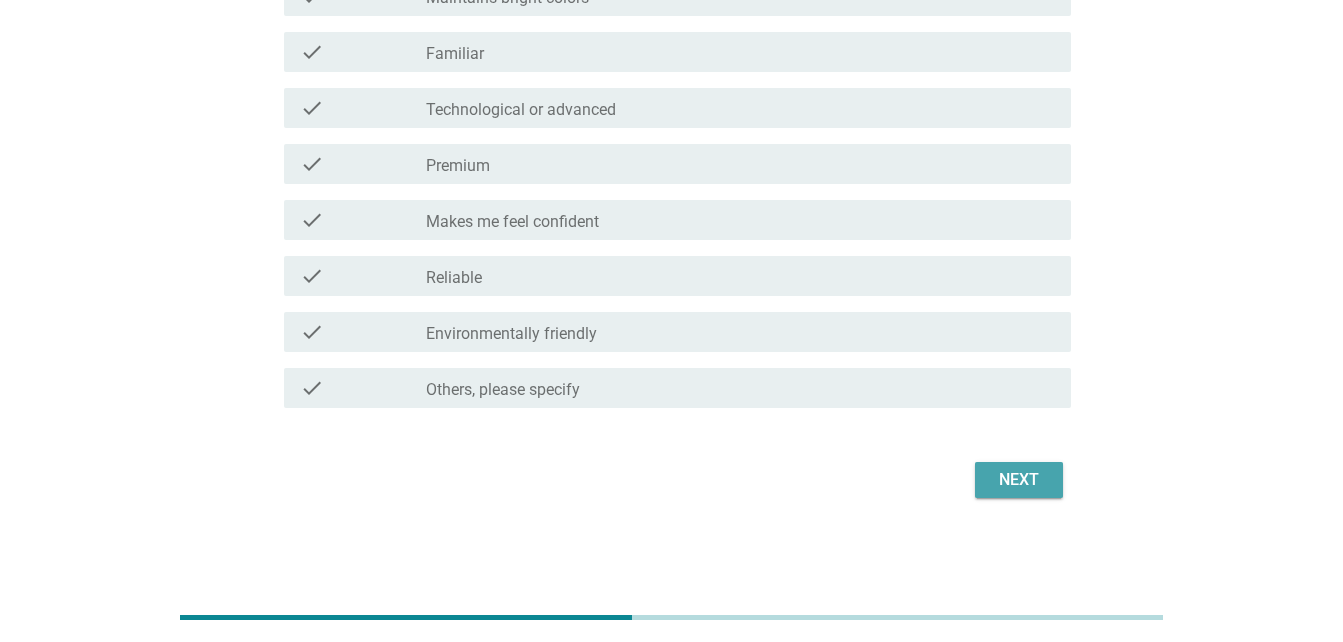 click on "Next" at bounding box center (1019, 480) 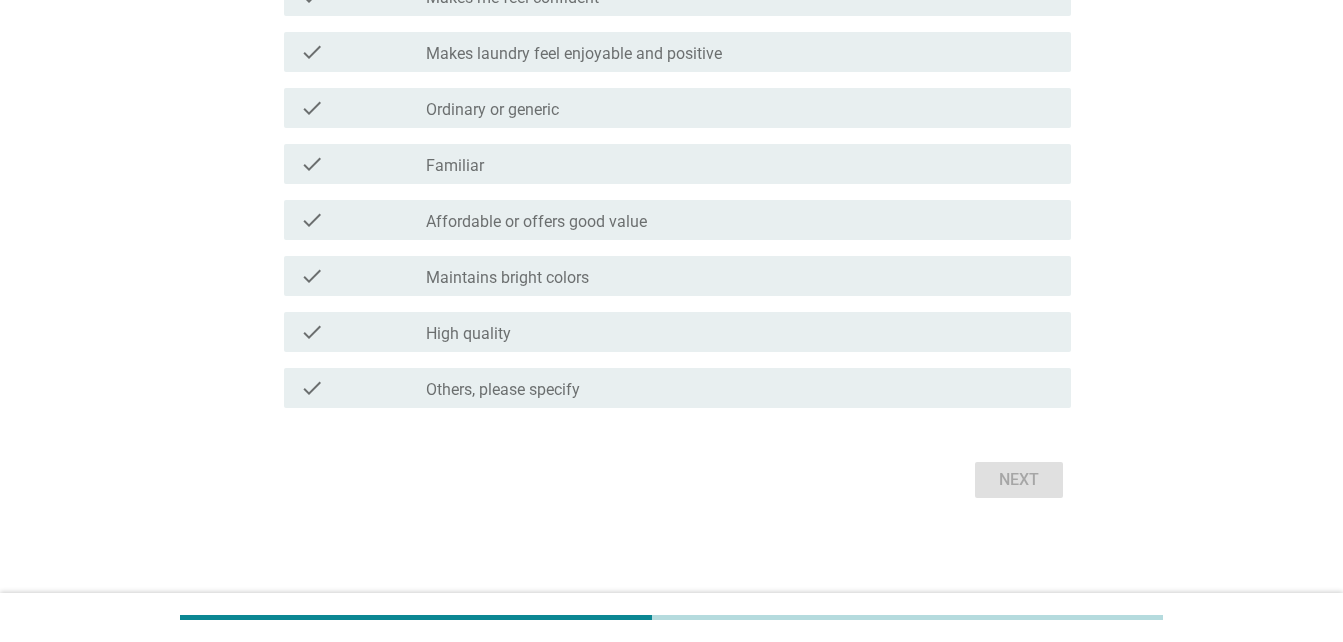 scroll, scrollTop: 0, scrollLeft: 0, axis: both 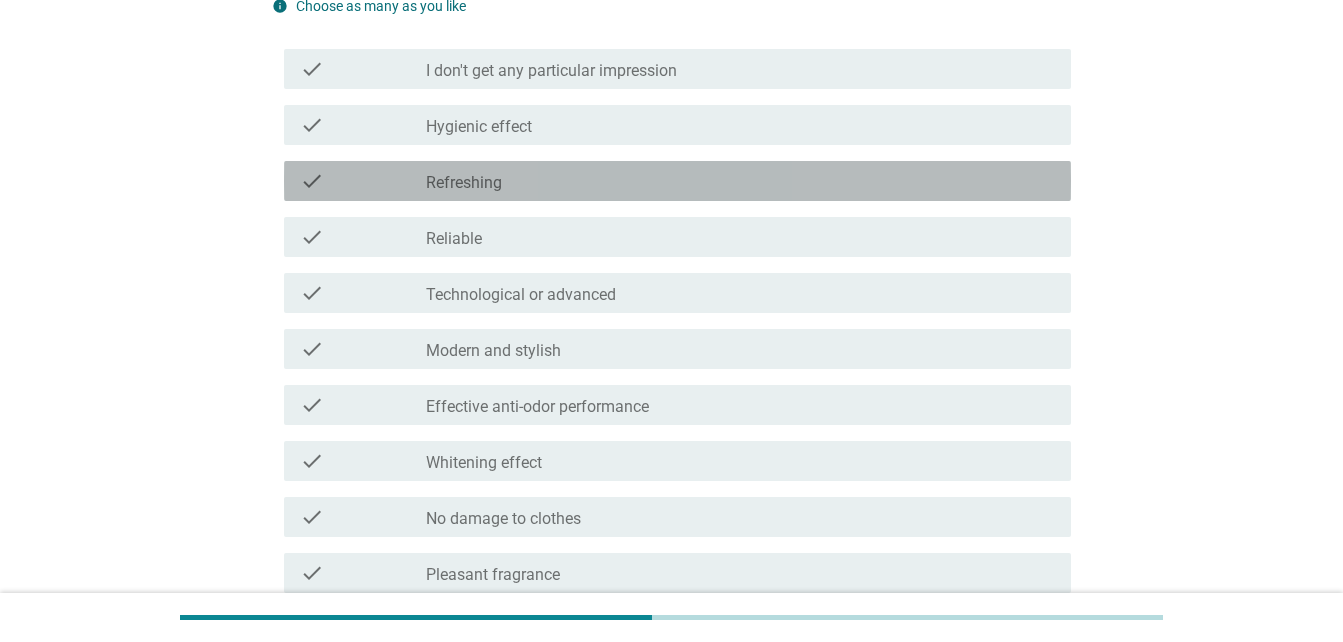 click on "check_box_outline_blank Refreshing" at bounding box center (740, 181) 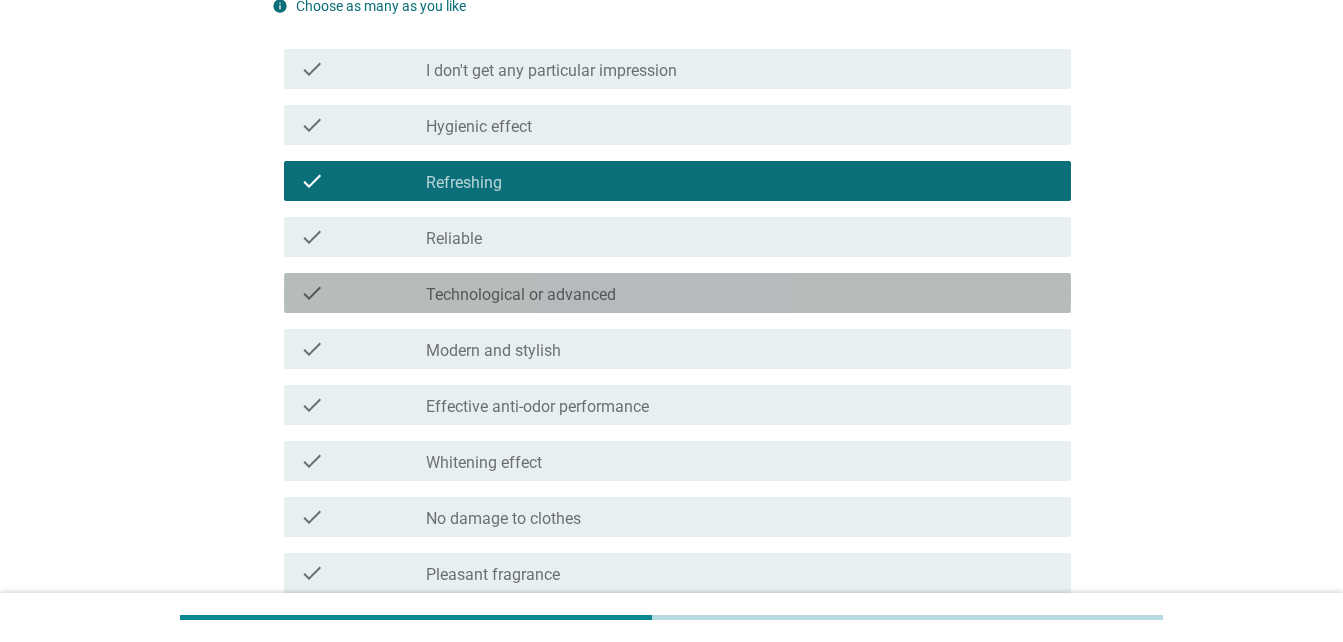 click on "check_box_outline_blank Technological or advanced" at bounding box center [740, 293] 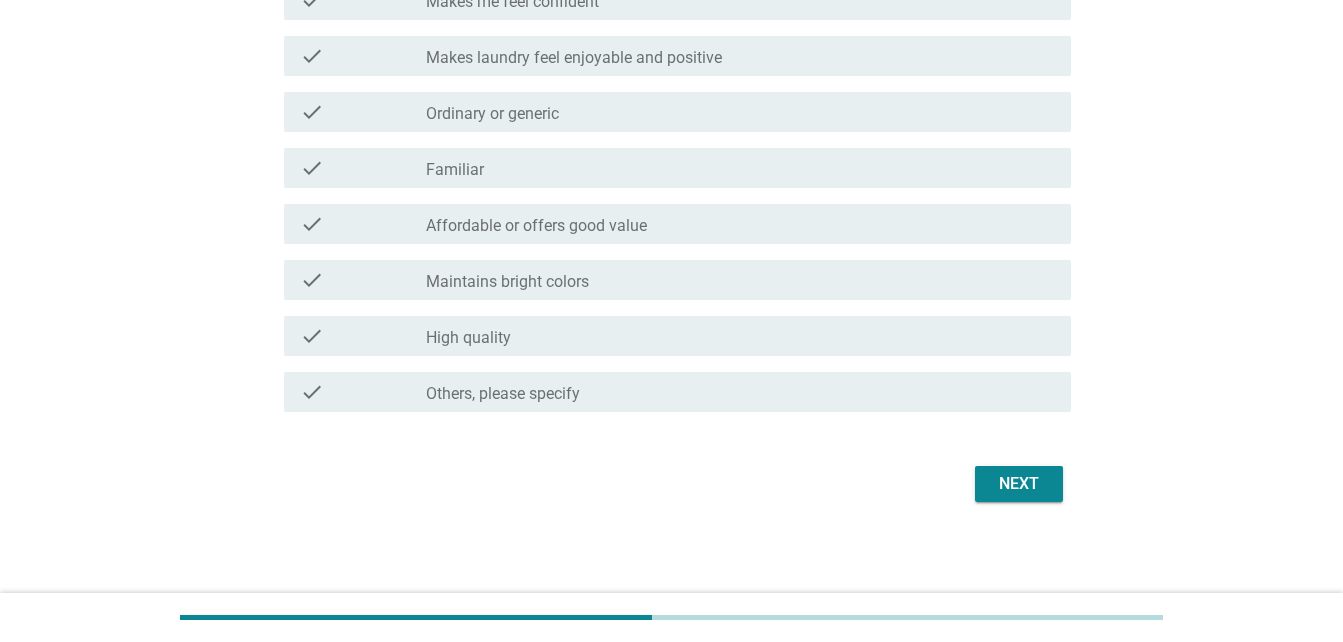 scroll, scrollTop: 1530, scrollLeft: 0, axis: vertical 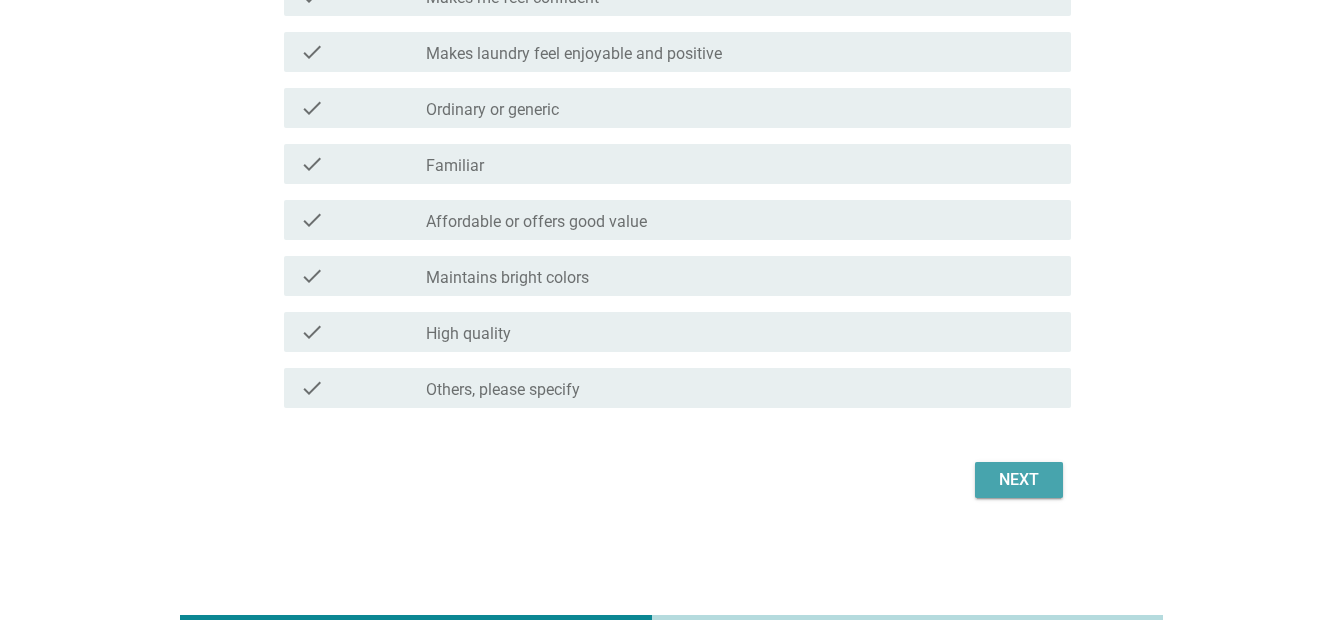 click on "Next" at bounding box center [1019, 480] 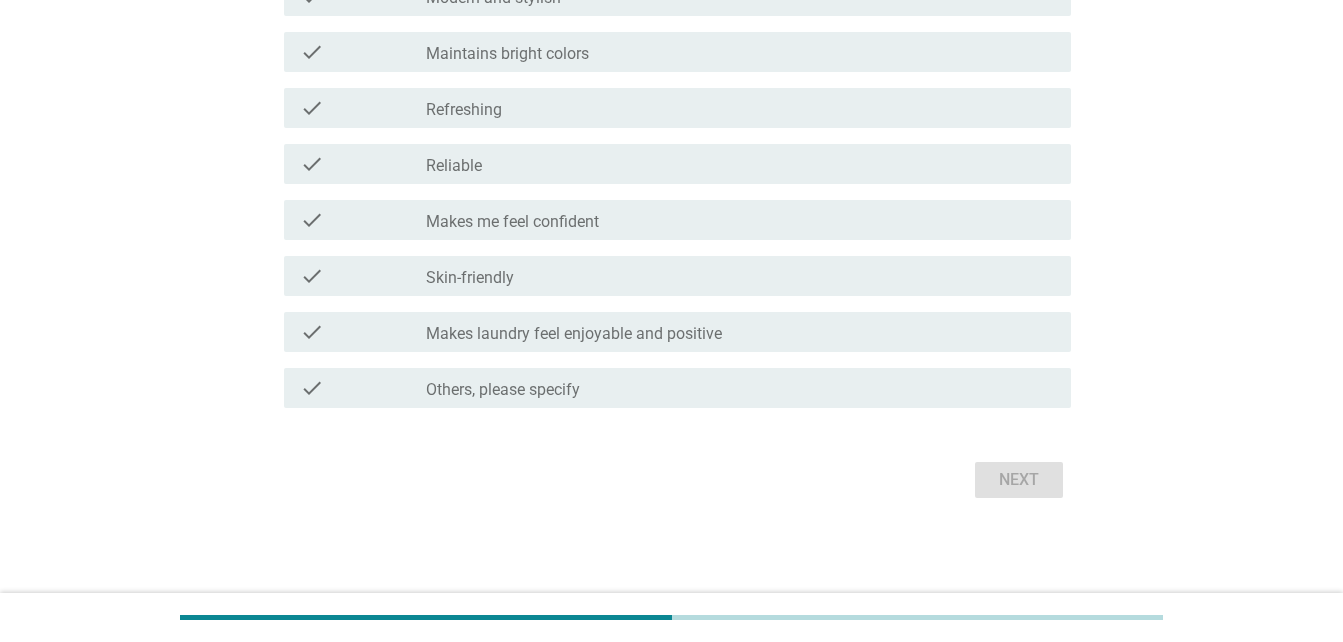 scroll, scrollTop: 0, scrollLeft: 0, axis: both 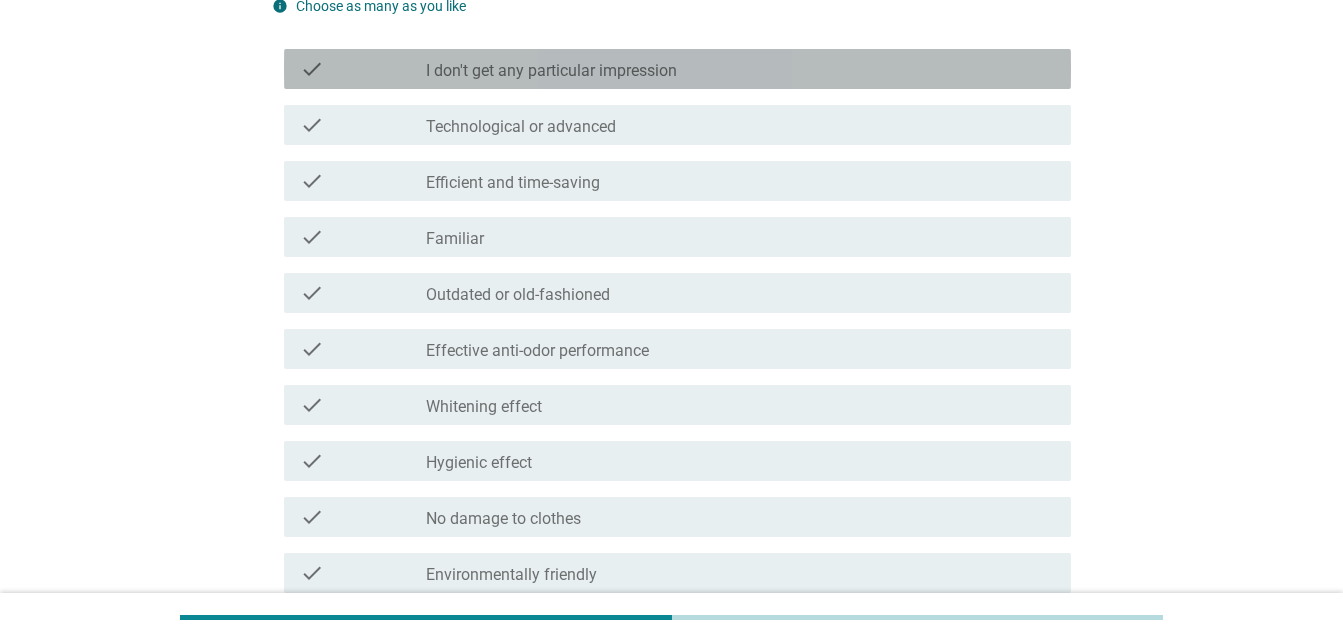 click on "I don't get any particular impression" at bounding box center [551, 71] 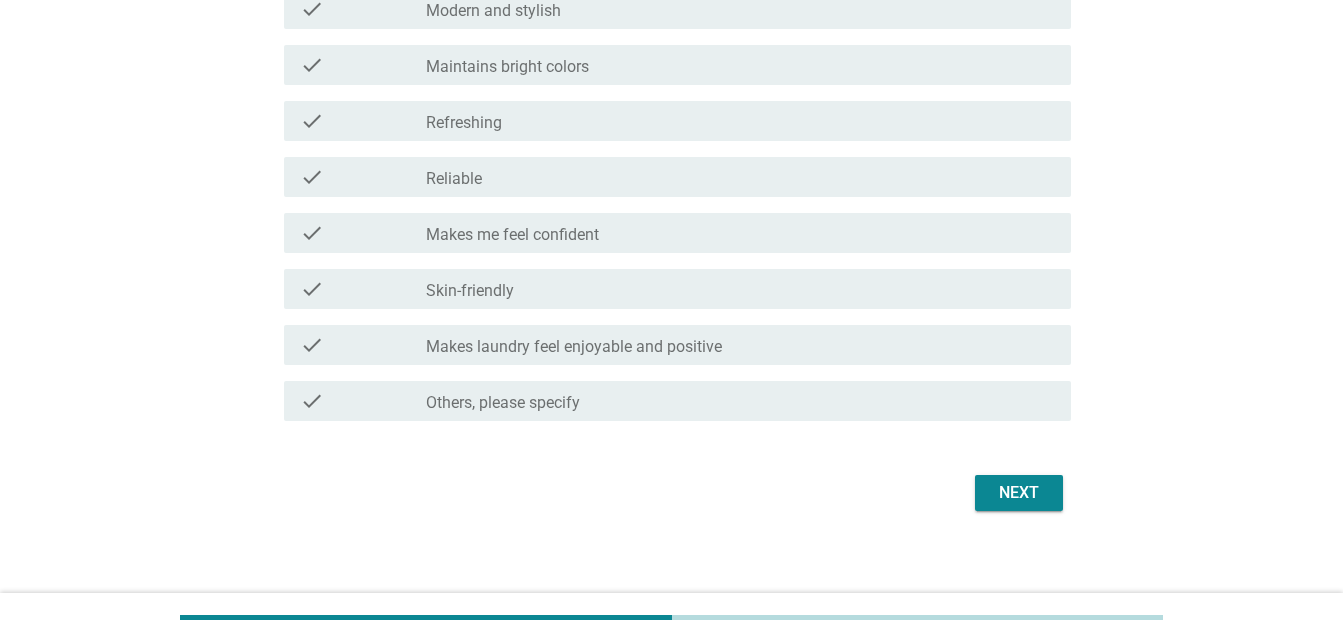 scroll, scrollTop: 1530, scrollLeft: 0, axis: vertical 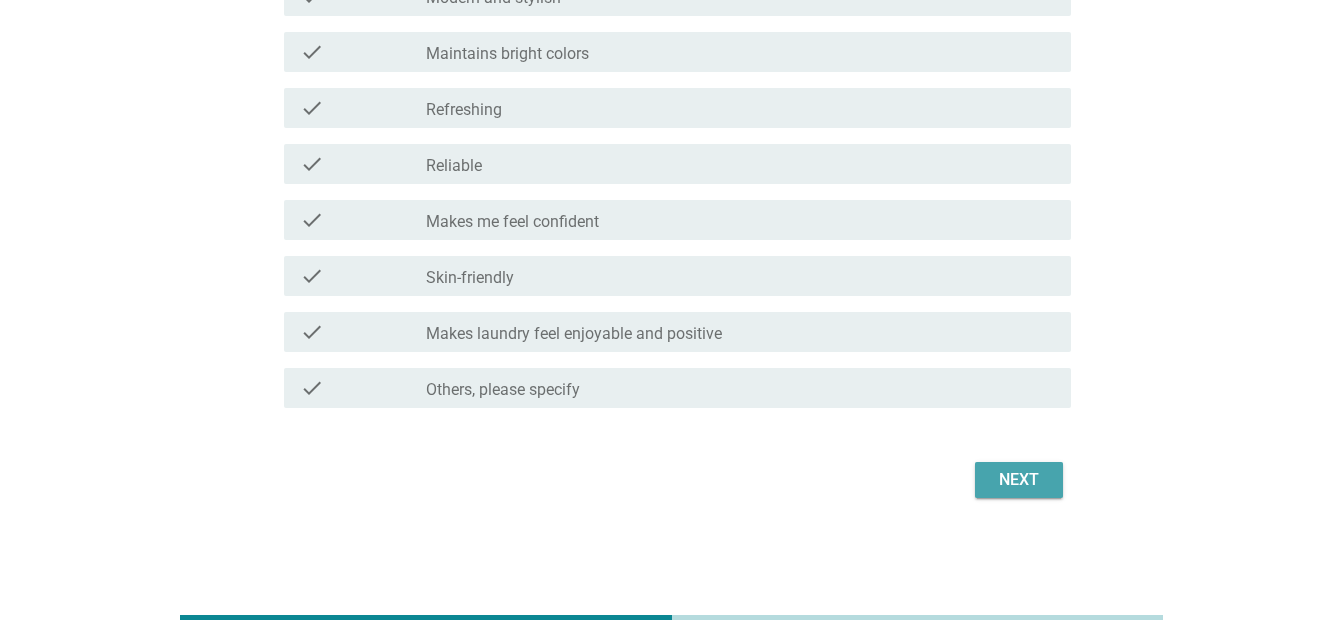 click on "Next" at bounding box center (1019, 480) 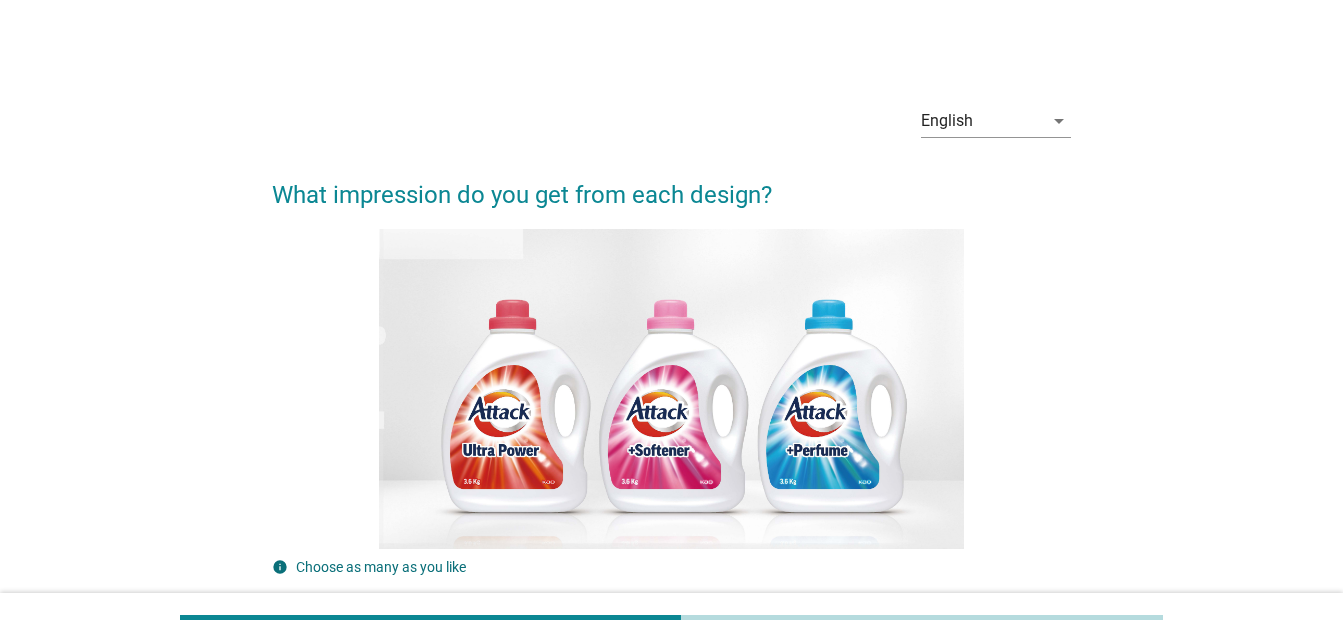 scroll, scrollTop: 561, scrollLeft: 0, axis: vertical 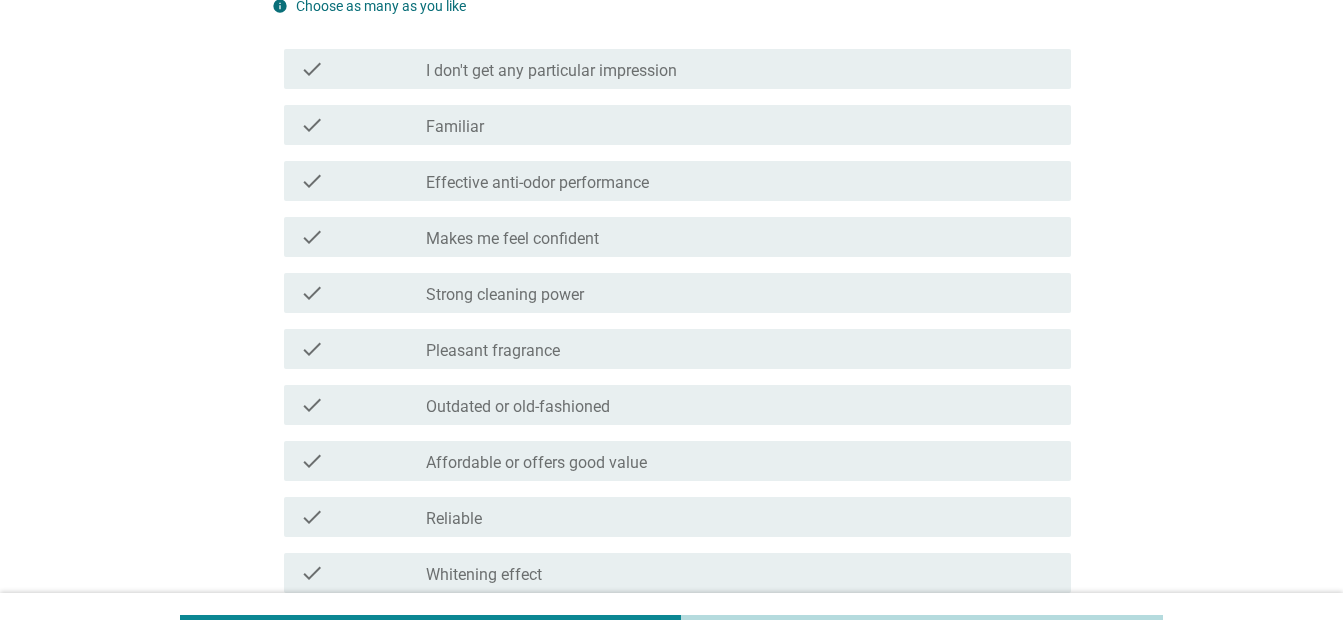 click on "check_box_outline_blank I don't get any particular impression" at bounding box center [740, 69] 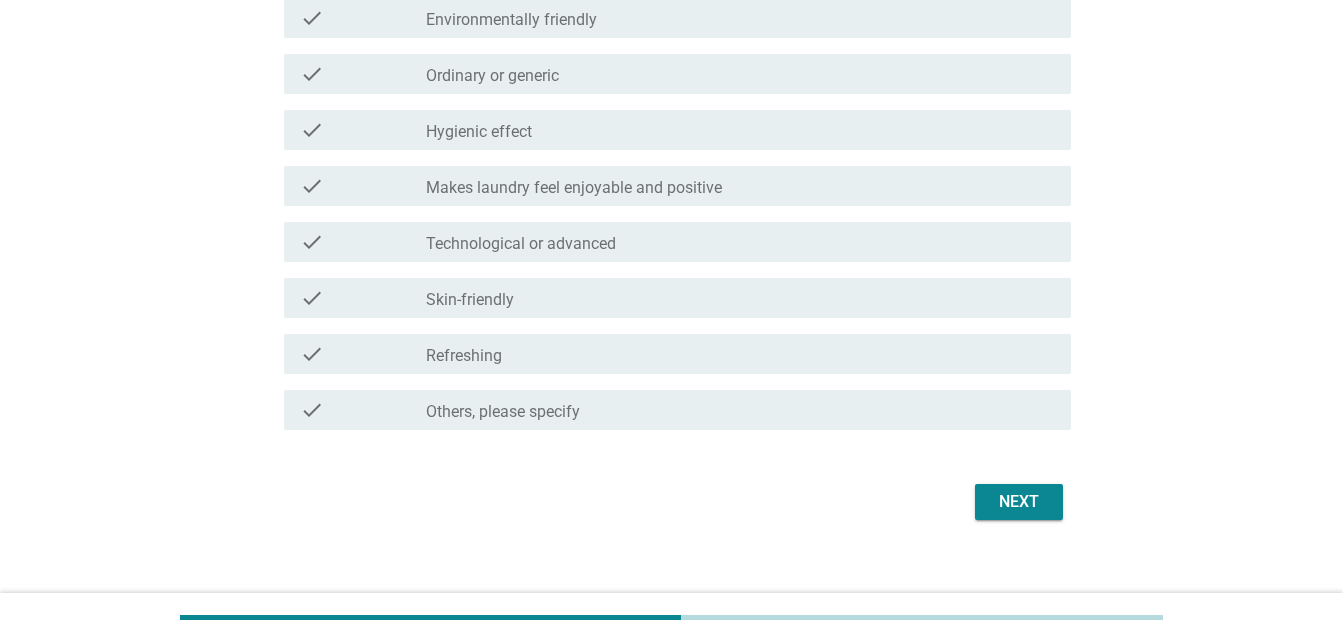 scroll, scrollTop: 1530, scrollLeft: 0, axis: vertical 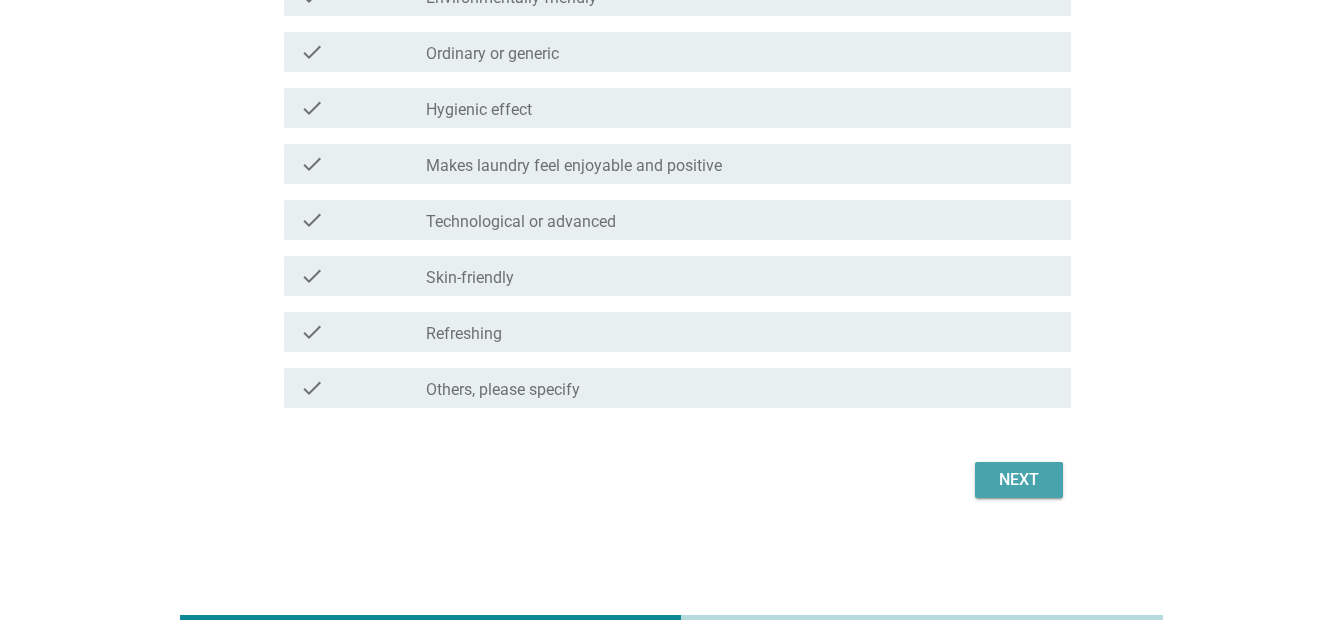 click on "Next" at bounding box center [1019, 480] 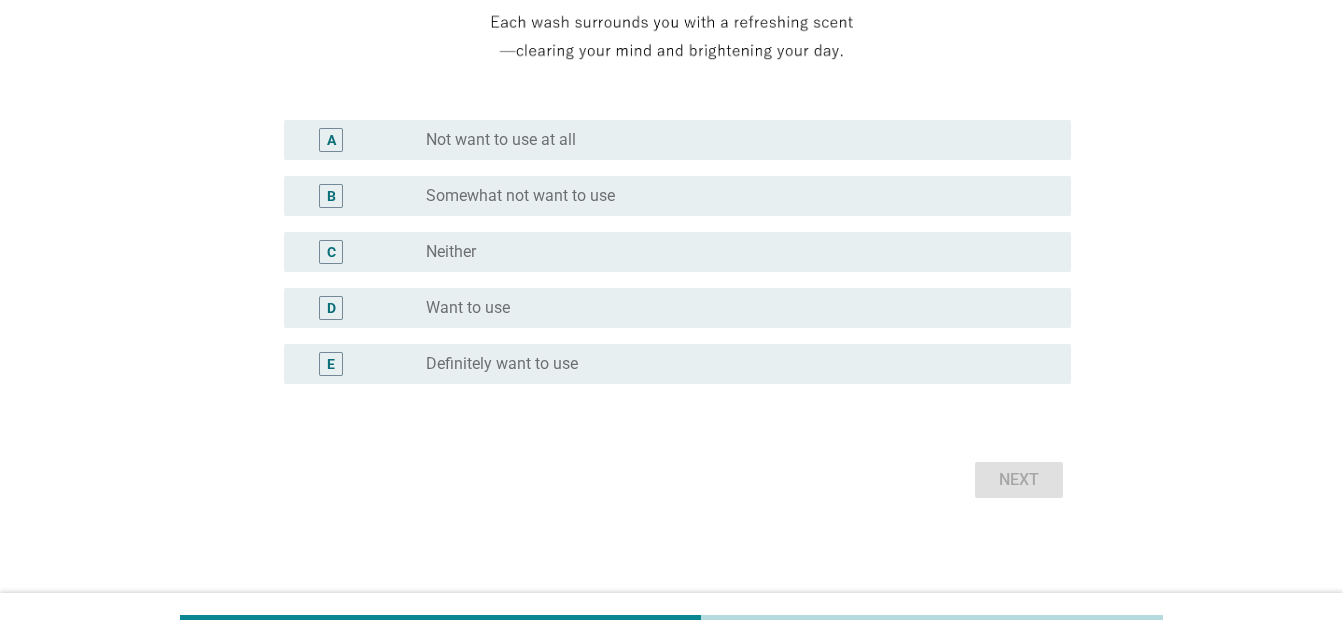 scroll, scrollTop: 0, scrollLeft: 0, axis: both 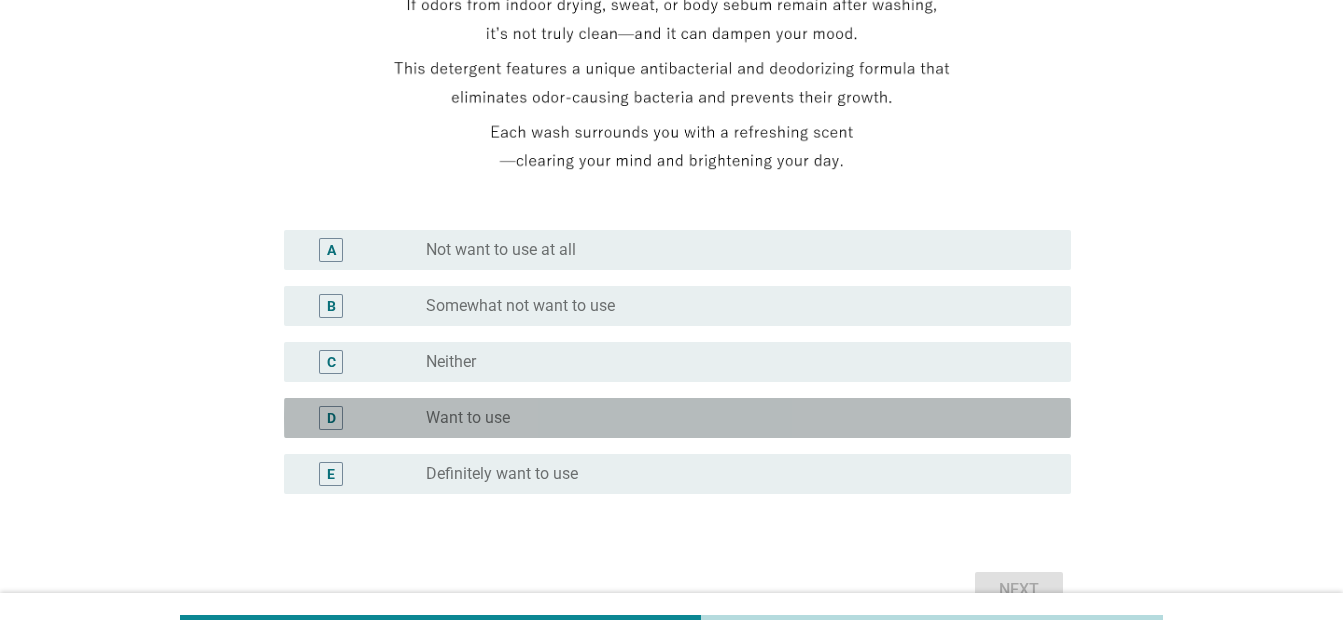 click on "D     radio_button_unchecked Want to use" at bounding box center (677, 418) 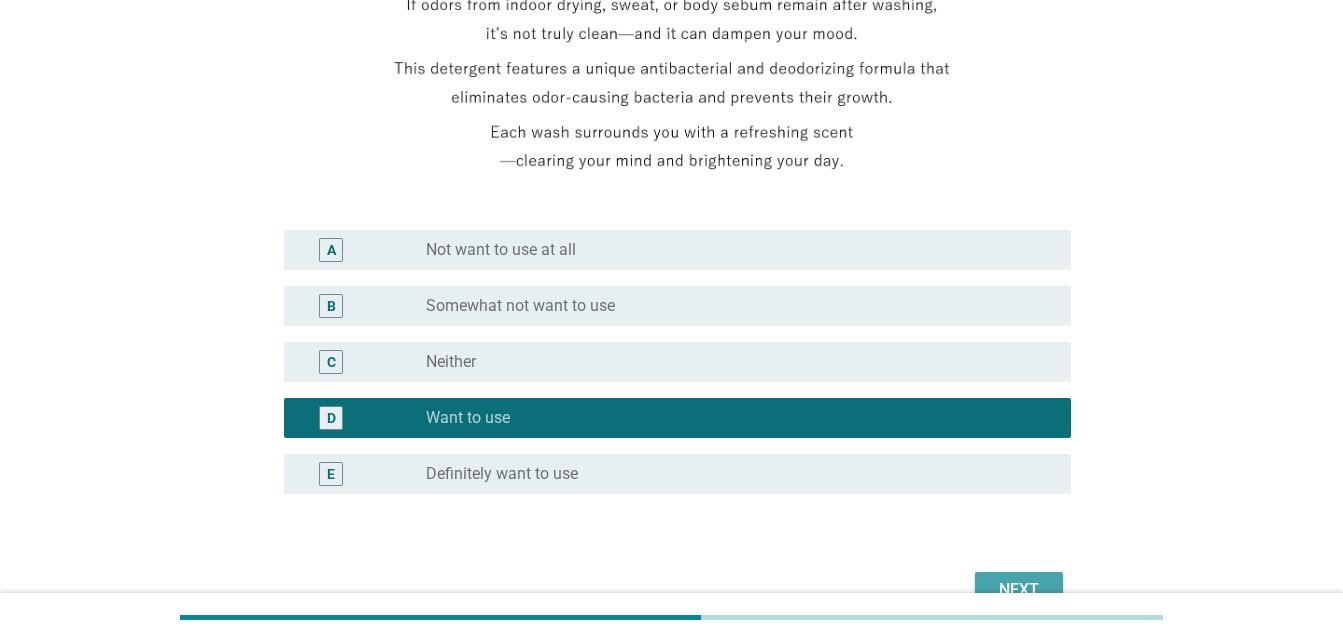 click on "Next" at bounding box center (1019, 590) 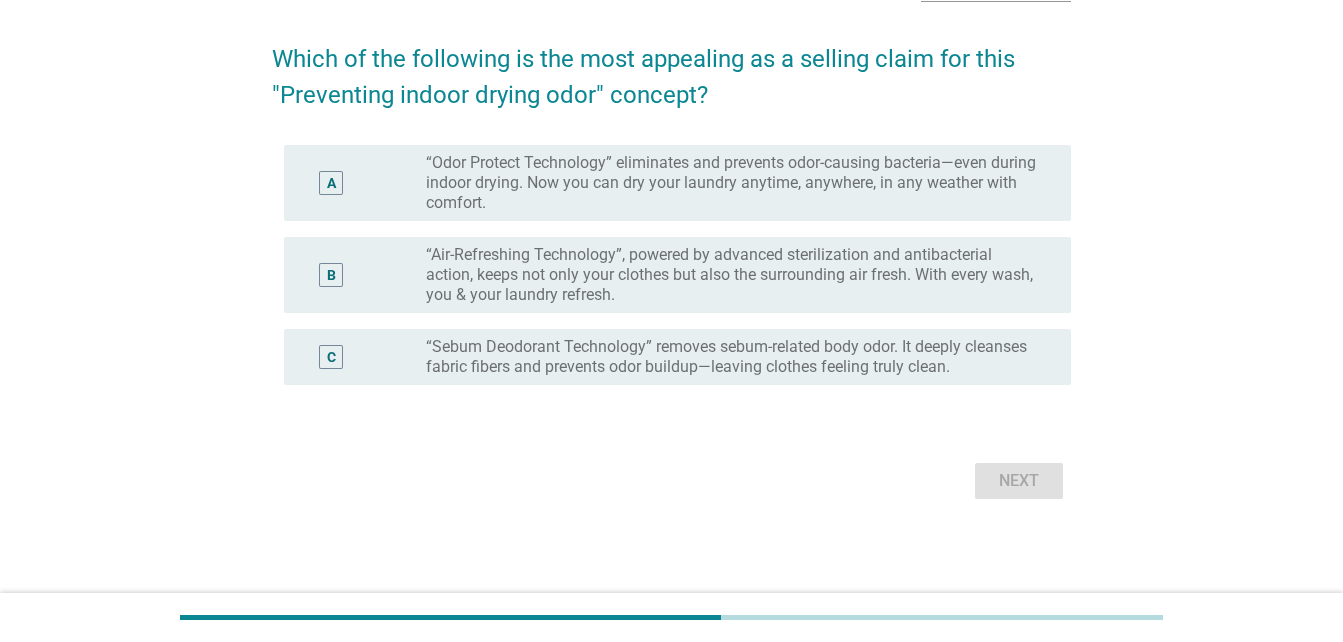 scroll, scrollTop: 0, scrollLeft: 0, axis: both 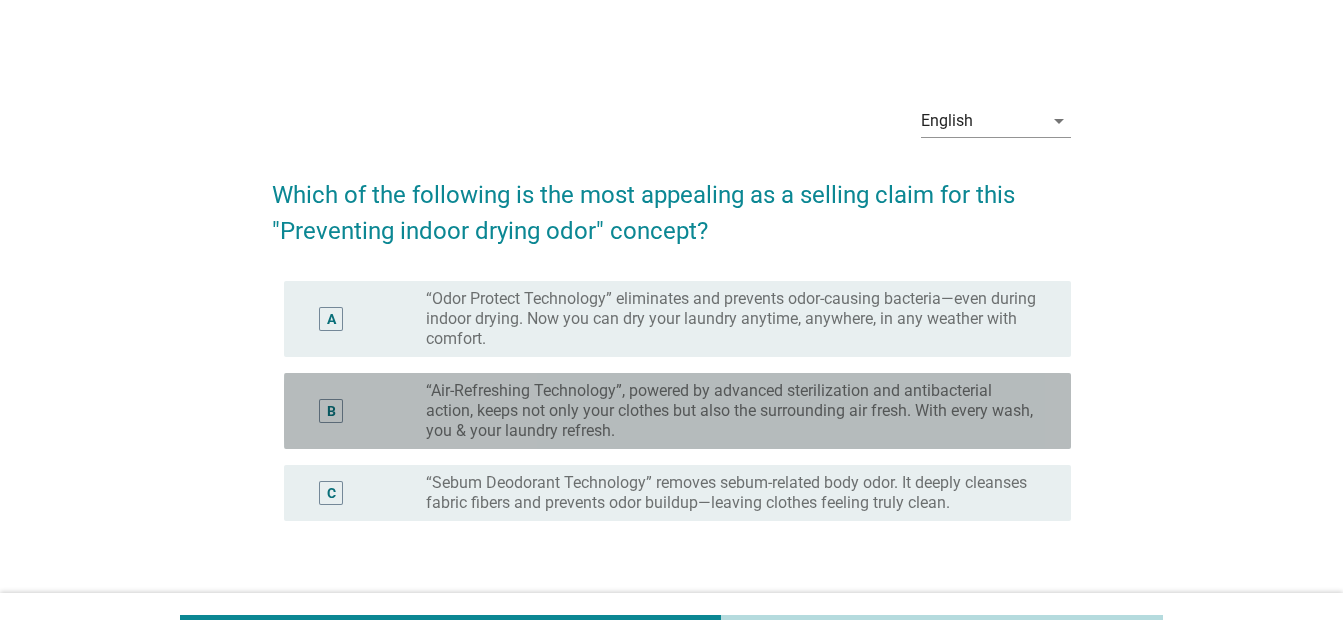 click on "“Air-Refreshing Technology”, powered by advanced sterilization and antibacterial action, keeps not only your clothes but also the surrounding air fresh. With every wash, you & your laundry refresh." at bounding box center (732, 411) 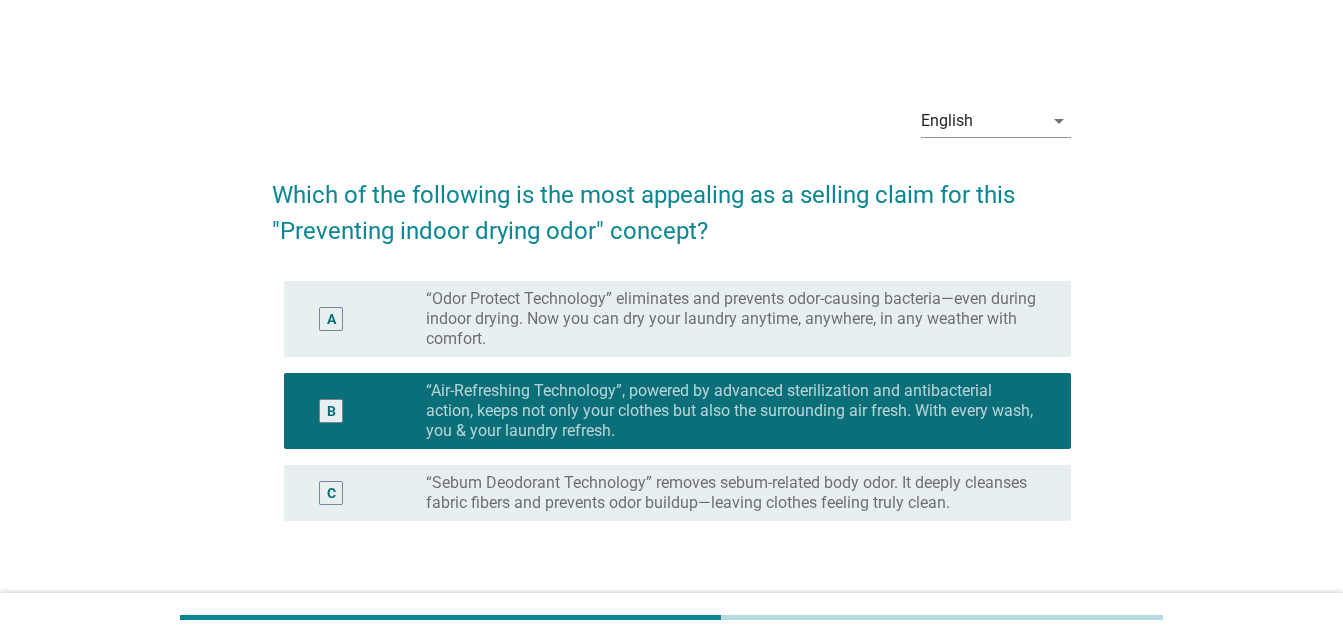 scroll, scrollTop: 136, scrollLeft: 0, axis: vertical 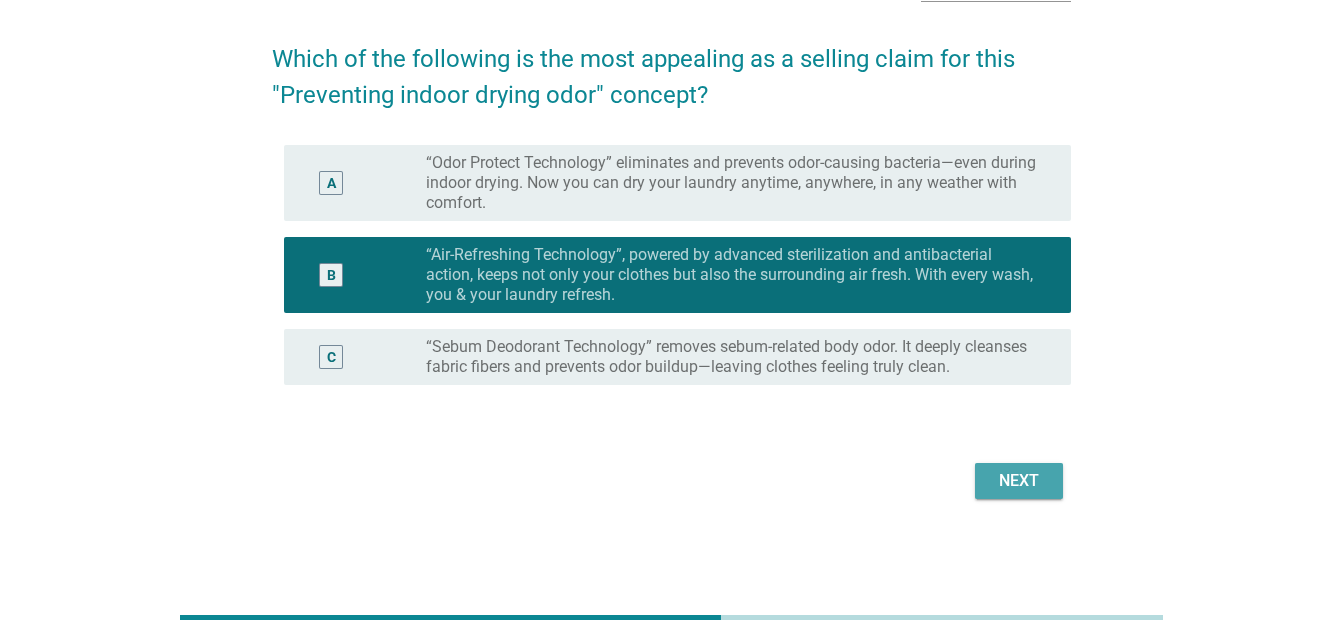 click on "Next" at bounding box center (1019, 481) 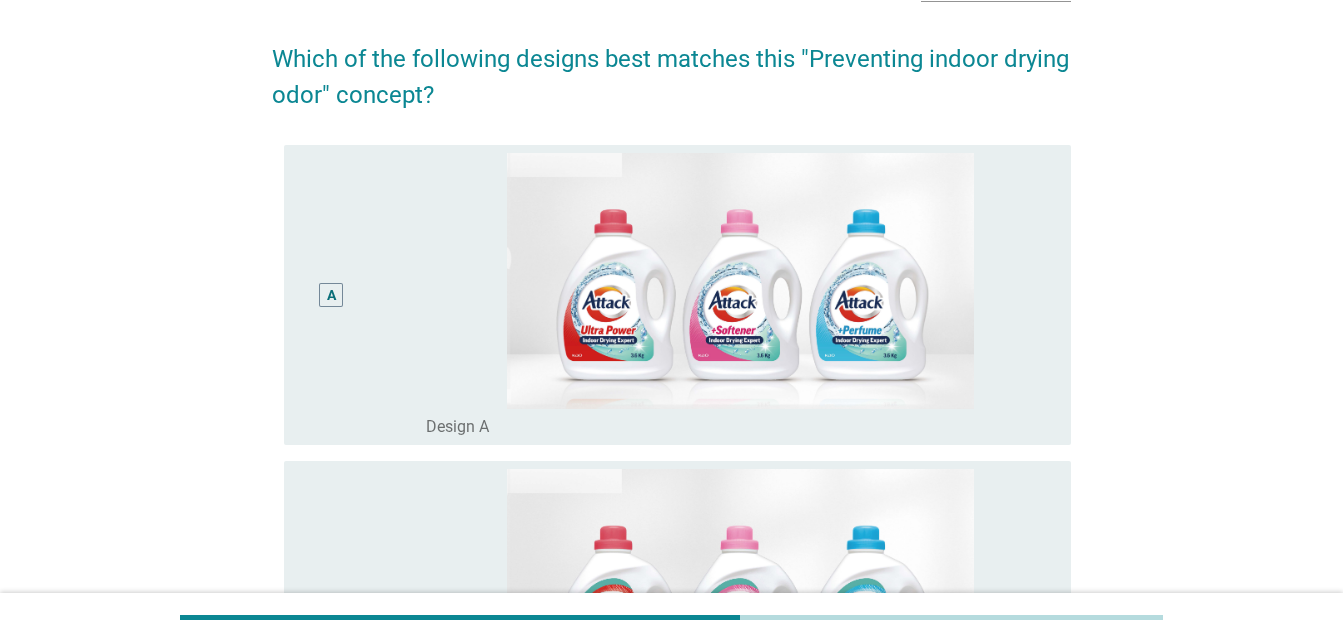 scroll, scrollTop: 0, scrollLeft: 0, axis: both 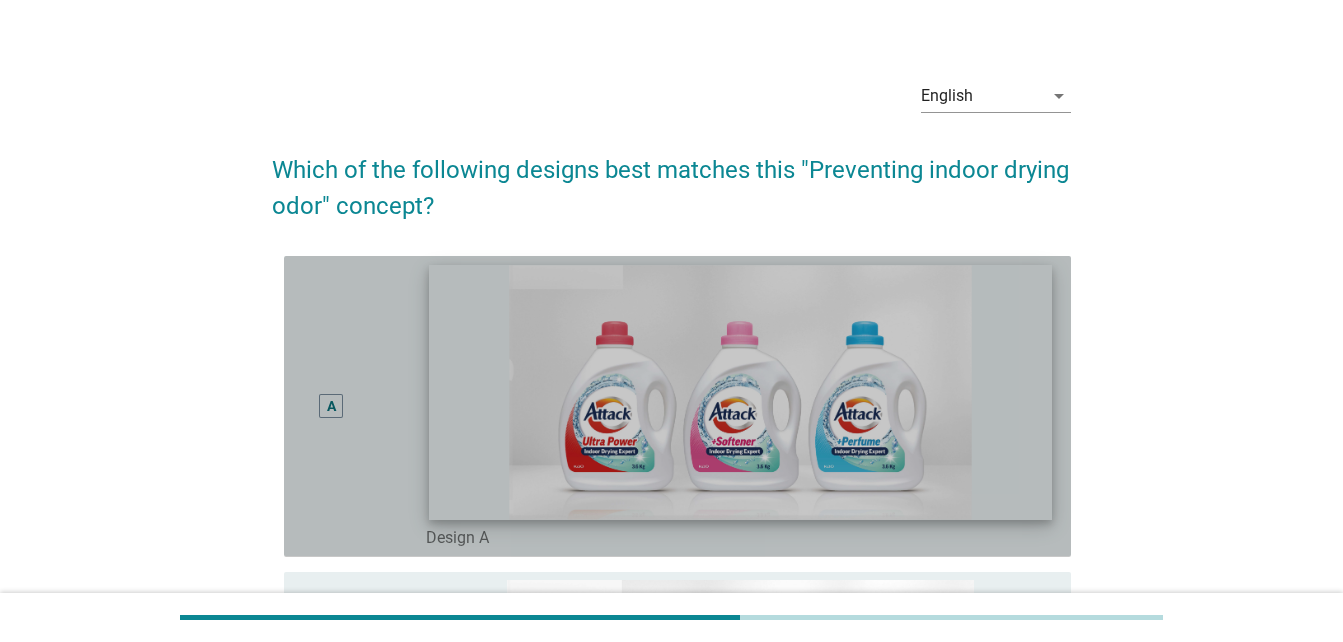 click at bounding box center [740, 392] 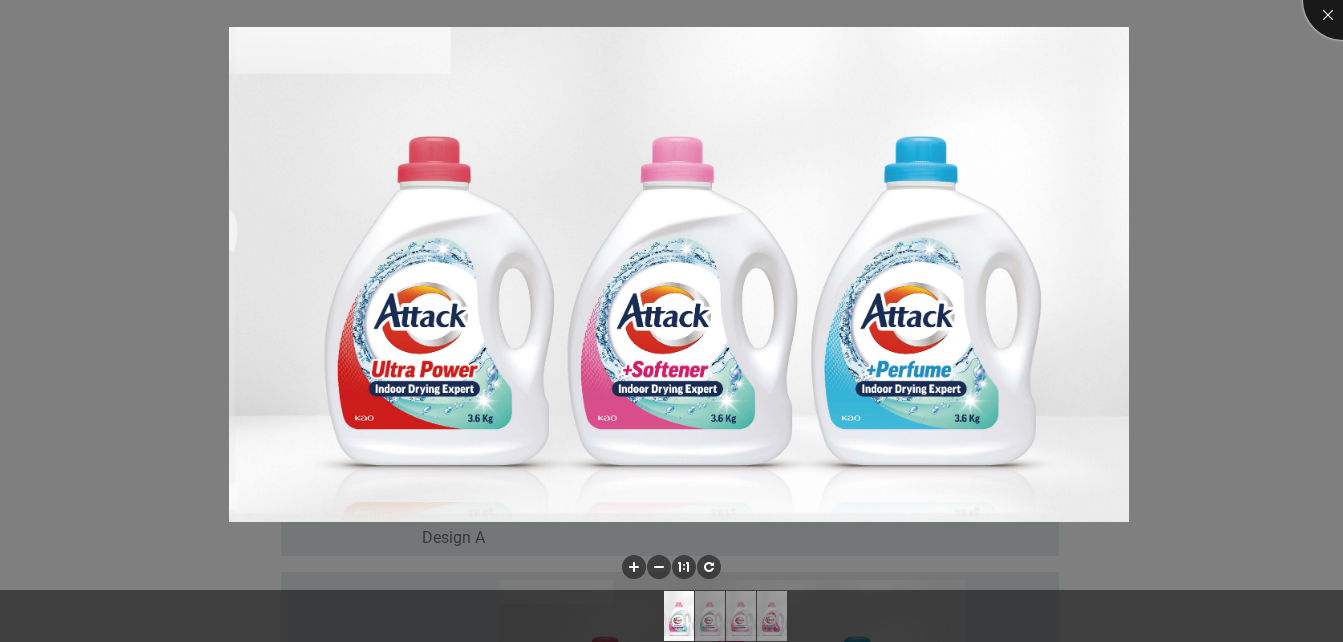 click at bounding box center [1343, 0] 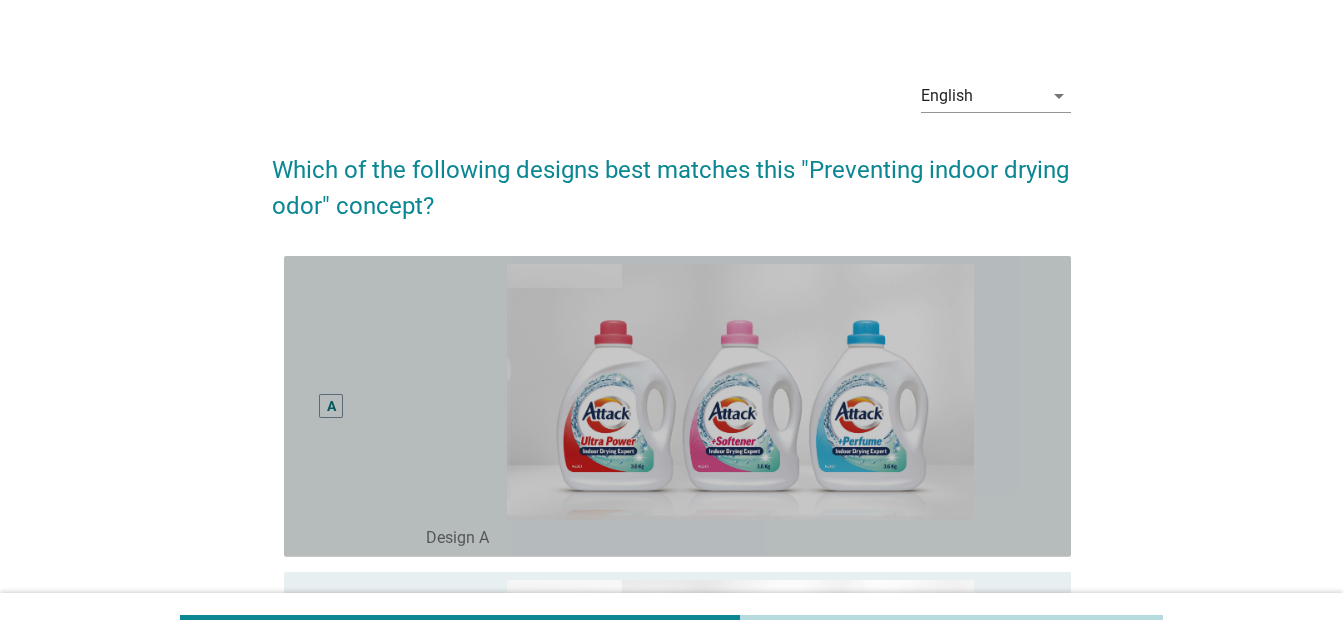 click on "A" at bounding box center [363, 406] 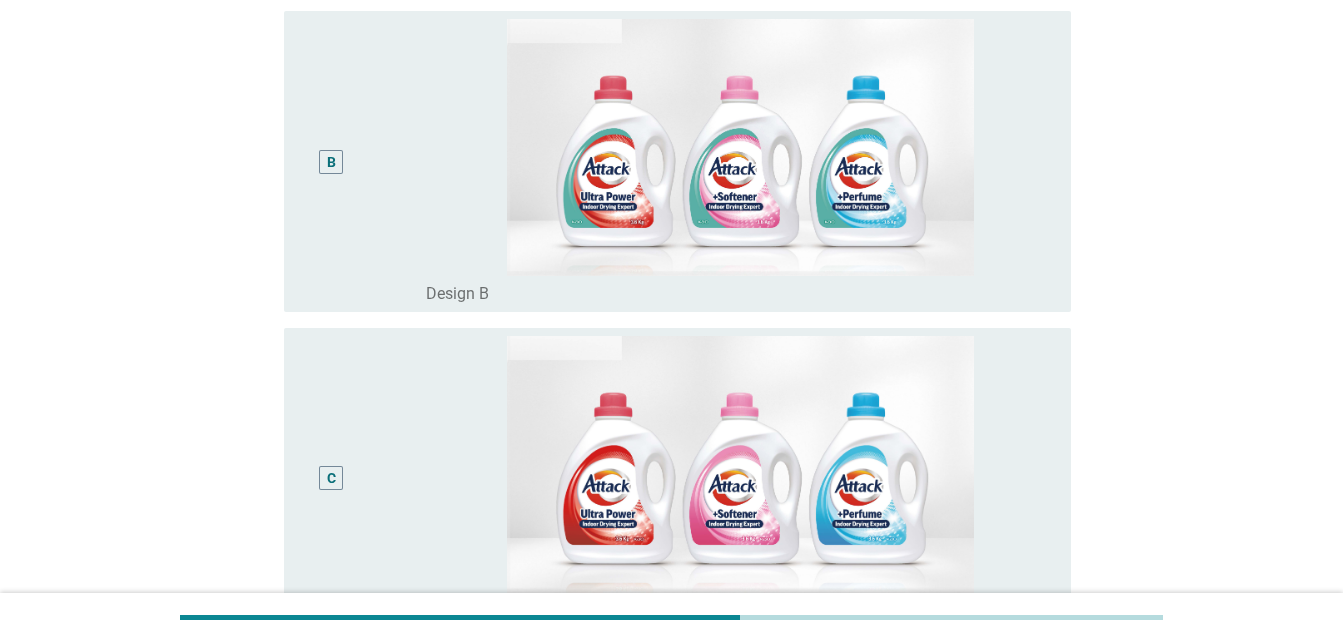 scroll, scrollTop: 1147, scrollLeft: 0, axis: vertical 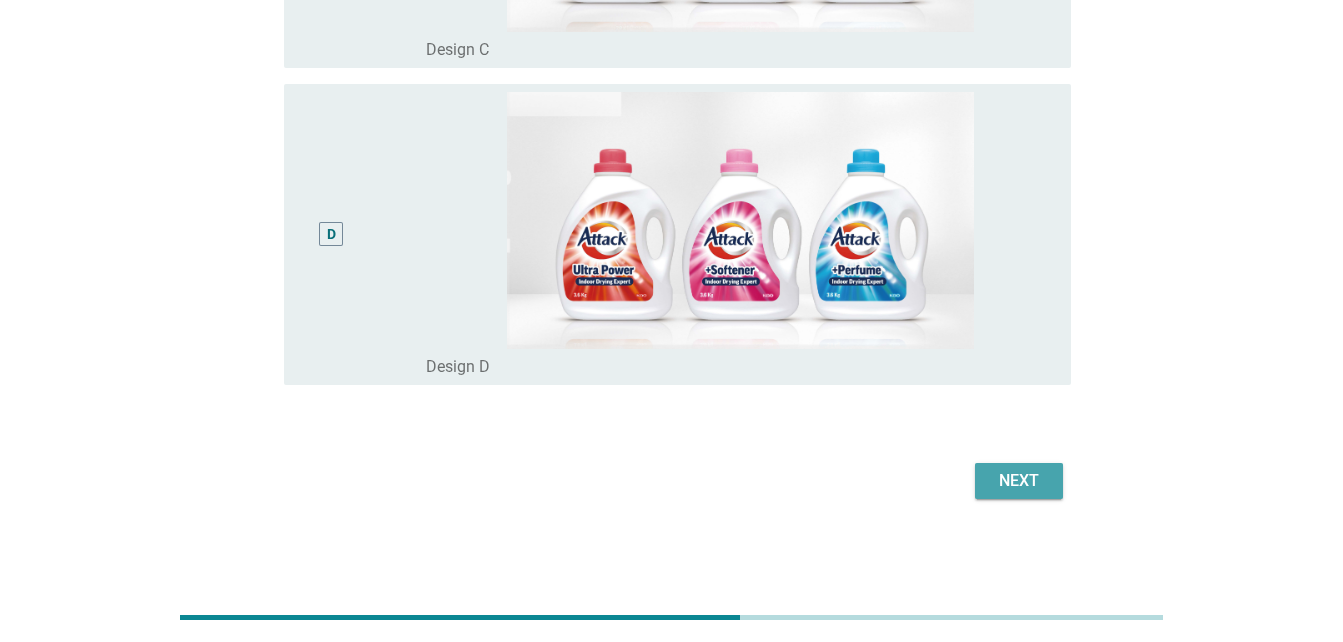 click on "Next" at bounding box center [1019, 481] 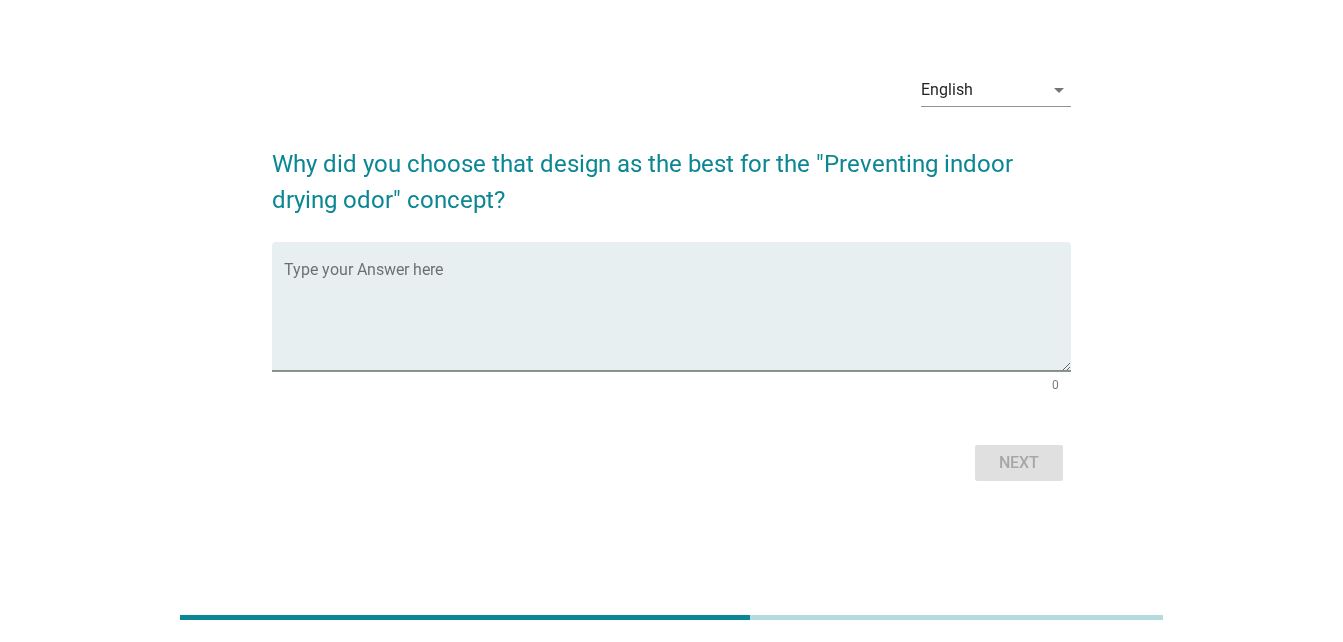 scroll, scrollTop: 0, scrollLeft: 0, axis: both 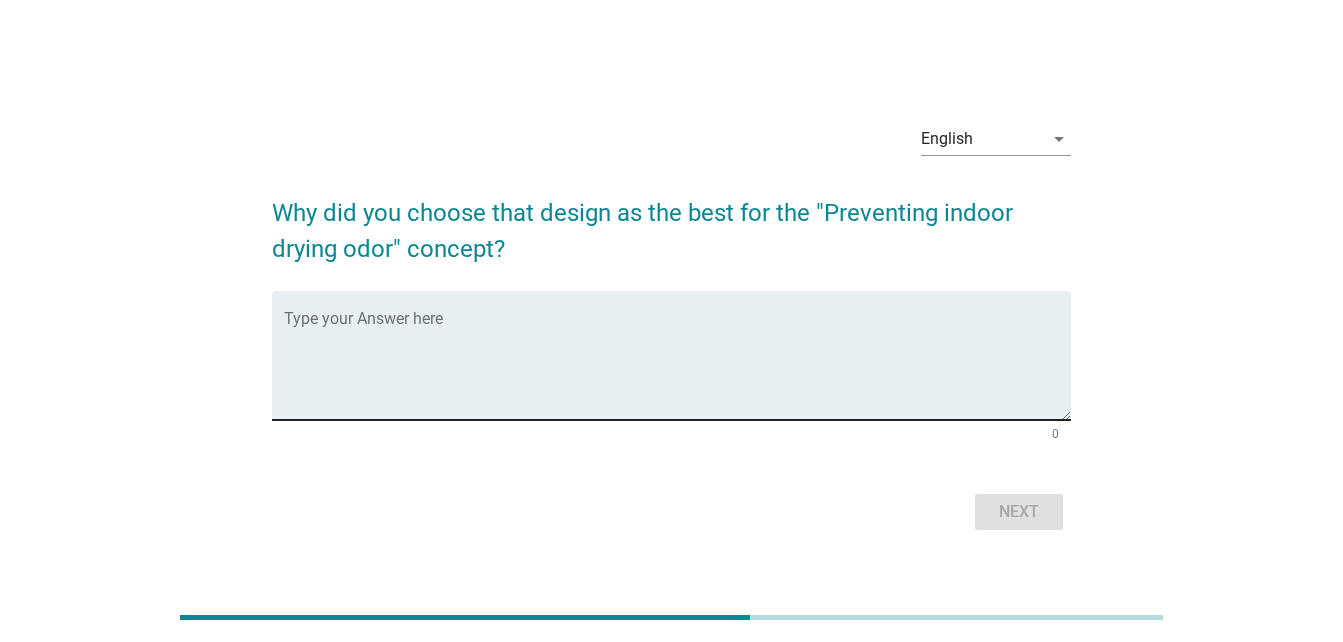 click at bounding box center (677, 367) 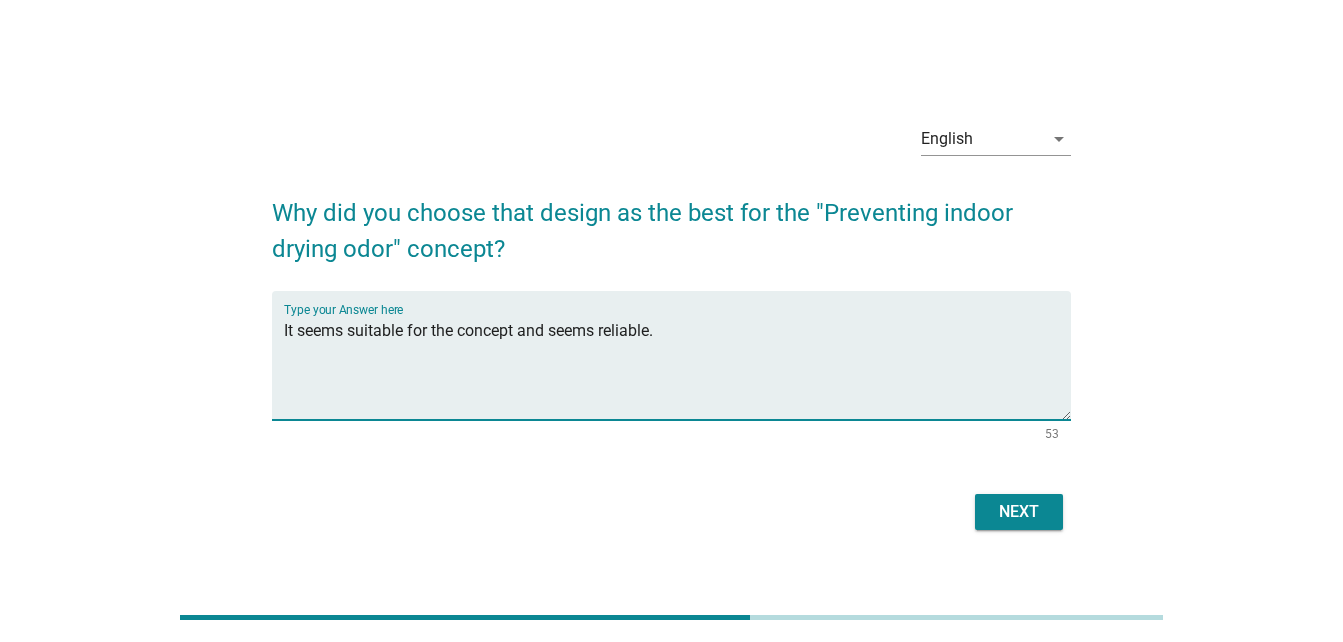 type on "It seems suitable for the concept and seems reliable." 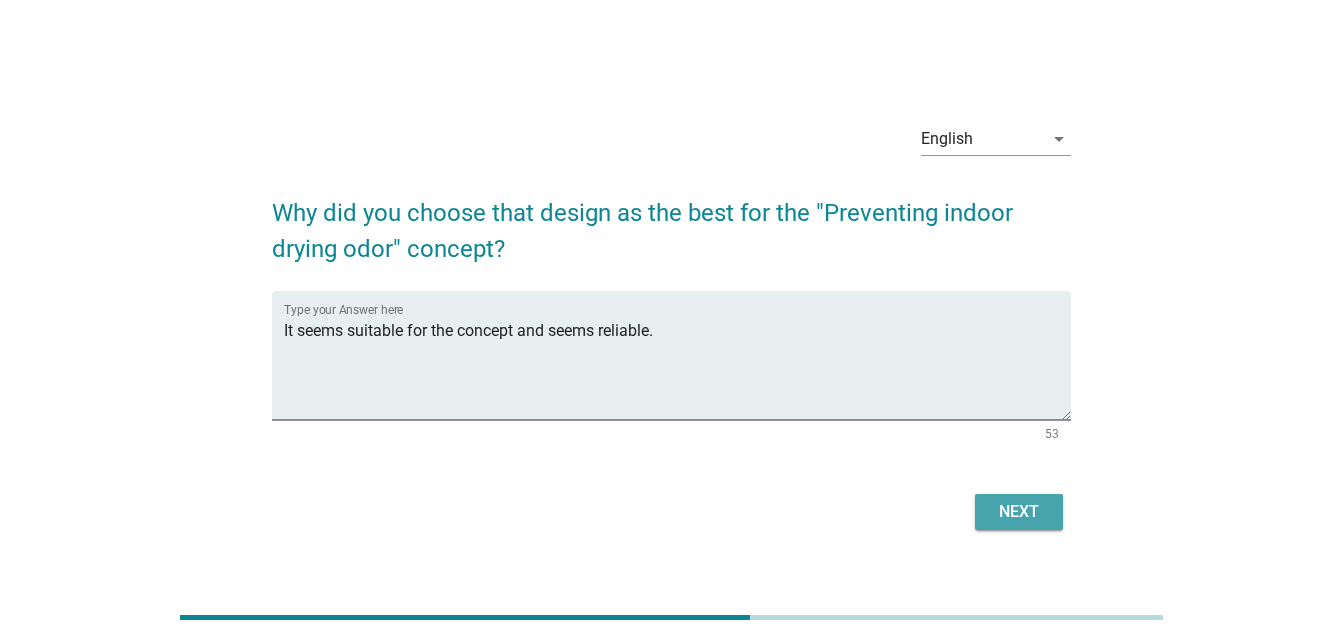 click on "Next" at bounding box center [1019, 512] 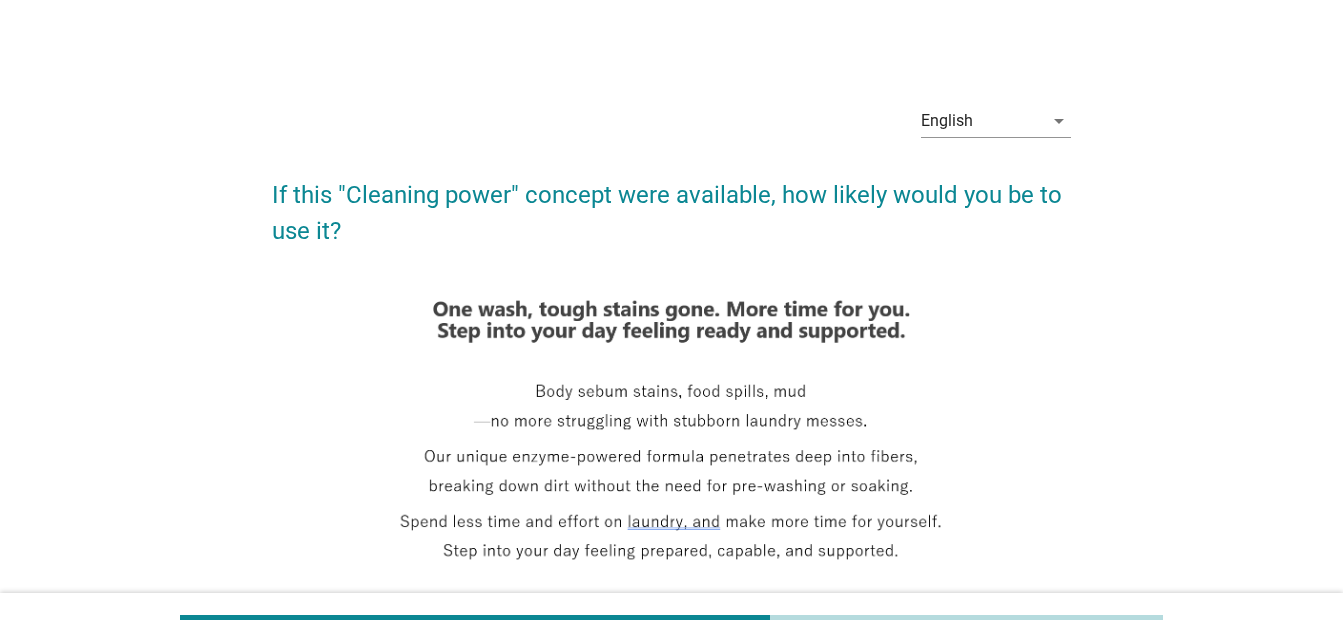 scroll, scrollTop: 497, scrollLeft: 0, axis: vertical 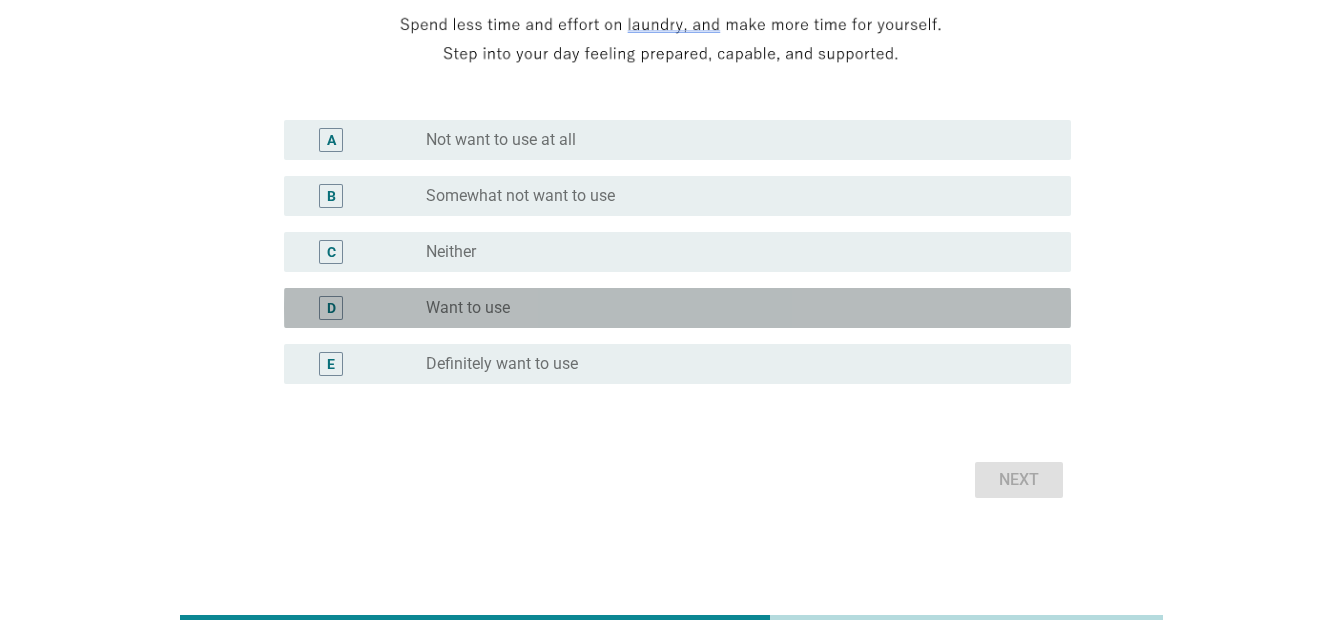 click on "radio_button_unchecked Want to use" at bounding box center (732, 308) 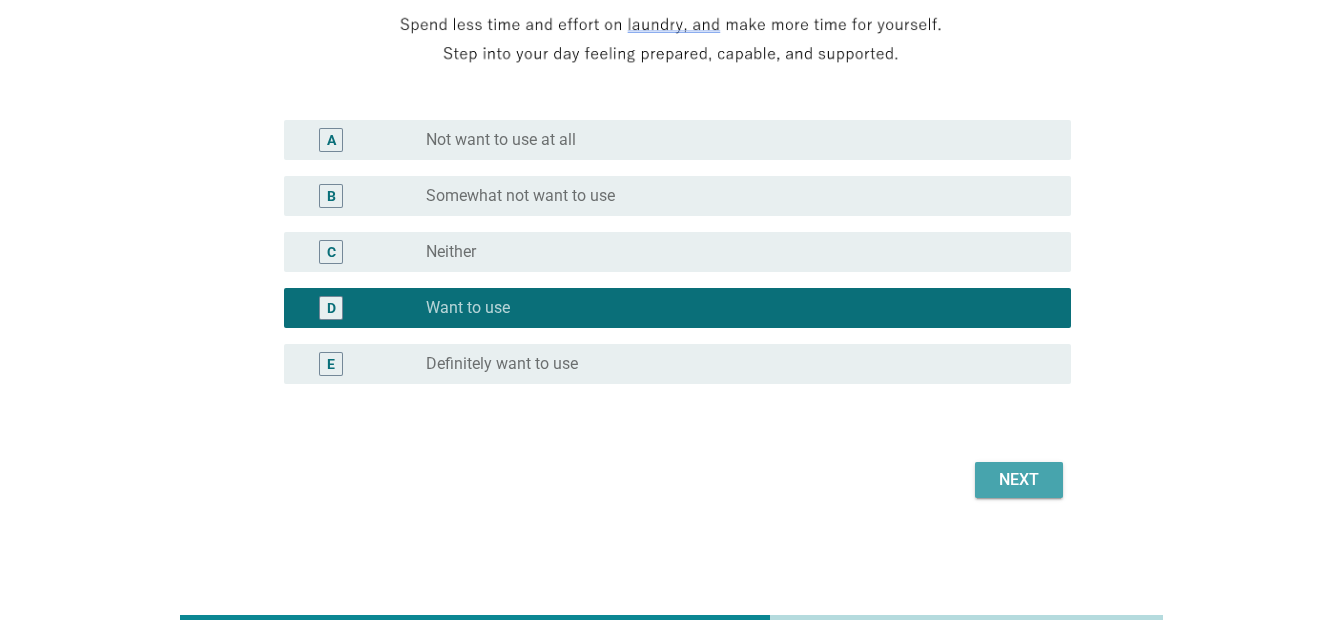 click on "Next" at bounding box center [1019, 480] 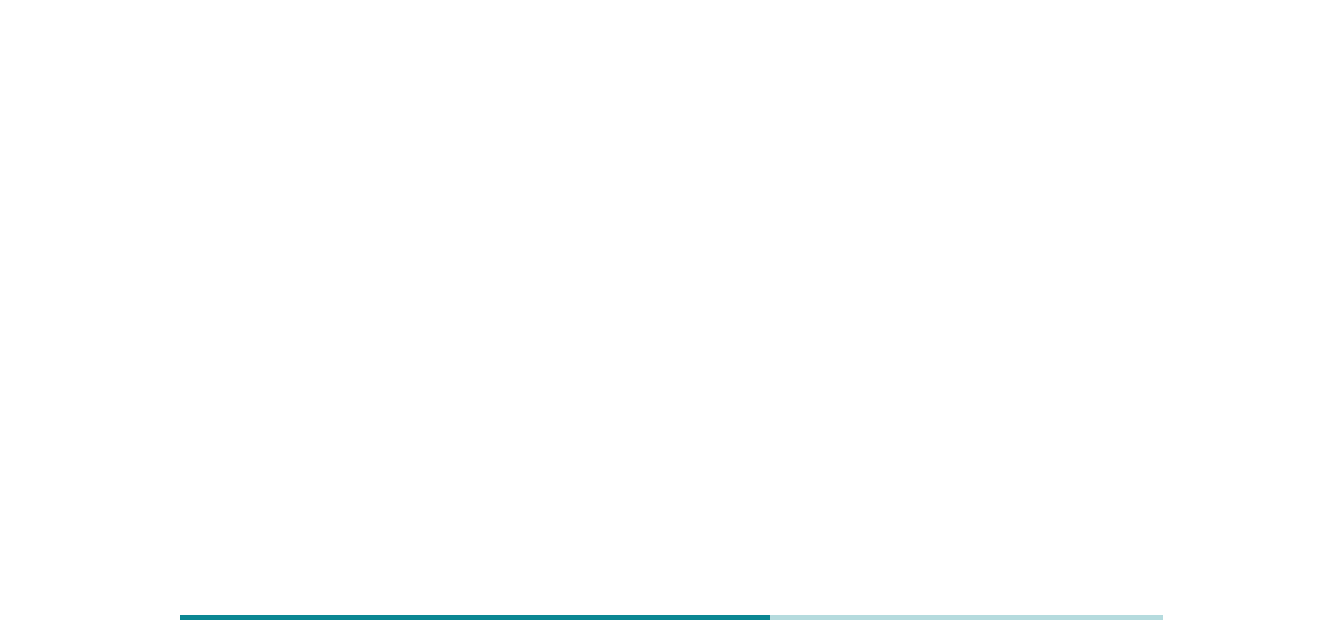 scroll, scrollTop: 0, scrollLeft: 0, axis: both 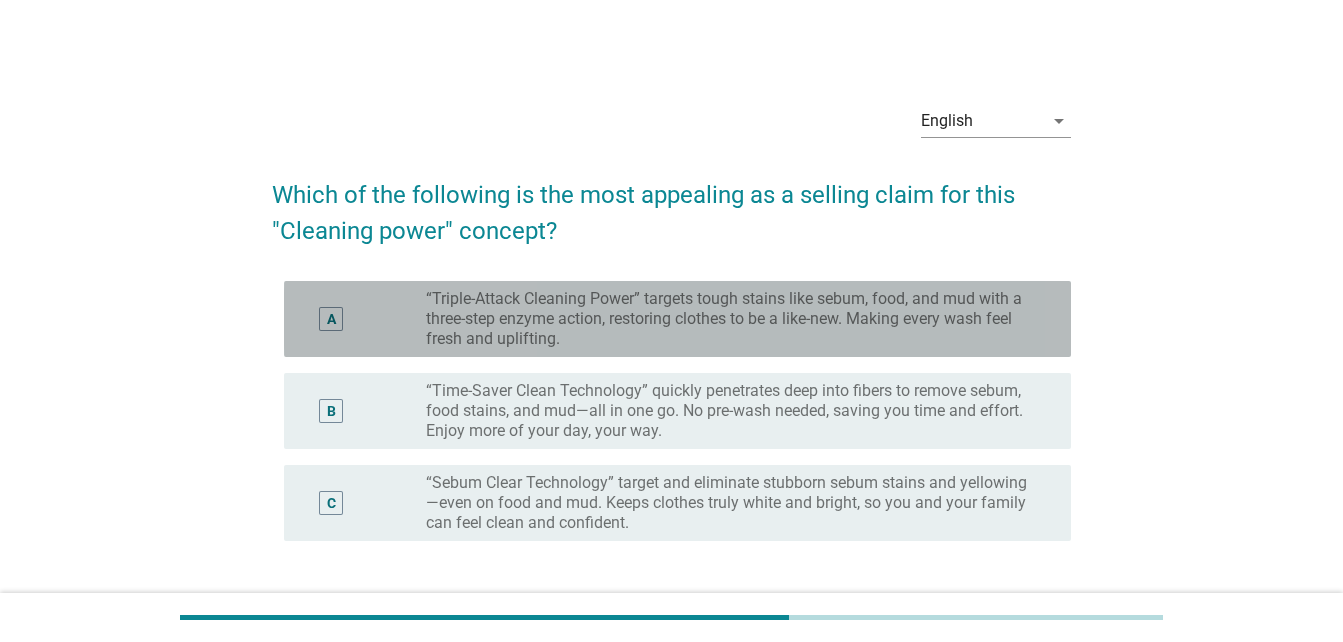 click on "“Triple-Attack Cleaning Power” targets tough stains like sebum, food, and mud with a three-step enzyme action, restoring clothes to be a like-new. Making every wash feel fresh and uplifting." at bounding box center (732, 319) 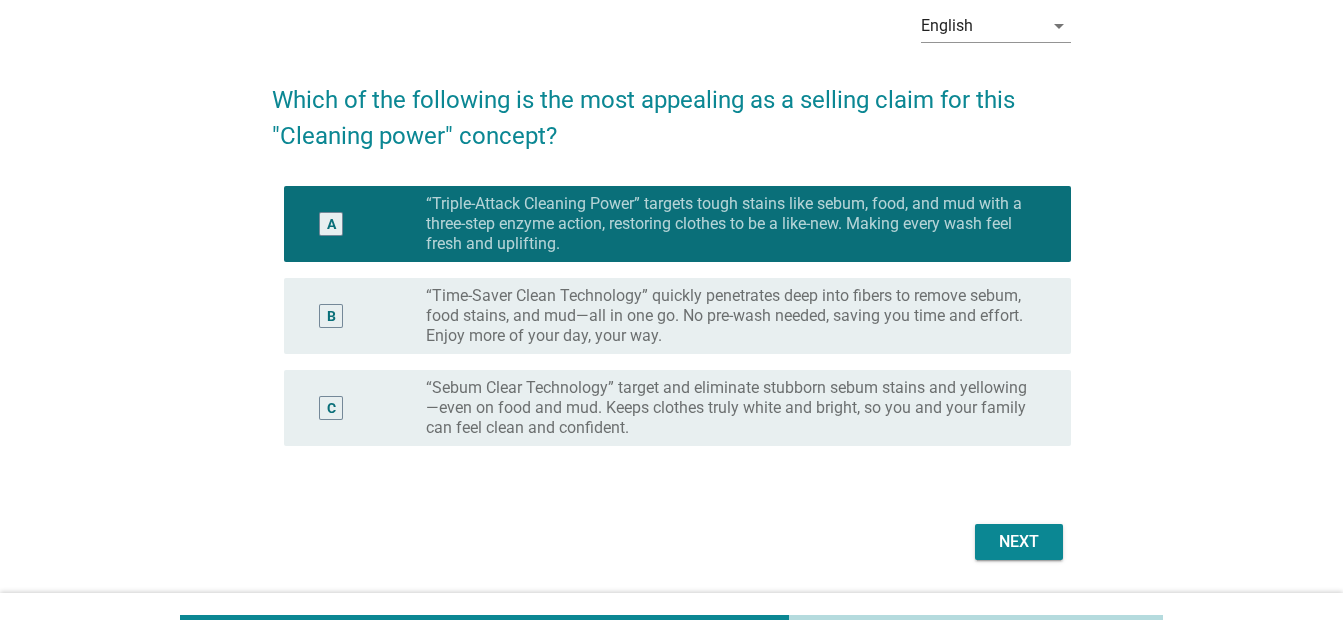 scroll, scrollTop: 156, scrollLeft: 0, axis: vertical 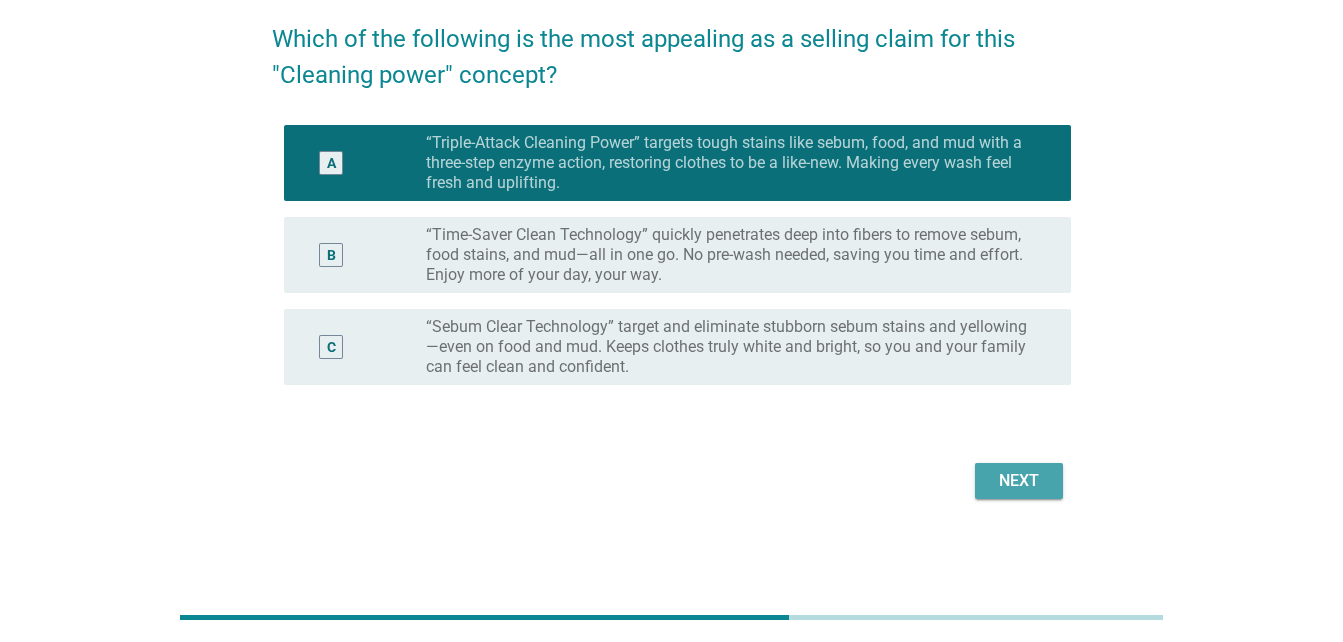 click on "Next" at bounding box center [1019, 481] 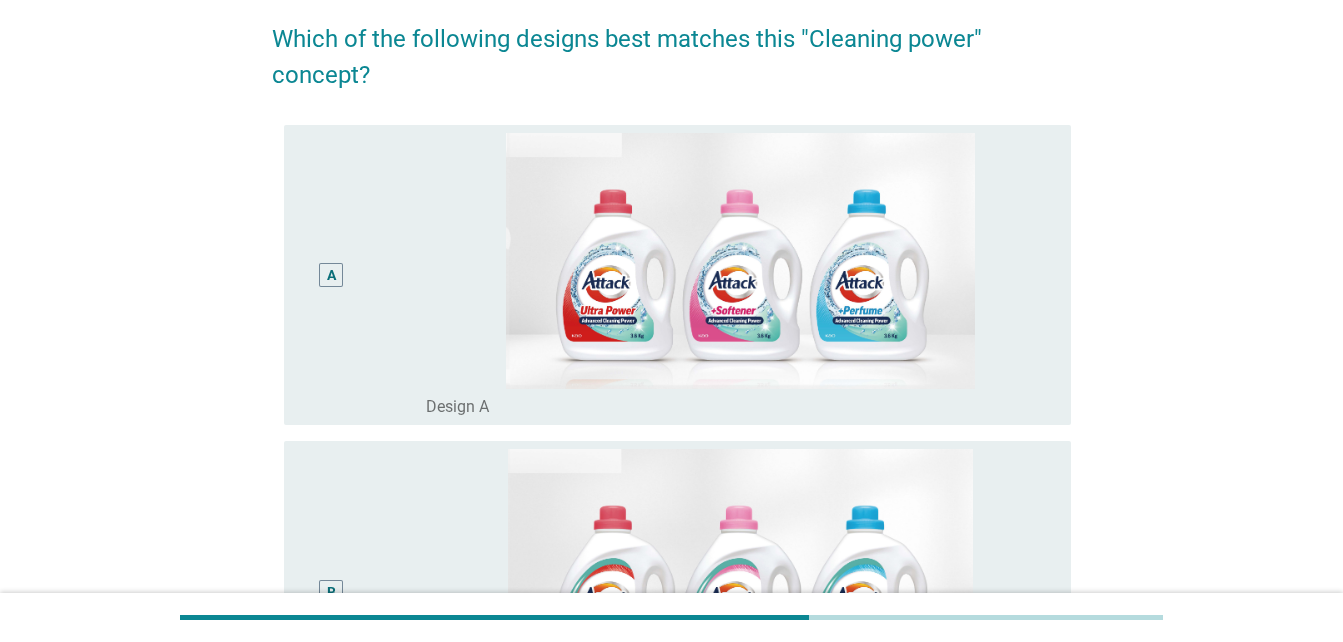 scroll, scrollTop: 0, scrollLeft: 0, axis: both 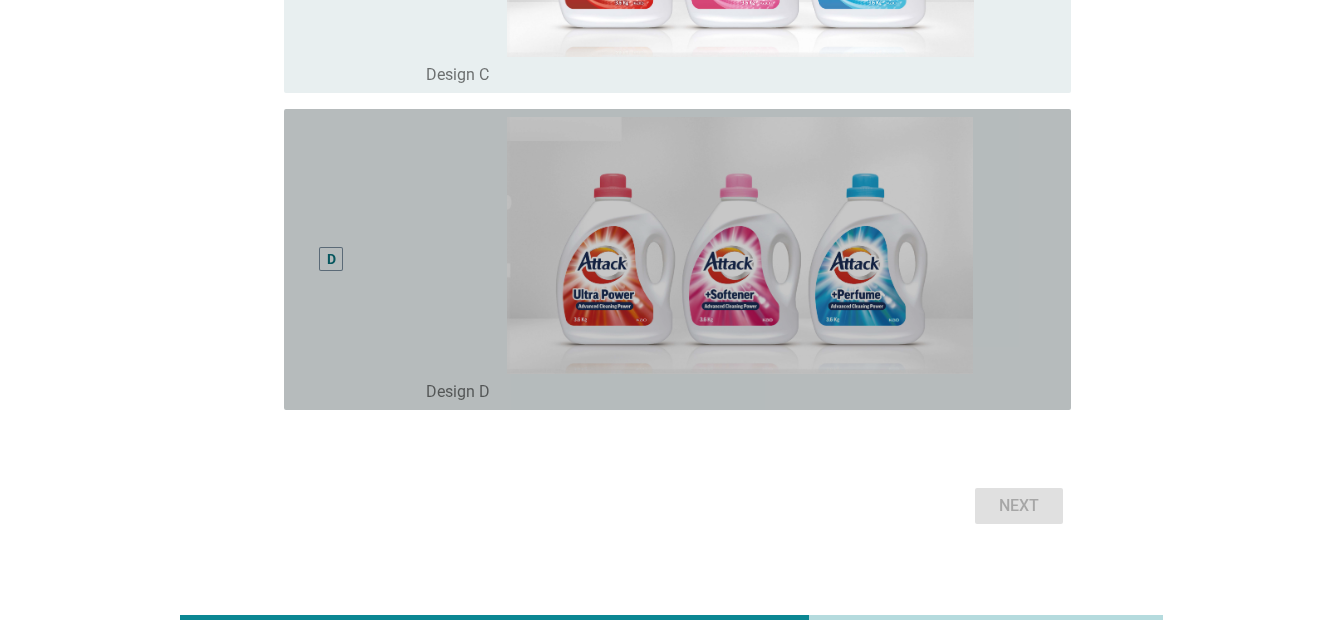 click on "D" at bounding box center [331, 259] 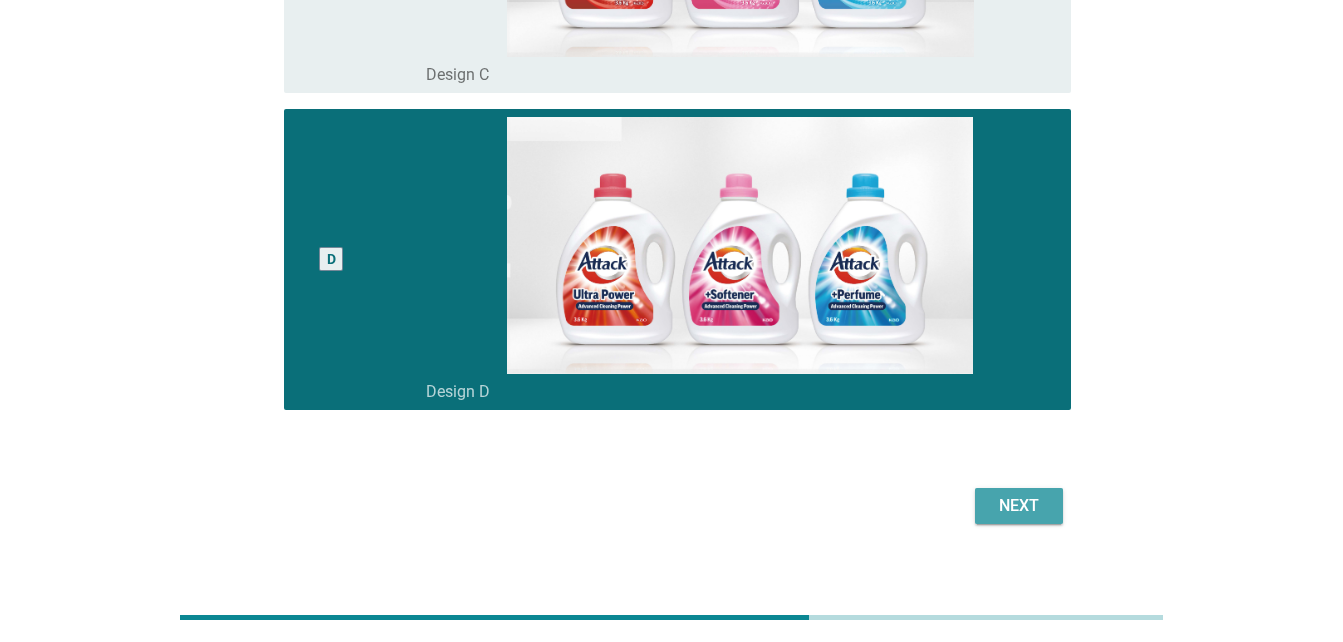 click on "Next" at bounding box center [1019, 506] 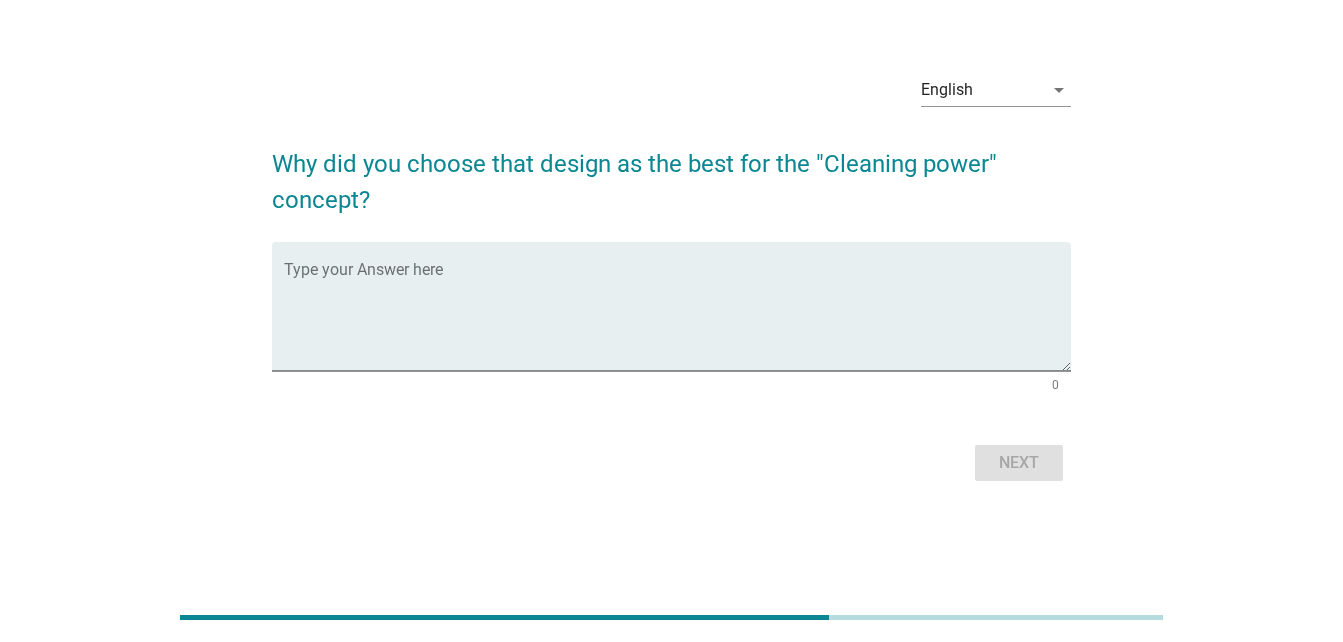 scroll, scrollTop: 0, scrollLeft: 0, axis: both 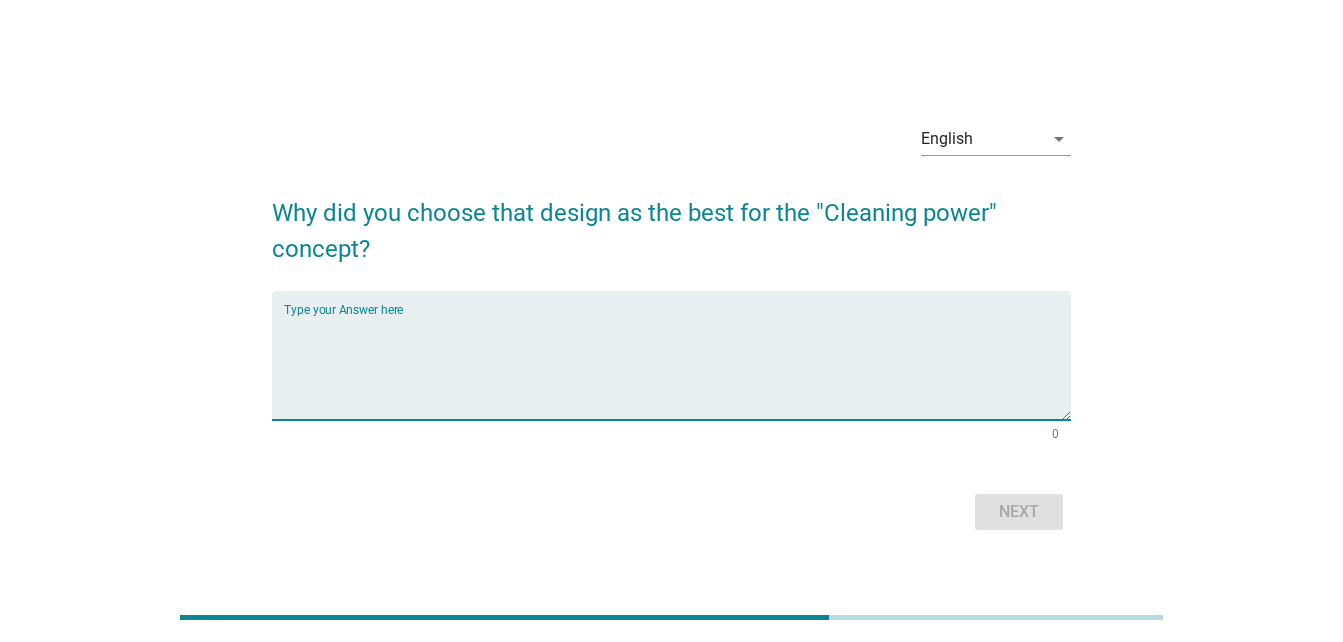 click at bounding box center (677, 367) 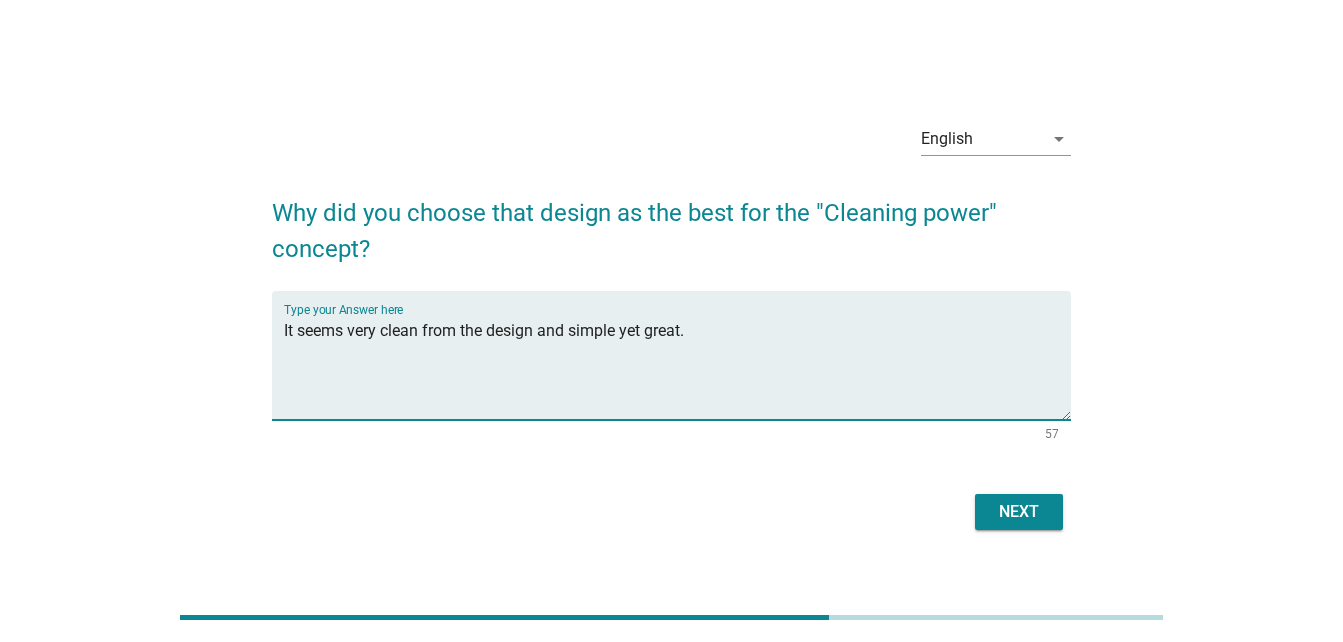 type on "It seems very clean from the design and simple yet great." 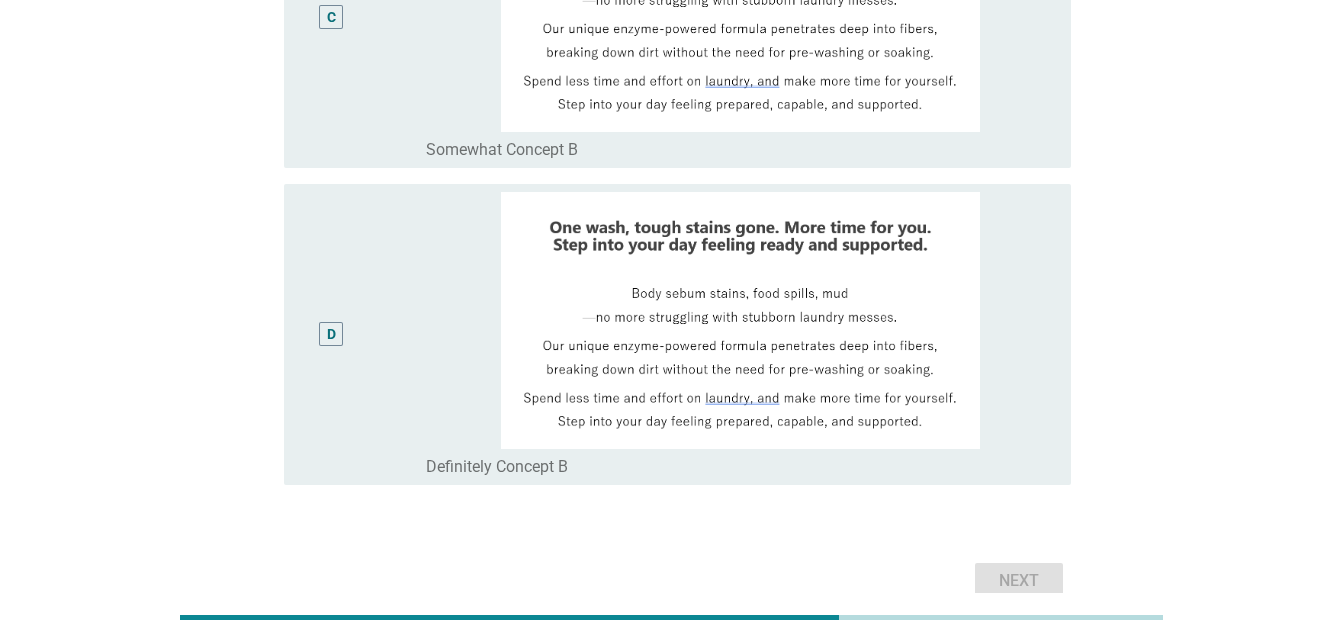 scroll, scrollTop: 1005, scrollLeft: 0, axis: vertical 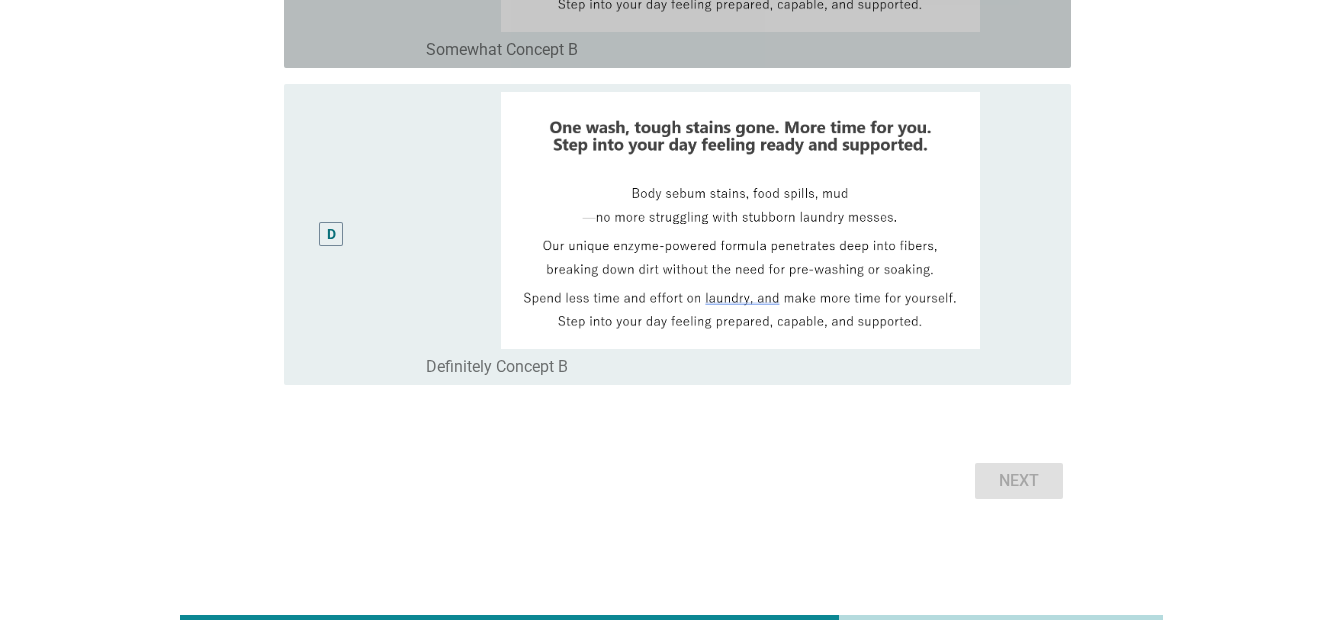 click on "C" at bounding box center (363, -83) 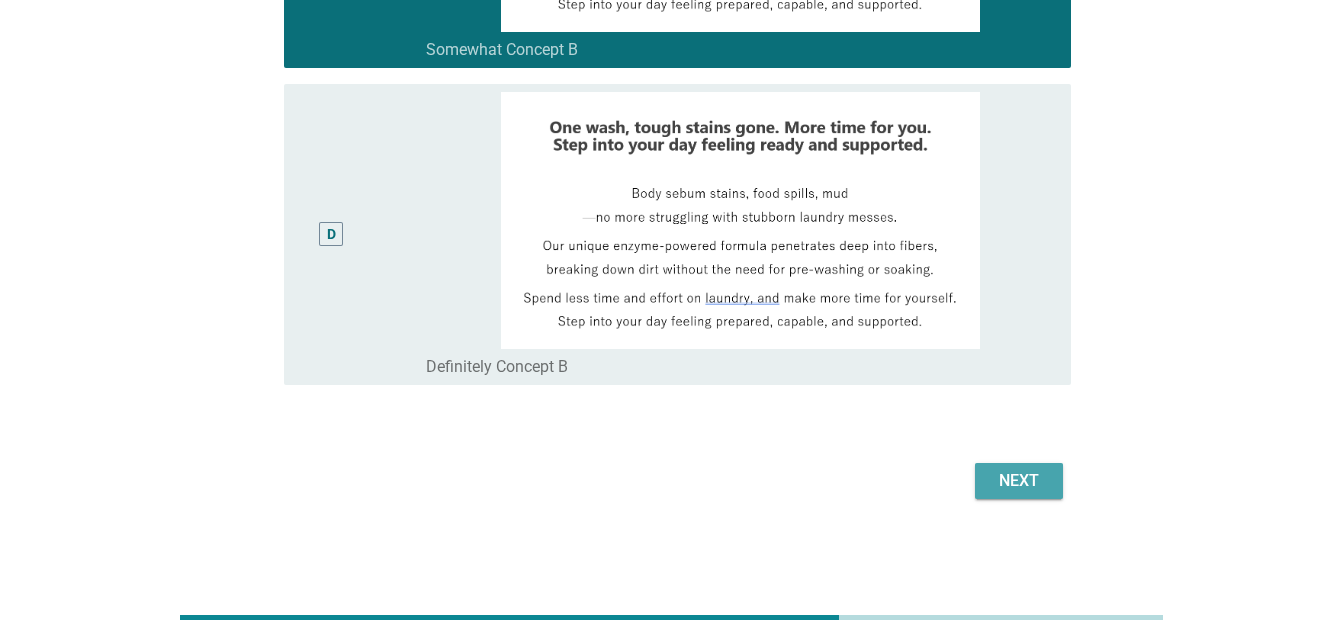click on "Next" at bounding box center (1019, 481) 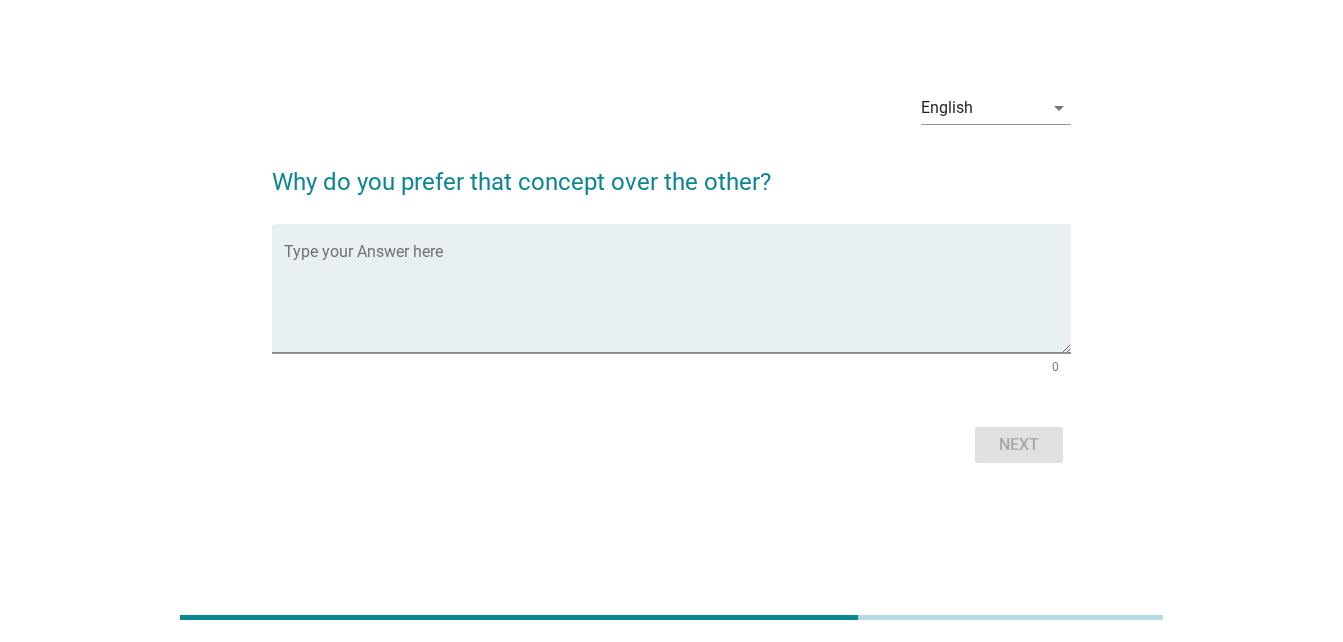 scroll, scrollTop: 0, scrollLeft: 0, axis: both 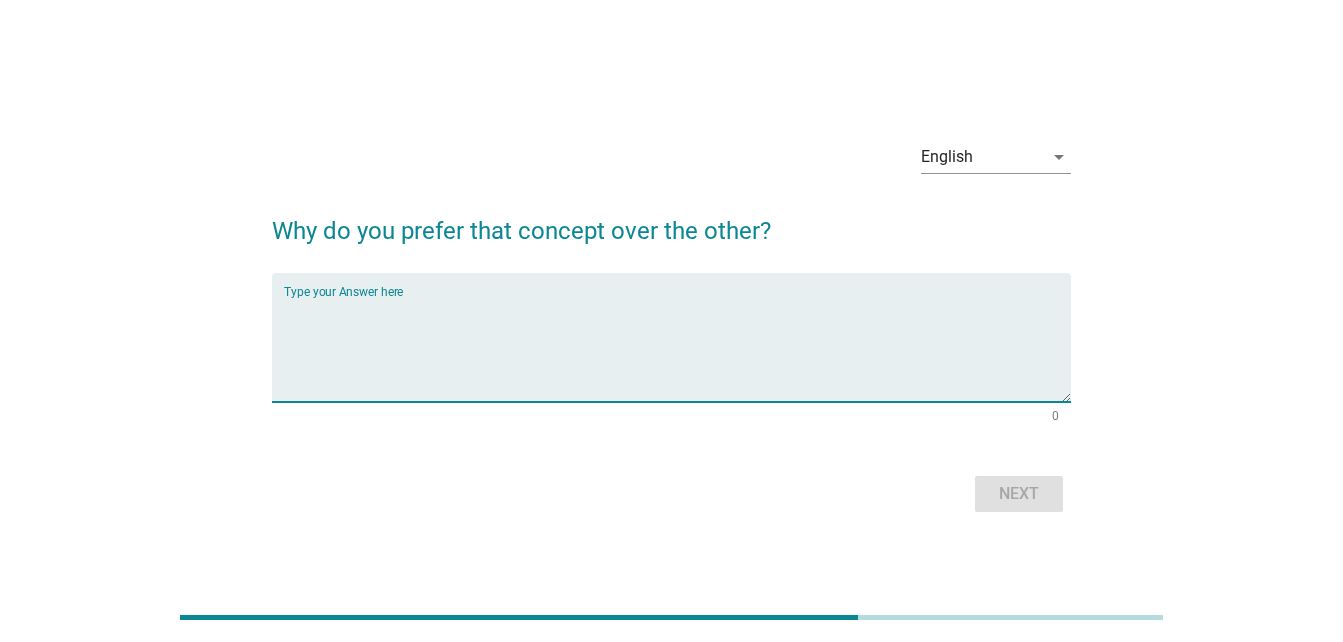 click at bounding box center (677, 349) 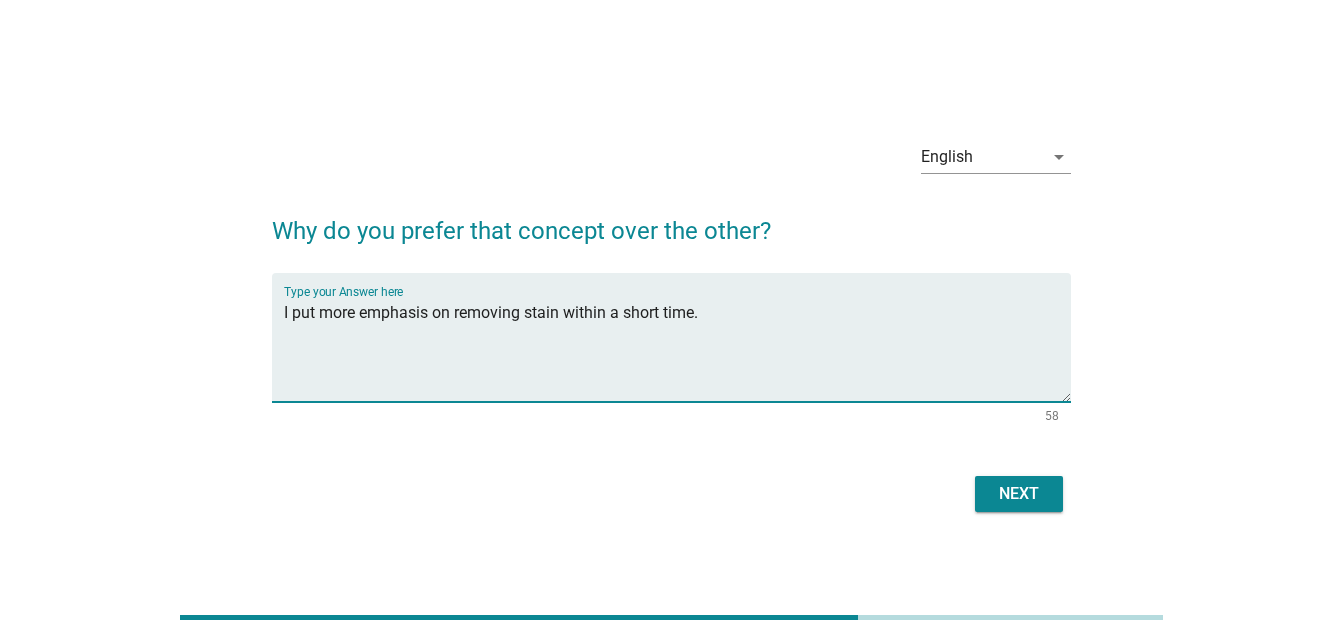 type on "I put more emphasis on removing stain within a short time." 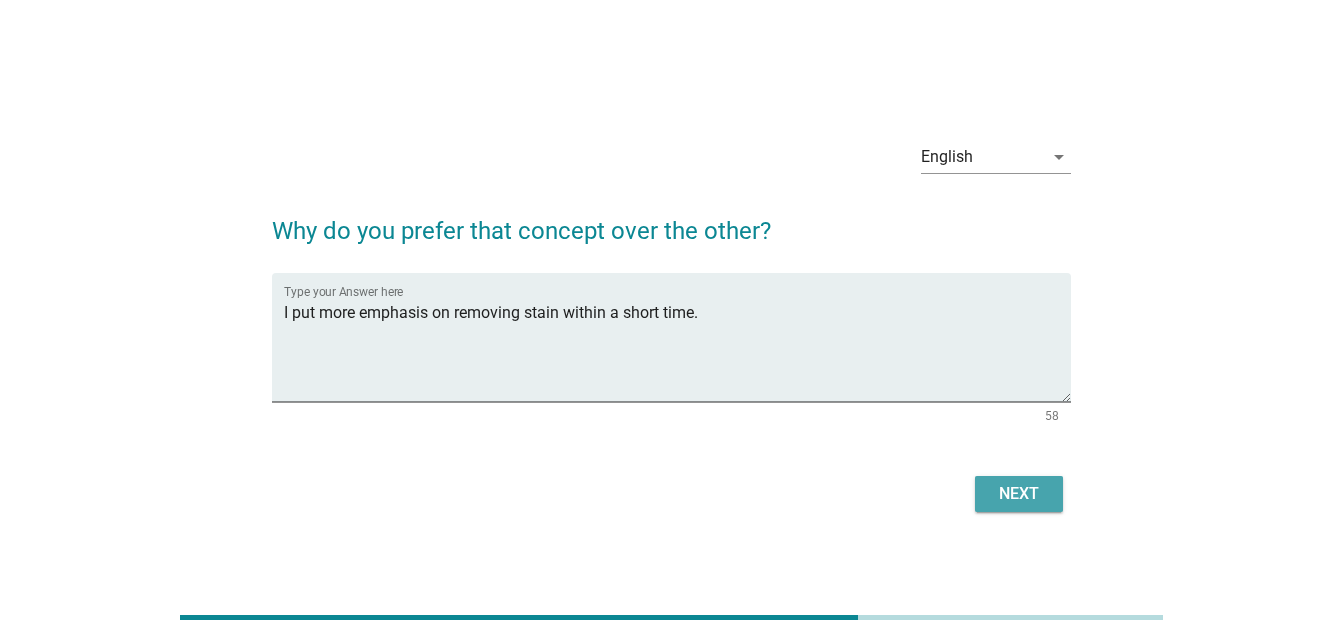 click on "Next" at bounding box center (1019, 494) 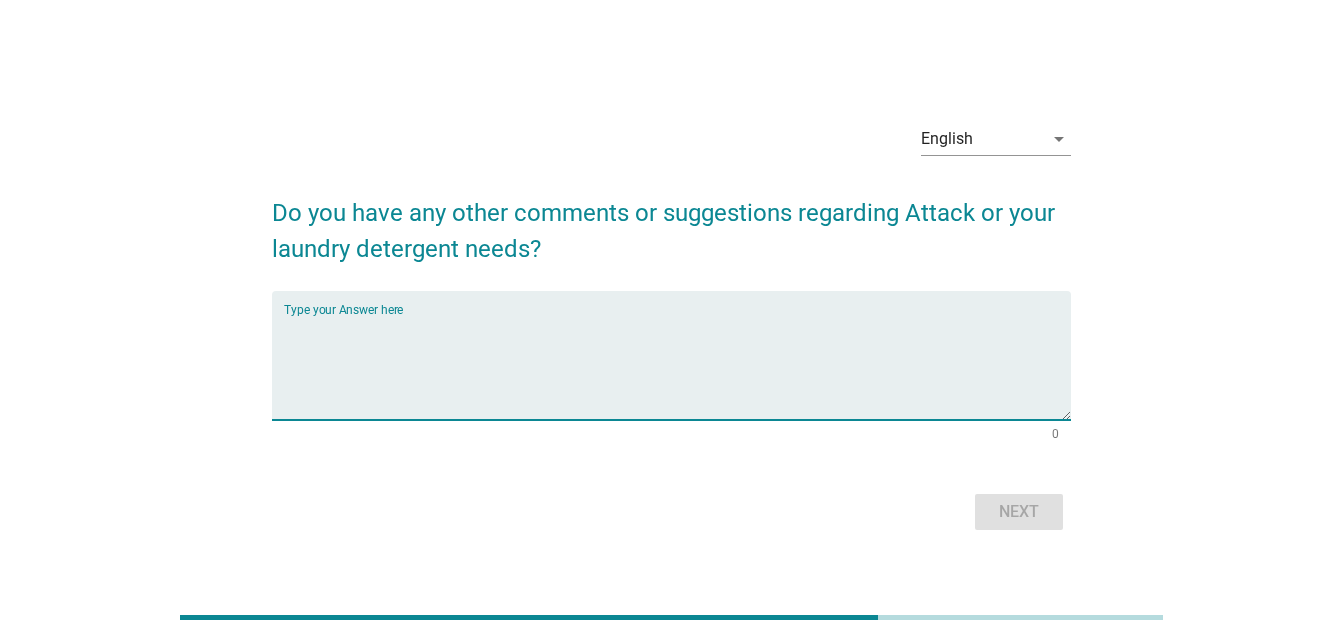 click at bounding box center (677, 367) 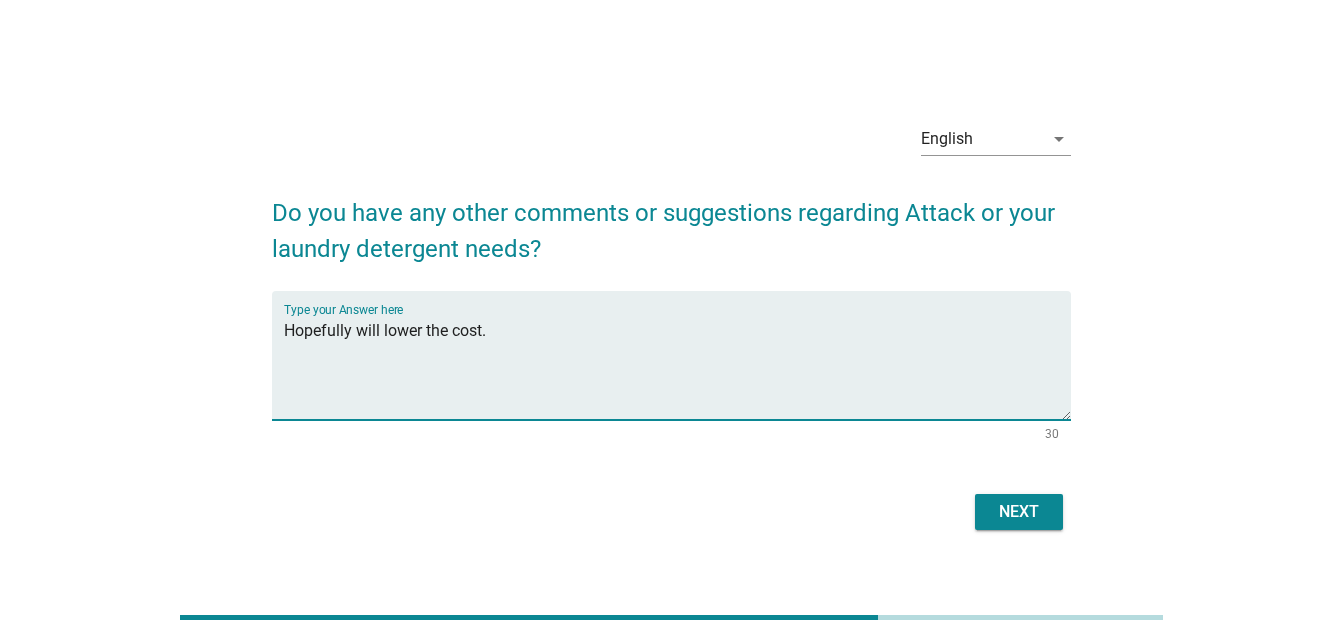 type on "Hopefully will lower the cost." 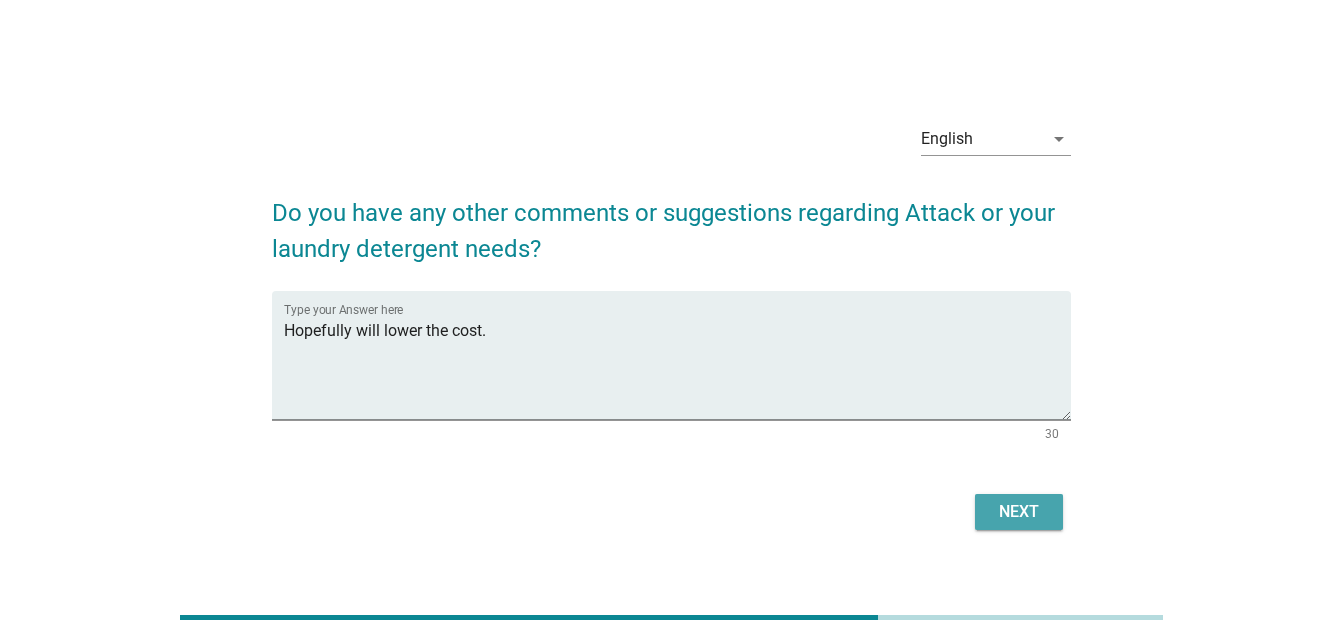 click on "Next" at bounding box center [1019, 512] 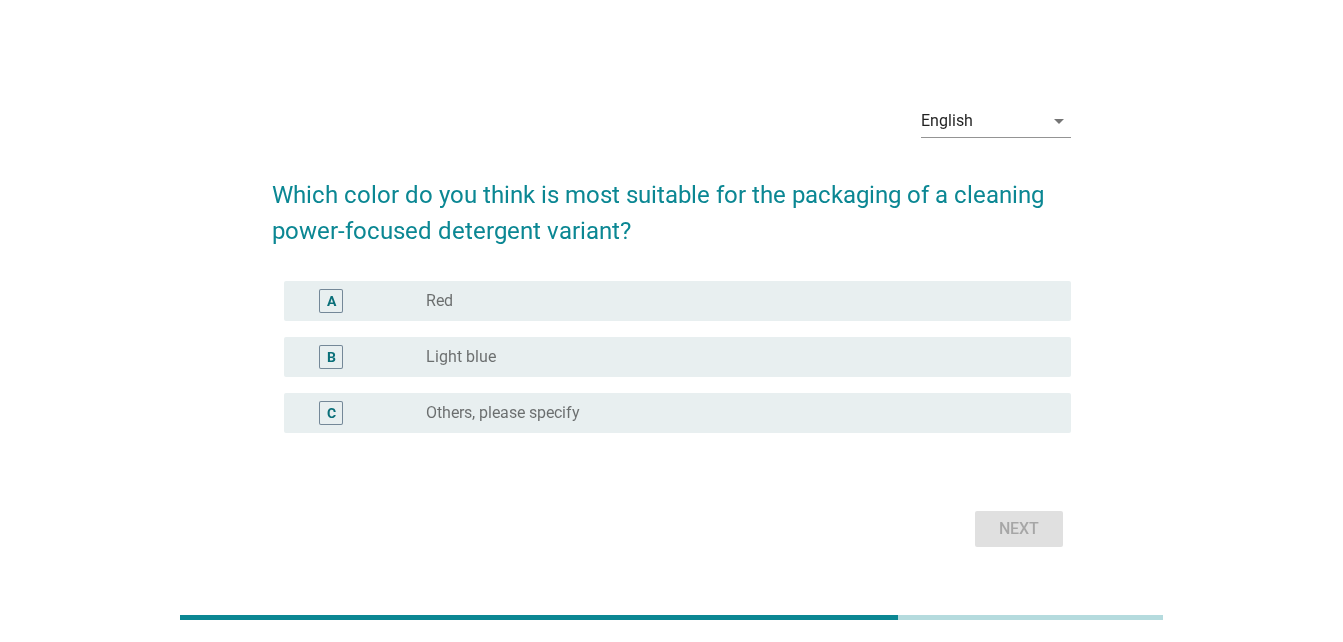 click on "B     radio_button_unchecked Light blue" at bounding box center (677, 357) 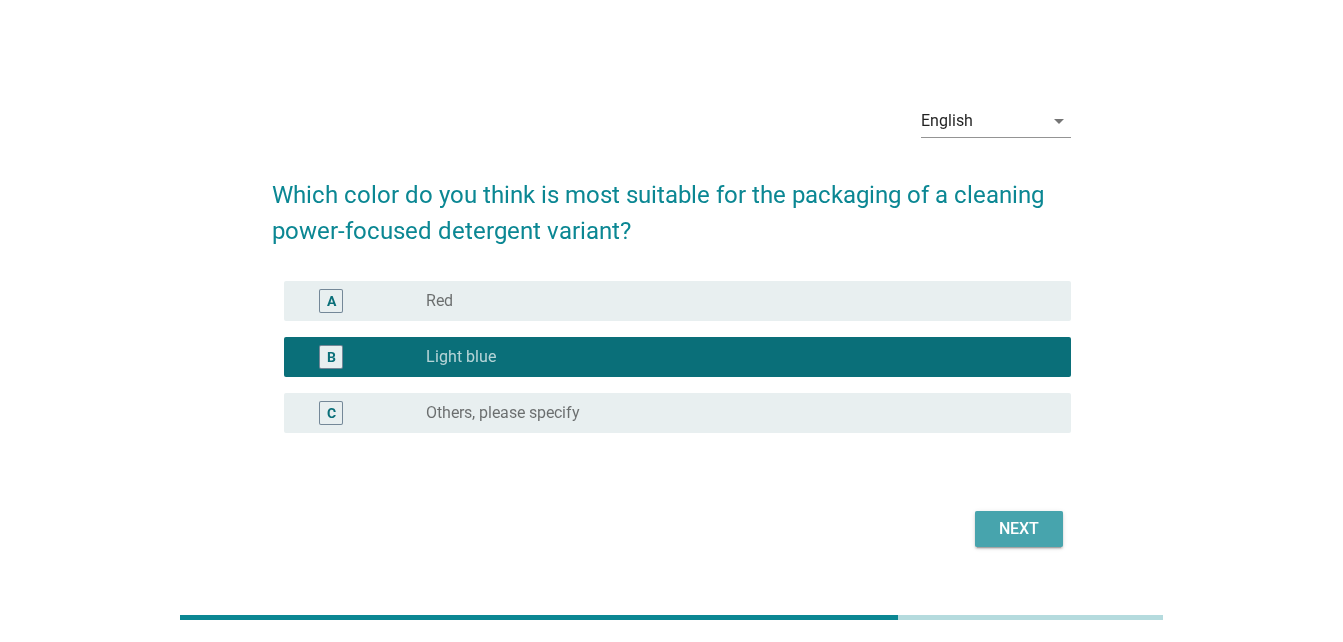 click on "Next" at bounding box center (1019, 529) 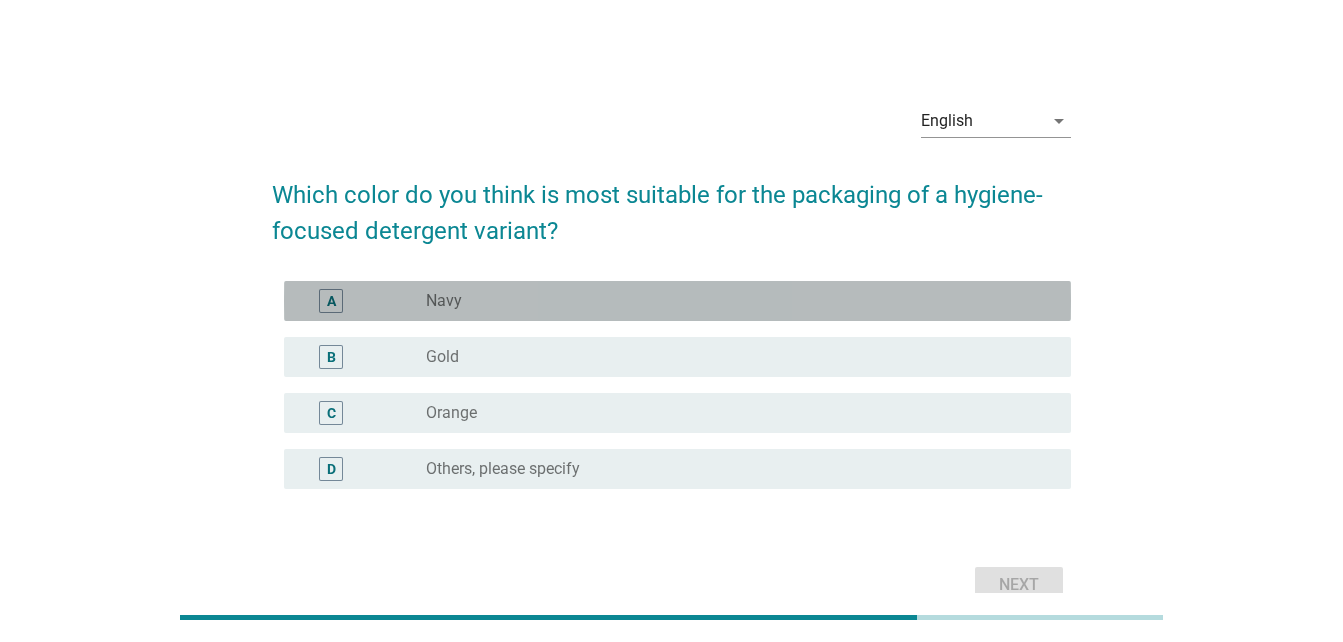 click on "radio_button_unchecked Navy" at bounding box center (732, 301) 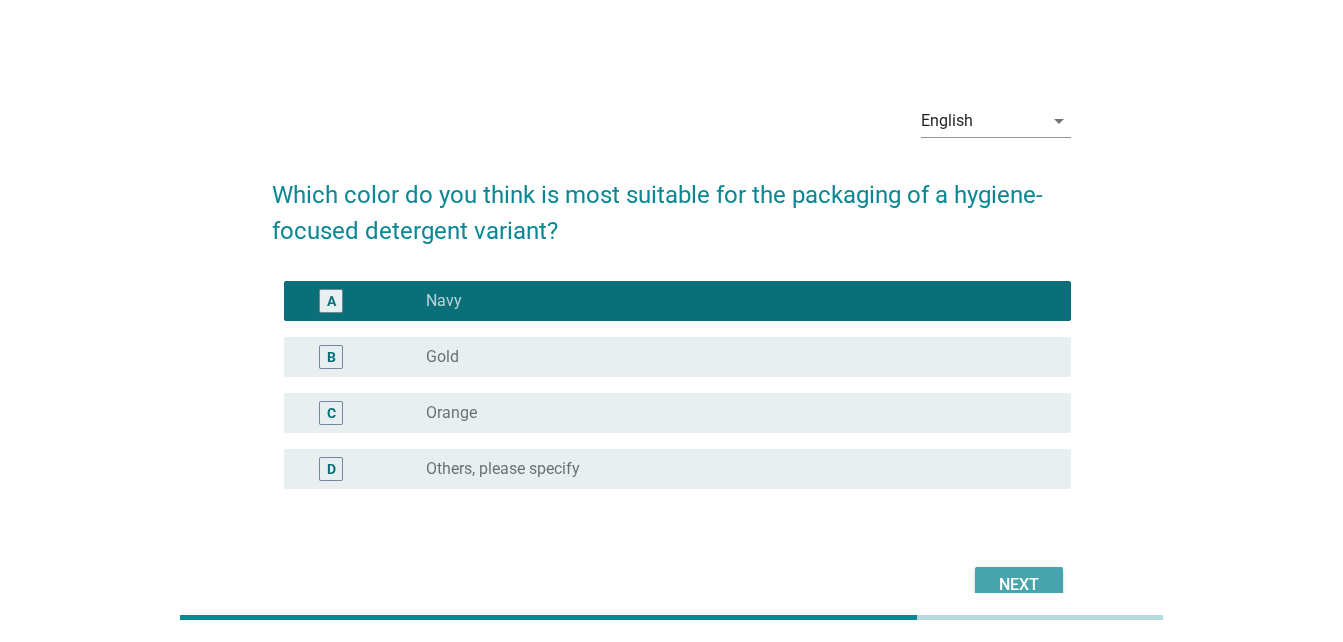 click on "Next" at bounding box center [1019, 585] 